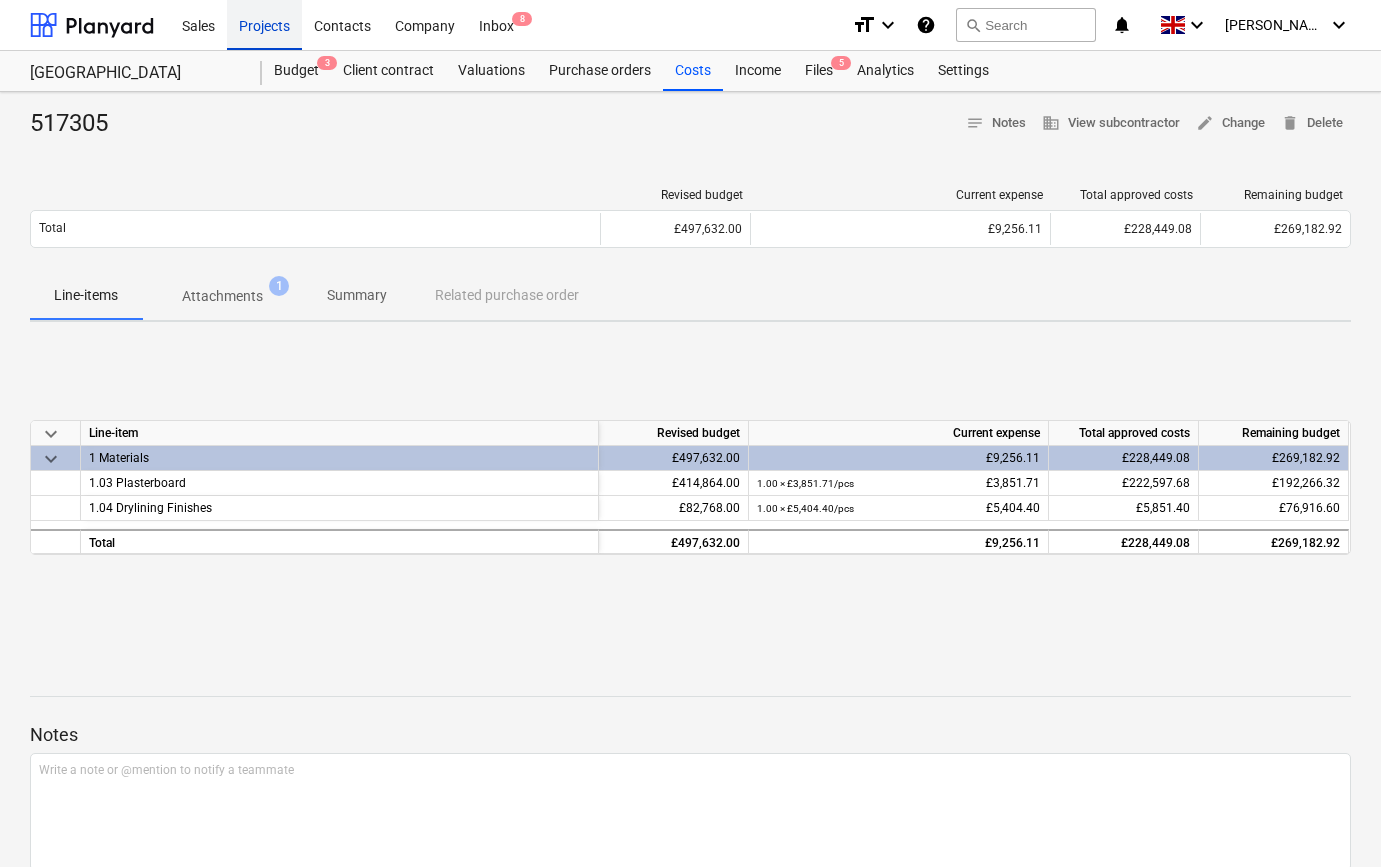 scroll, scrollTop: 0, scrollLeft: 0, axis: both 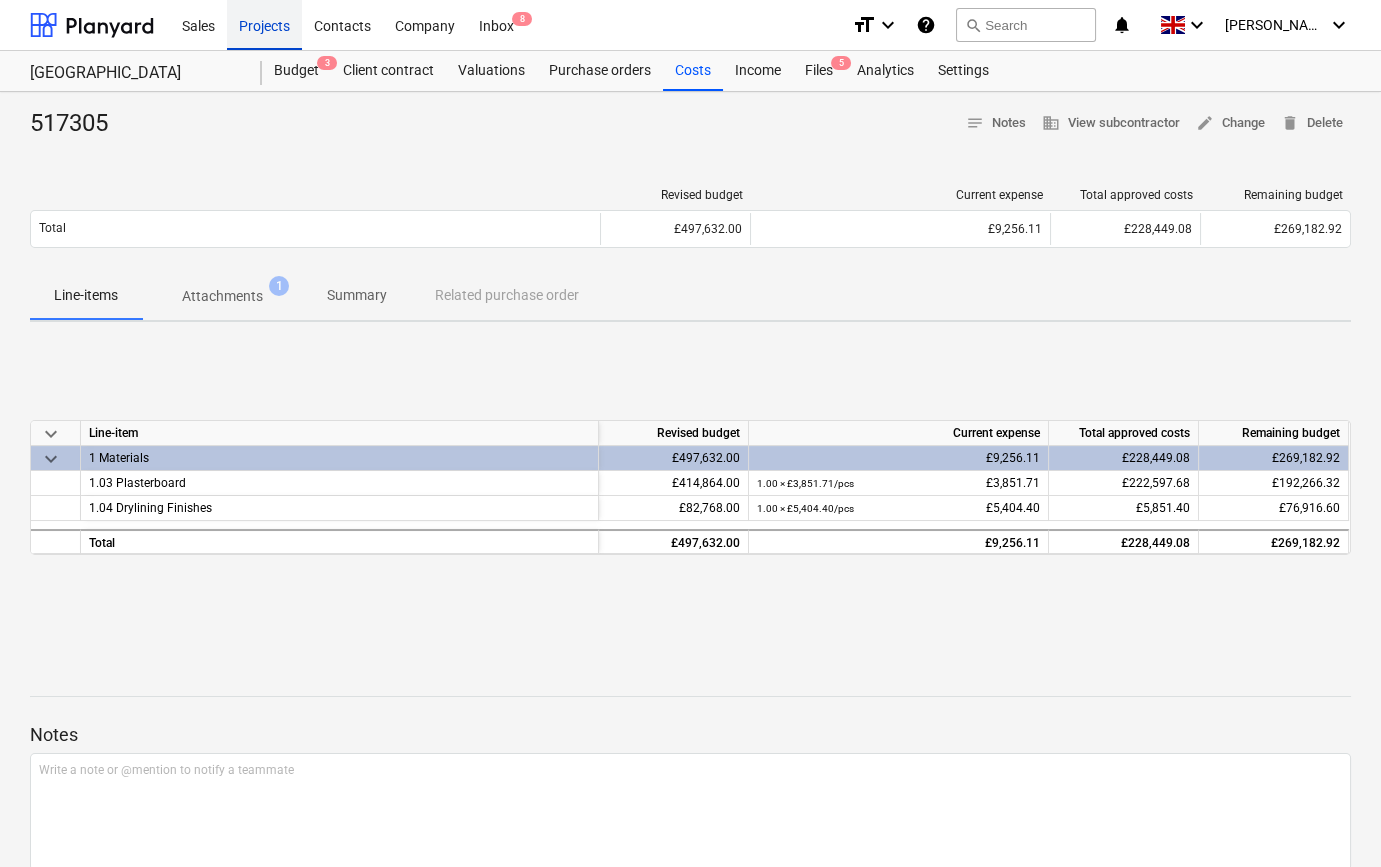 click on "Projects" at bounding box center [264, 24] 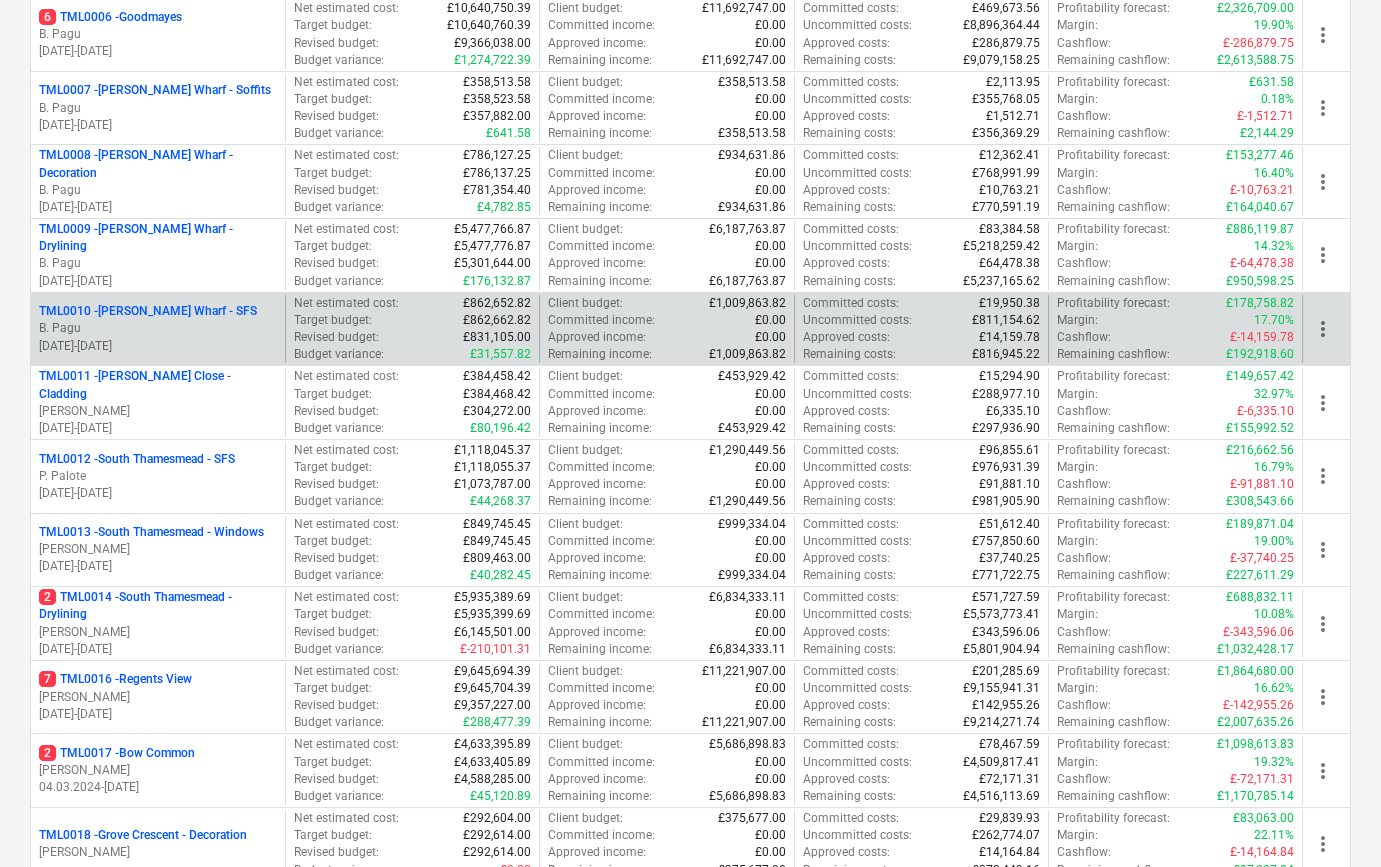 scroll, scrollTop: 727, scrollLeft: 0, axis: vertical 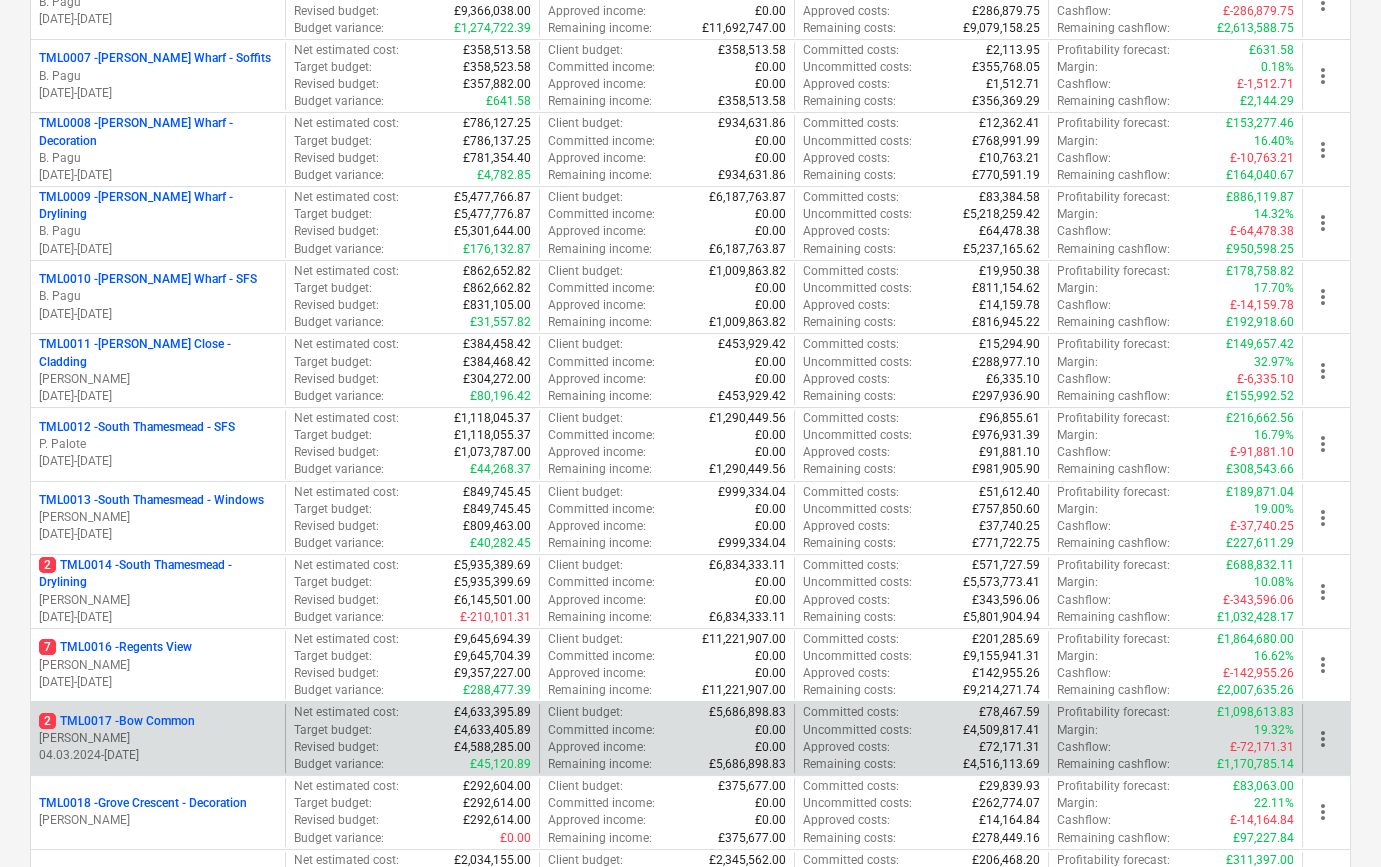 click on "[PERSON_NAME]" at bounding box center [158, 738] 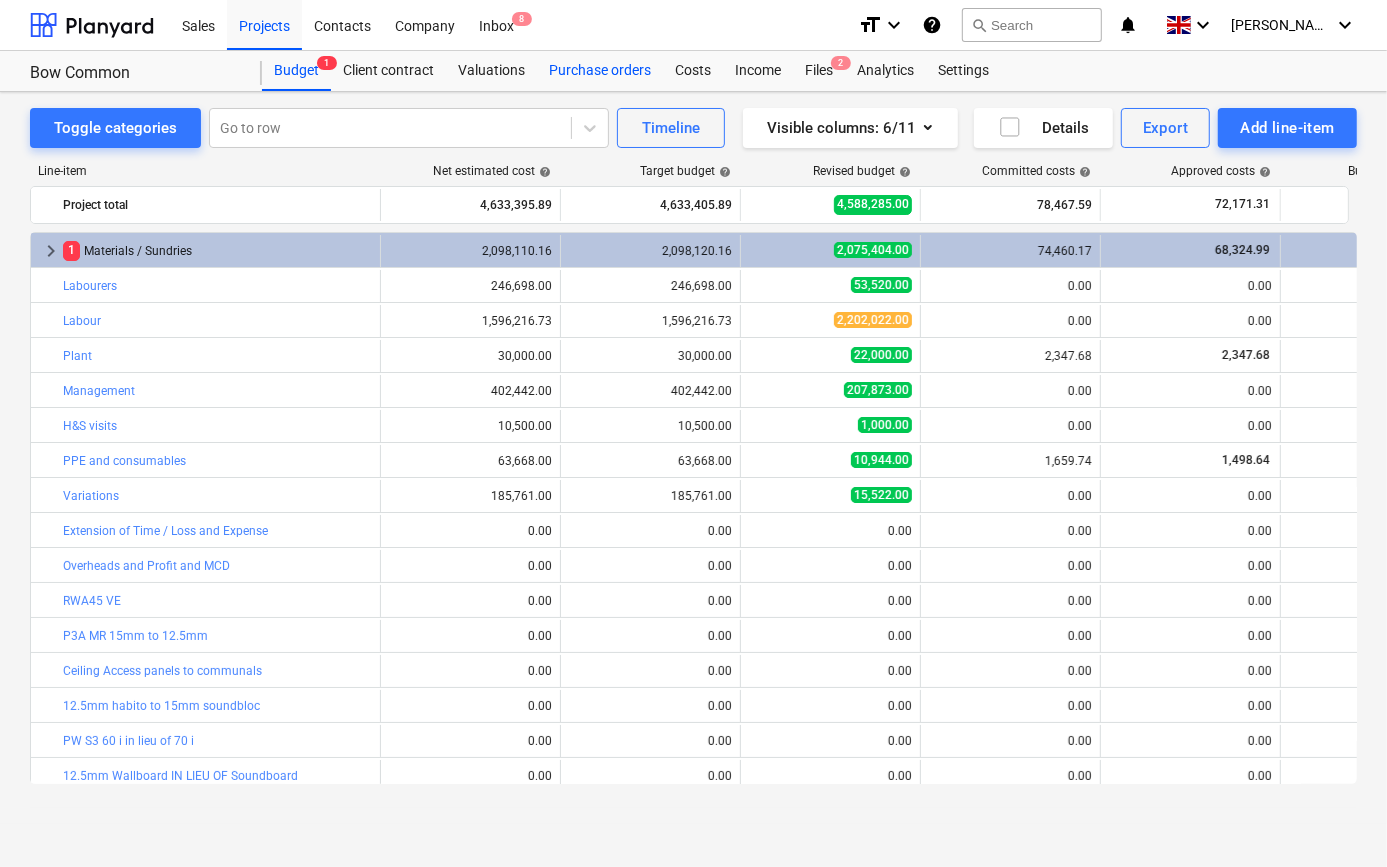 click on "Purchase orders" at bounding box center [600, 71] 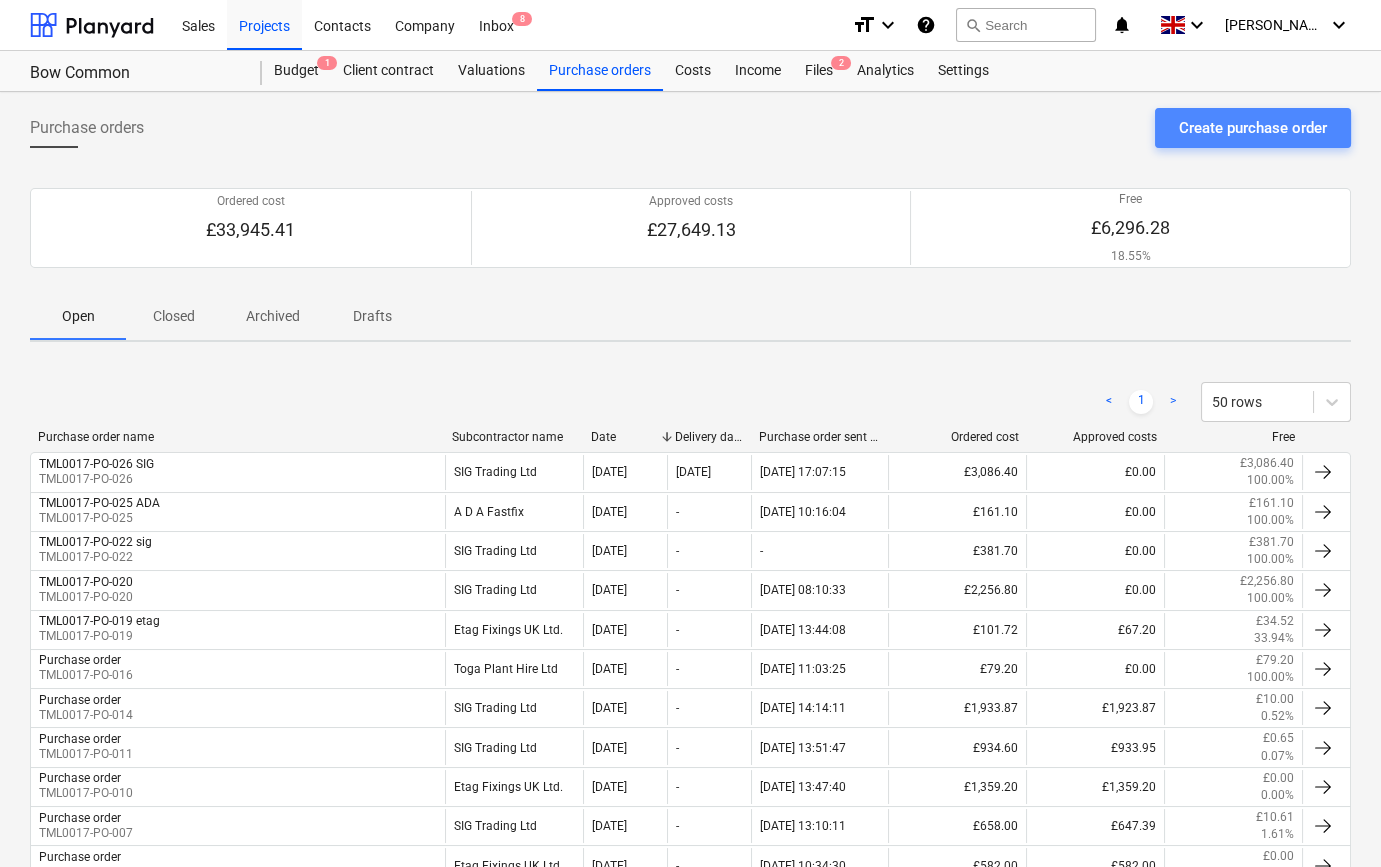 click on "Create purchase order" at bounding box center (1253, 128) 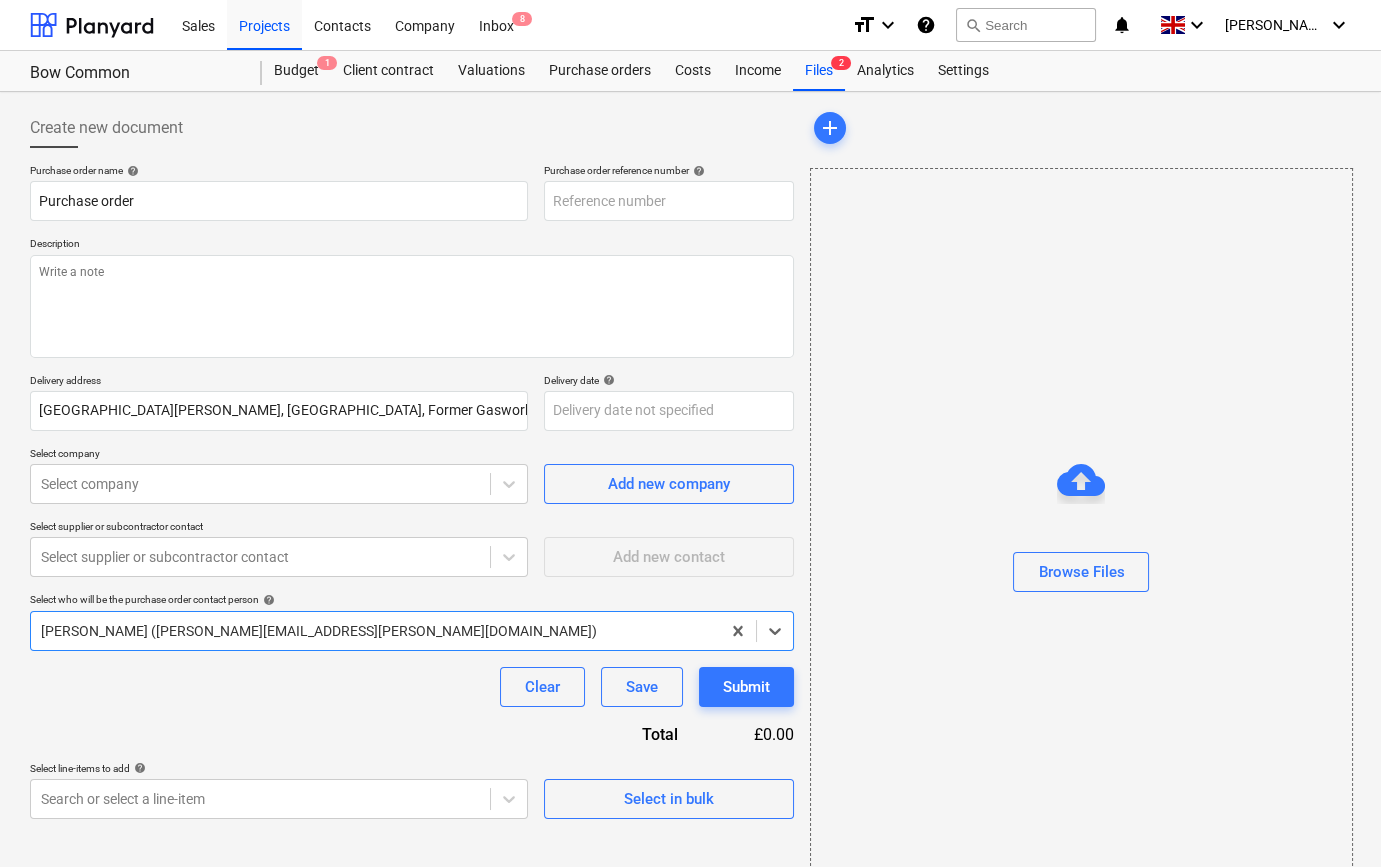 type on "x" 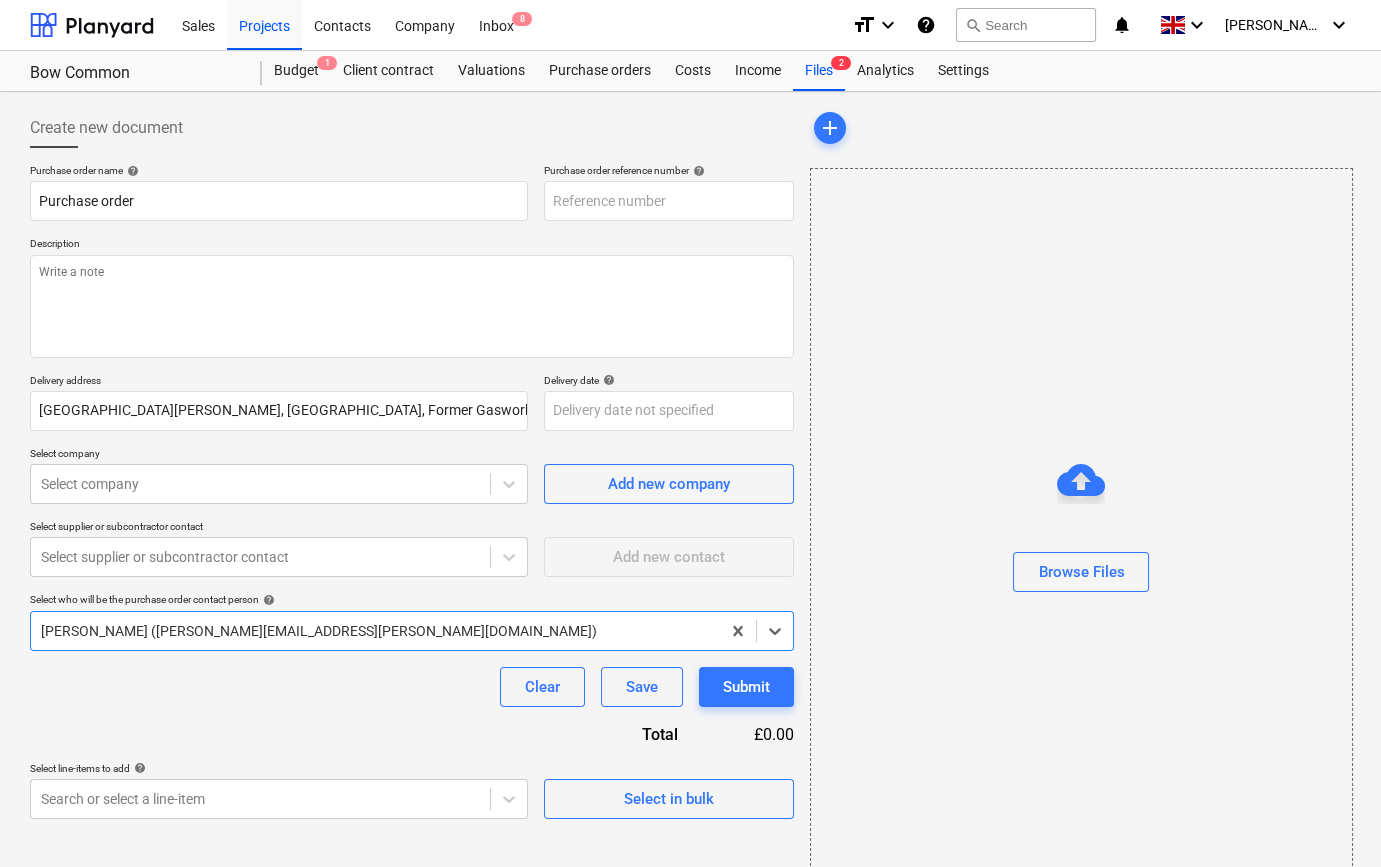type on "TML0017-PO-028" 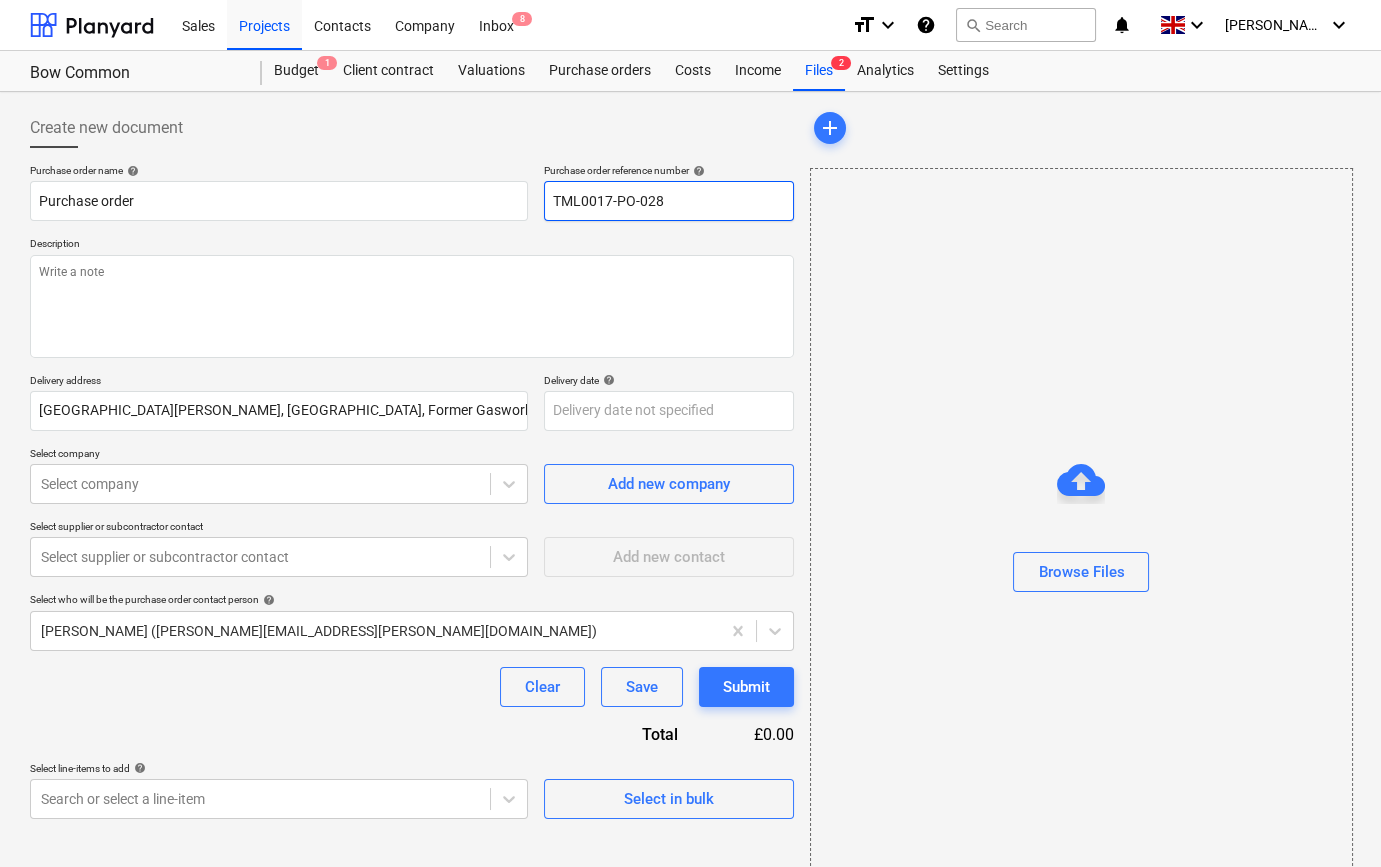 drag, startPoint x: 680, startPoint y: 199, endPoint x: 540, endPoint y: 202, distance: 140.03214 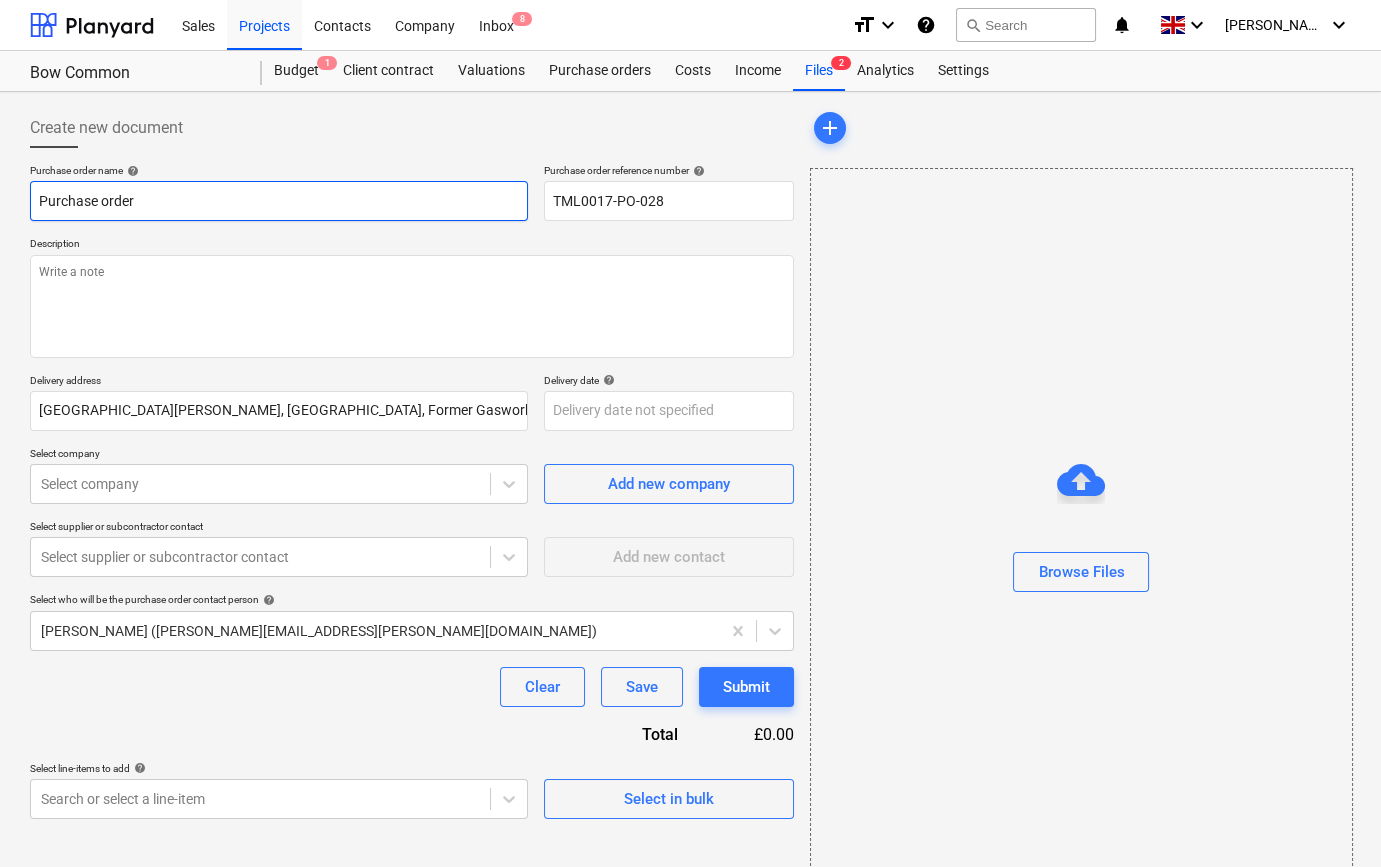 paste on "TML0017-PO-028" 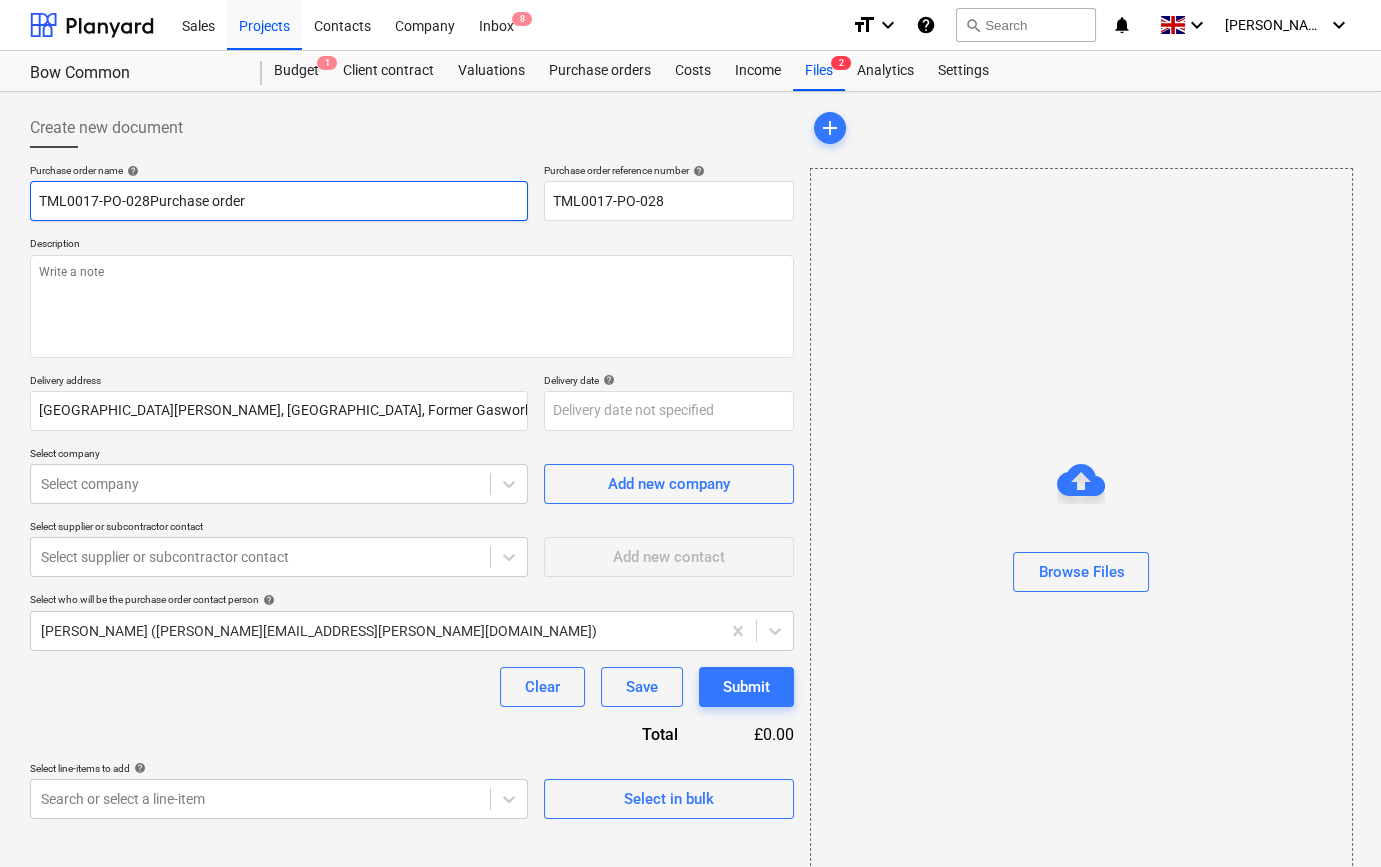type on "x" 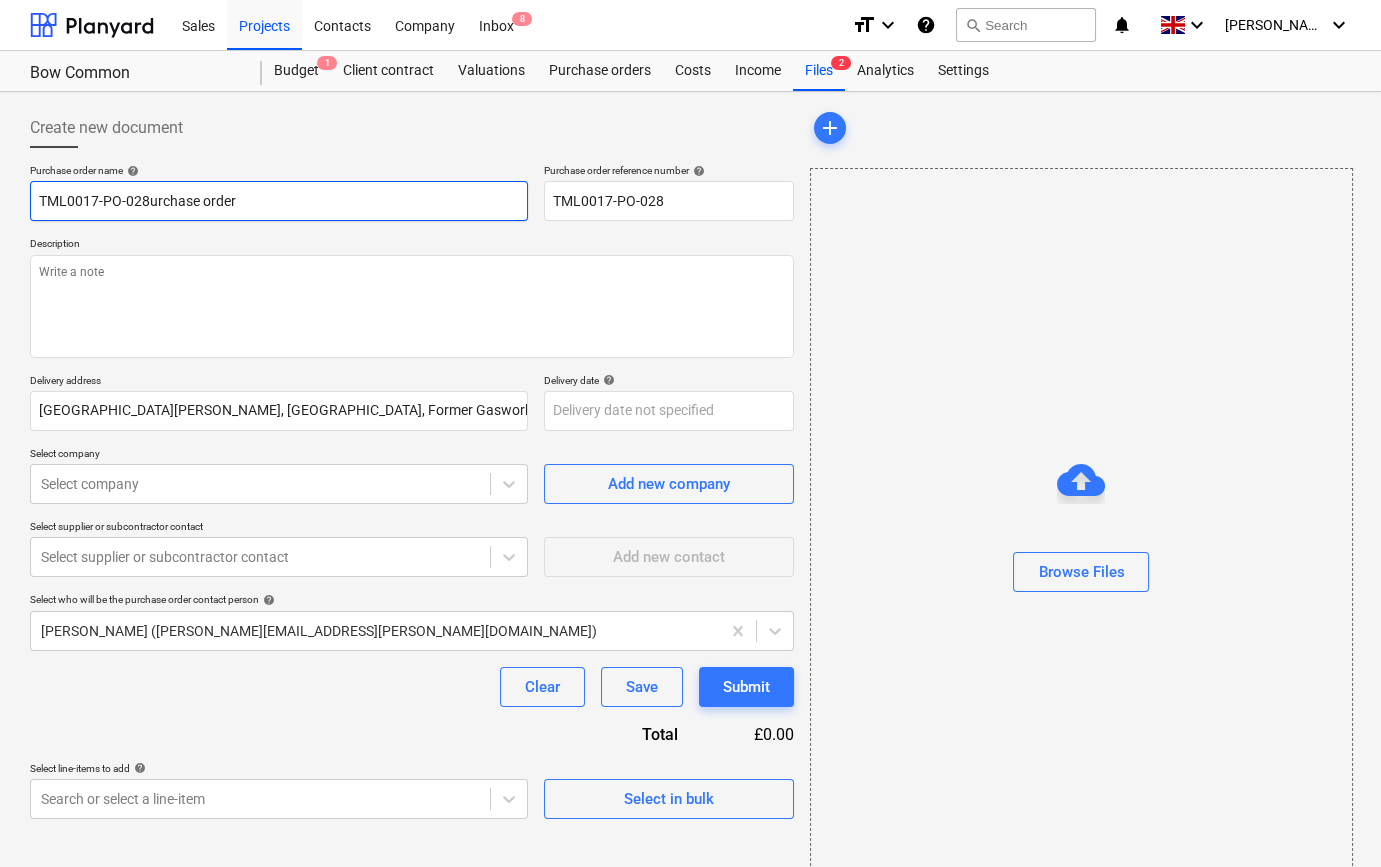 type on "TML0017-PO-028rchase order" 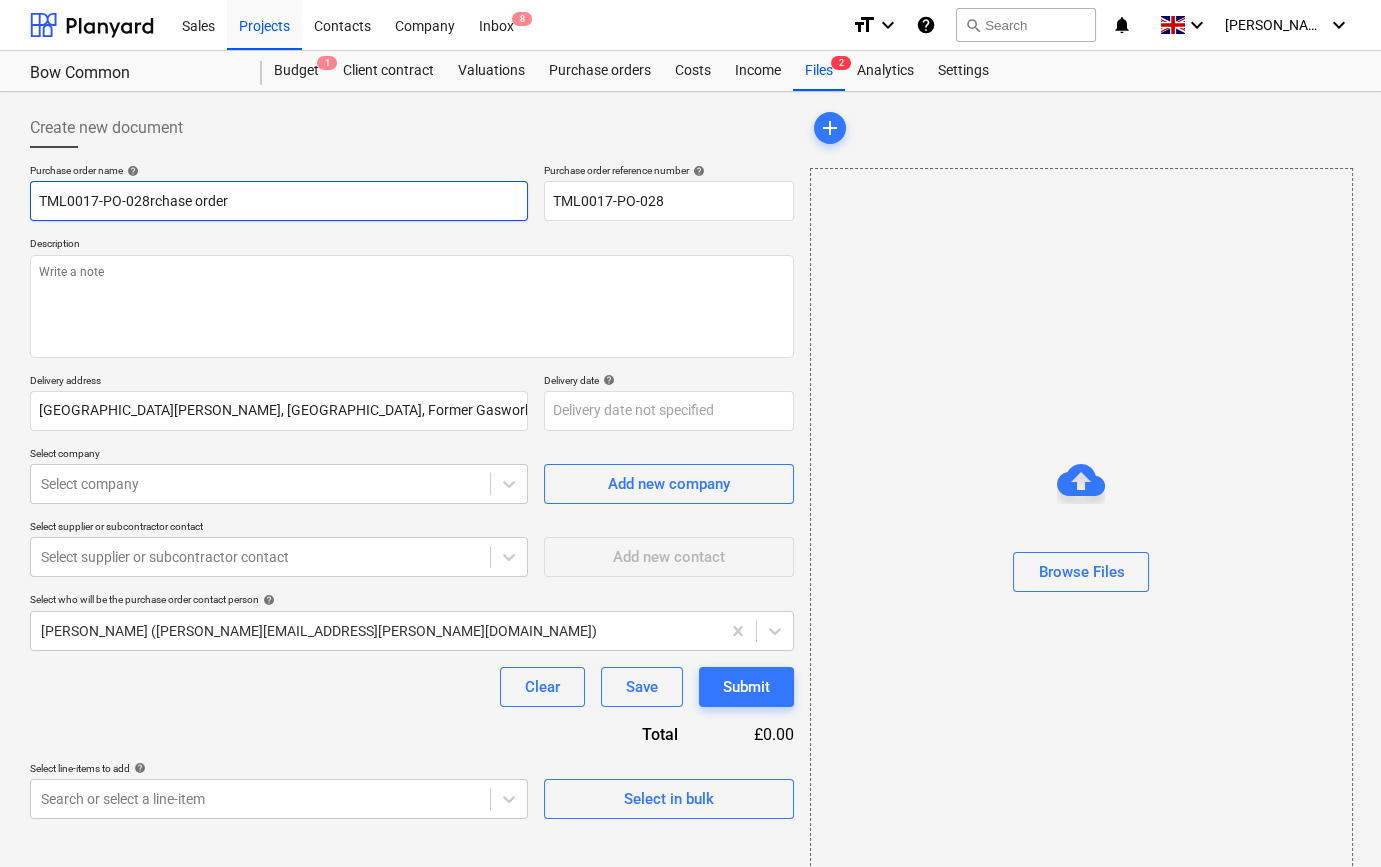 type on "x" 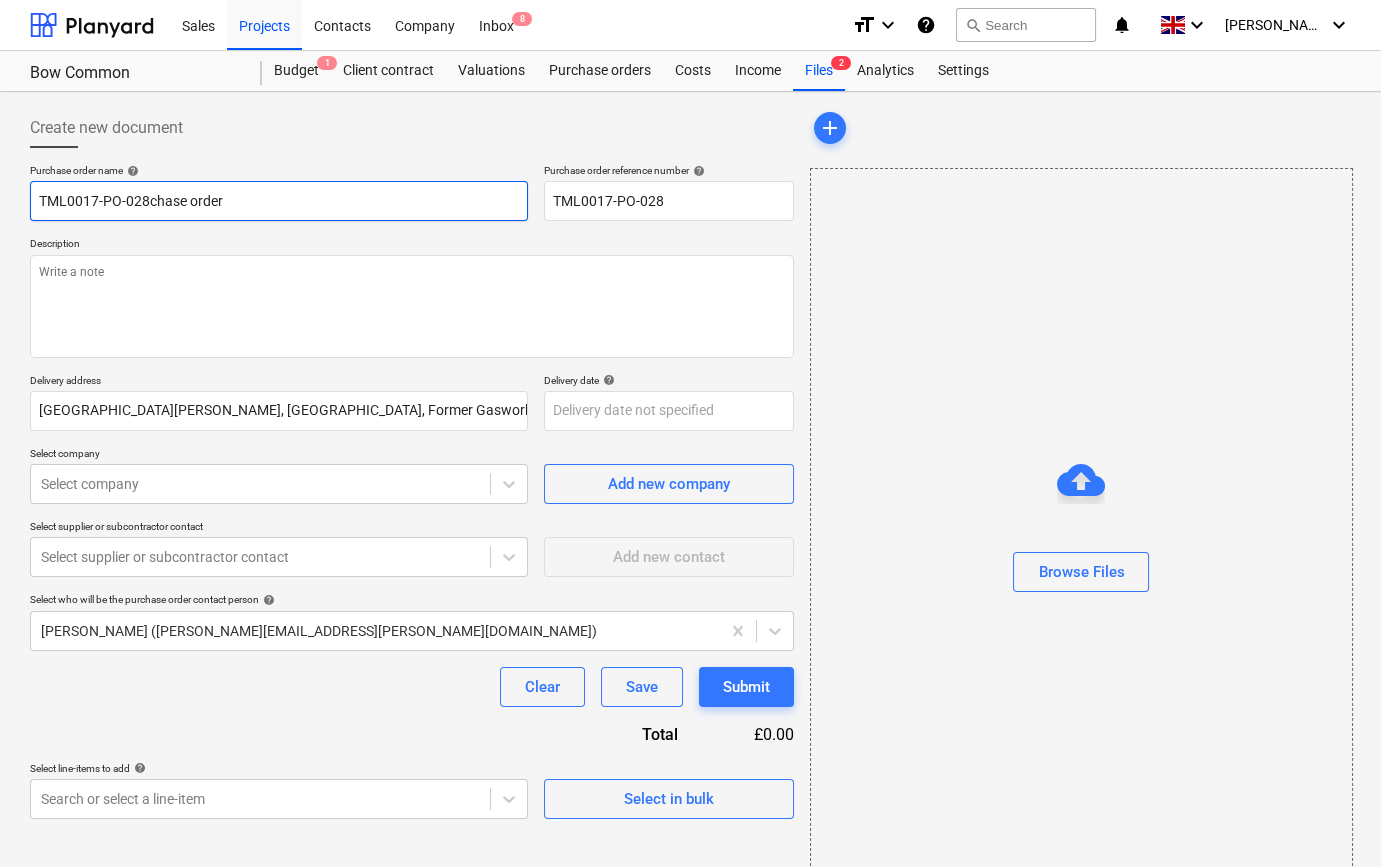 type on "x" 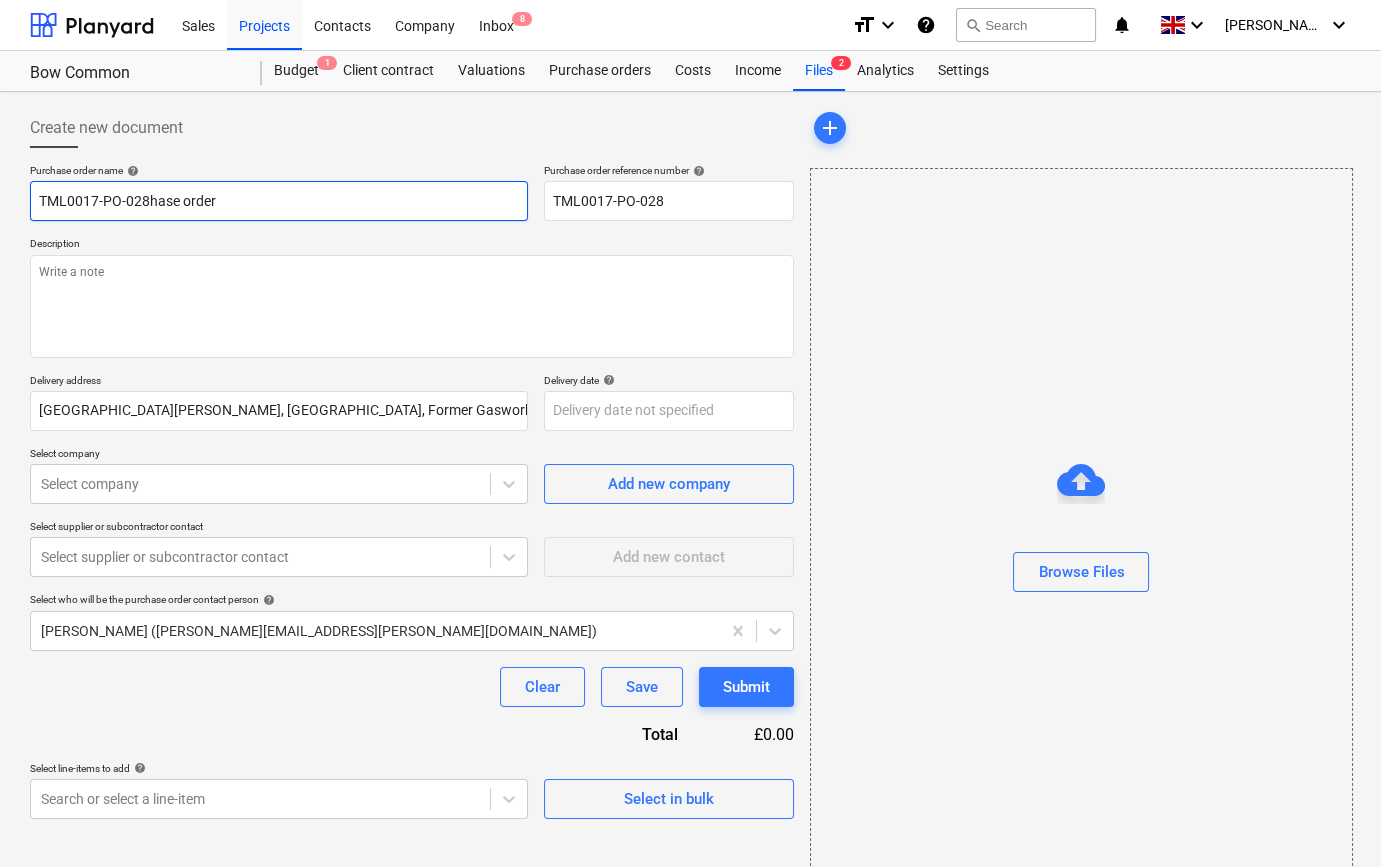type on "TML0017-PO-028ase order" 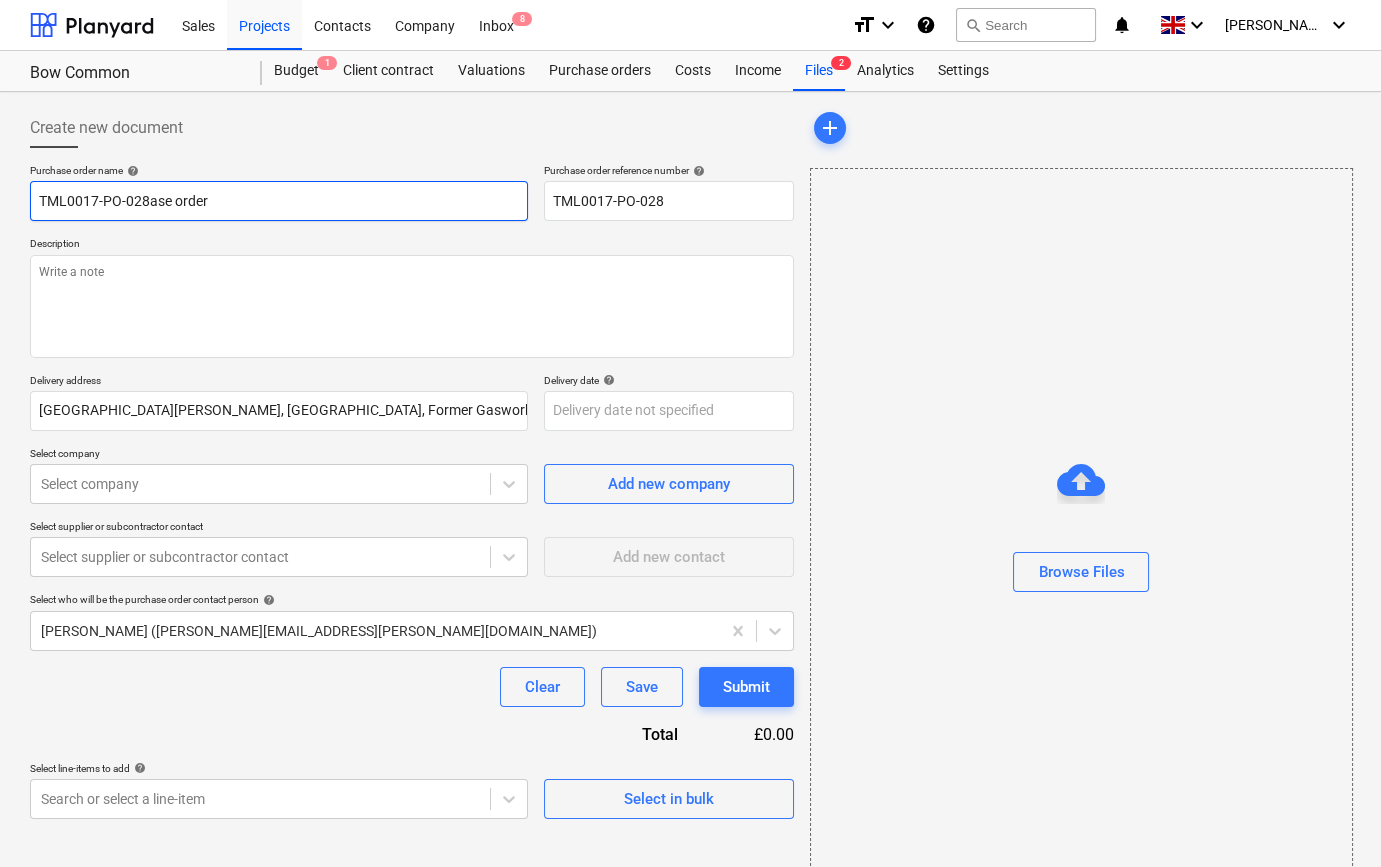 type on "x" 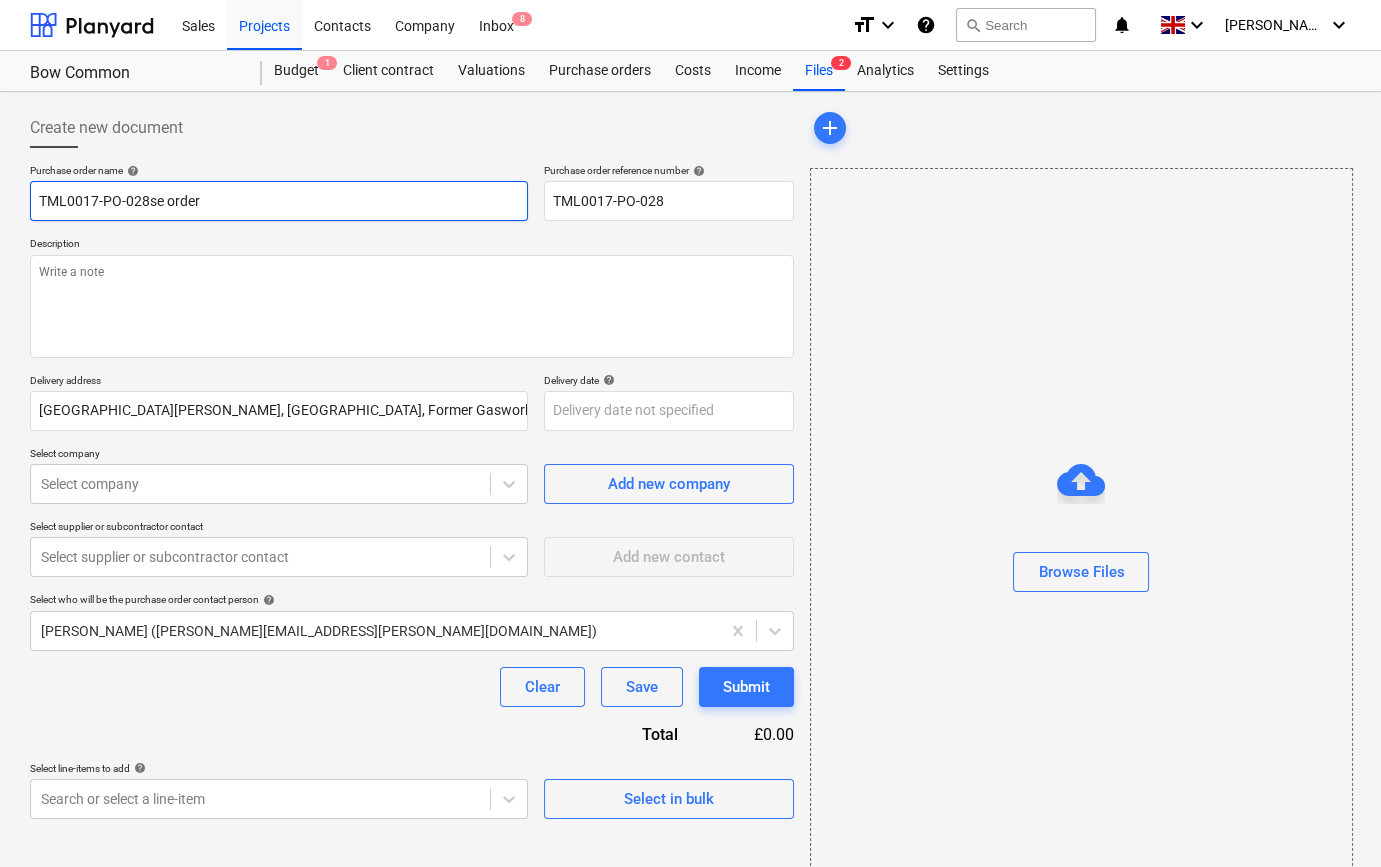 type on "x" 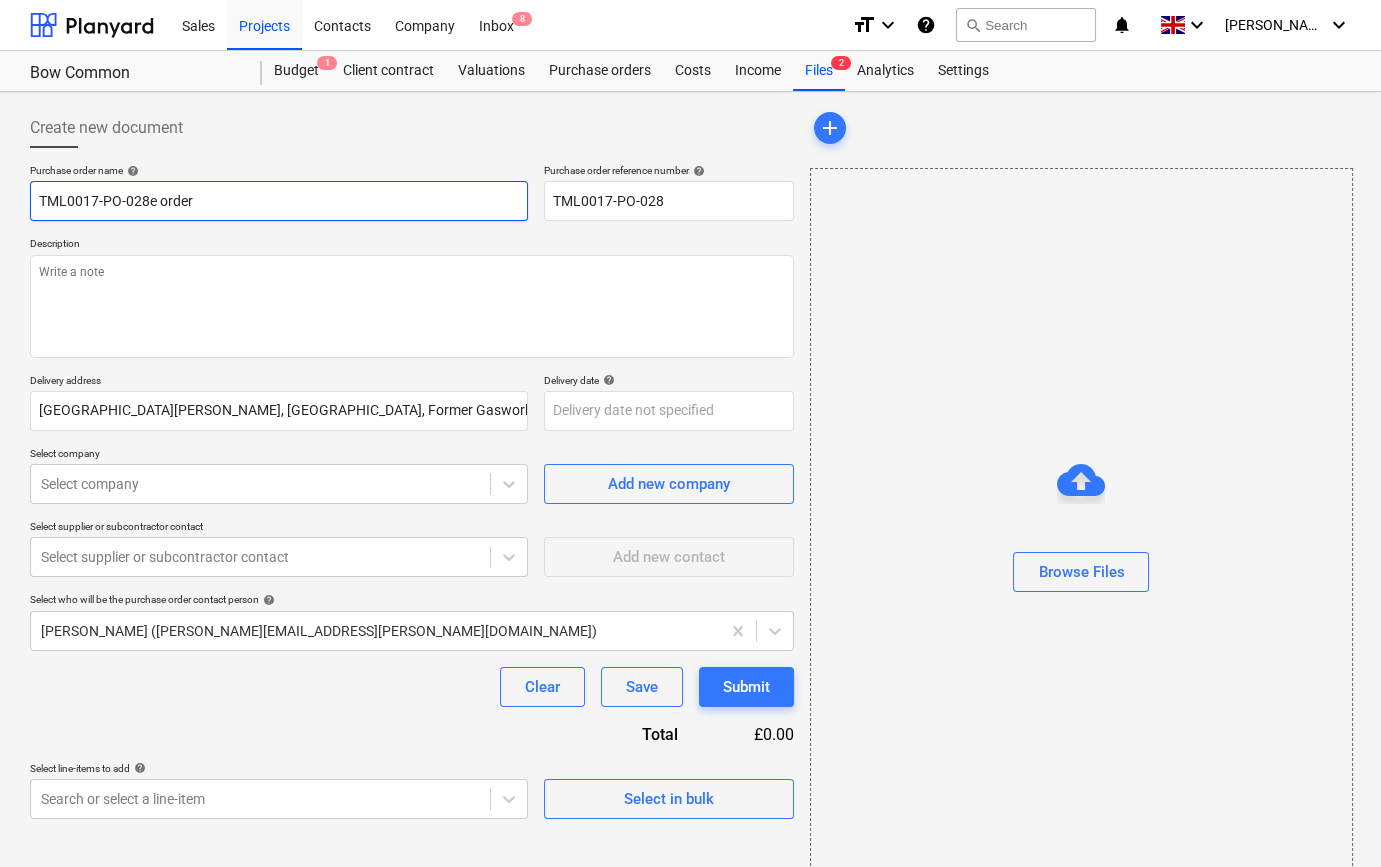 type on "x" 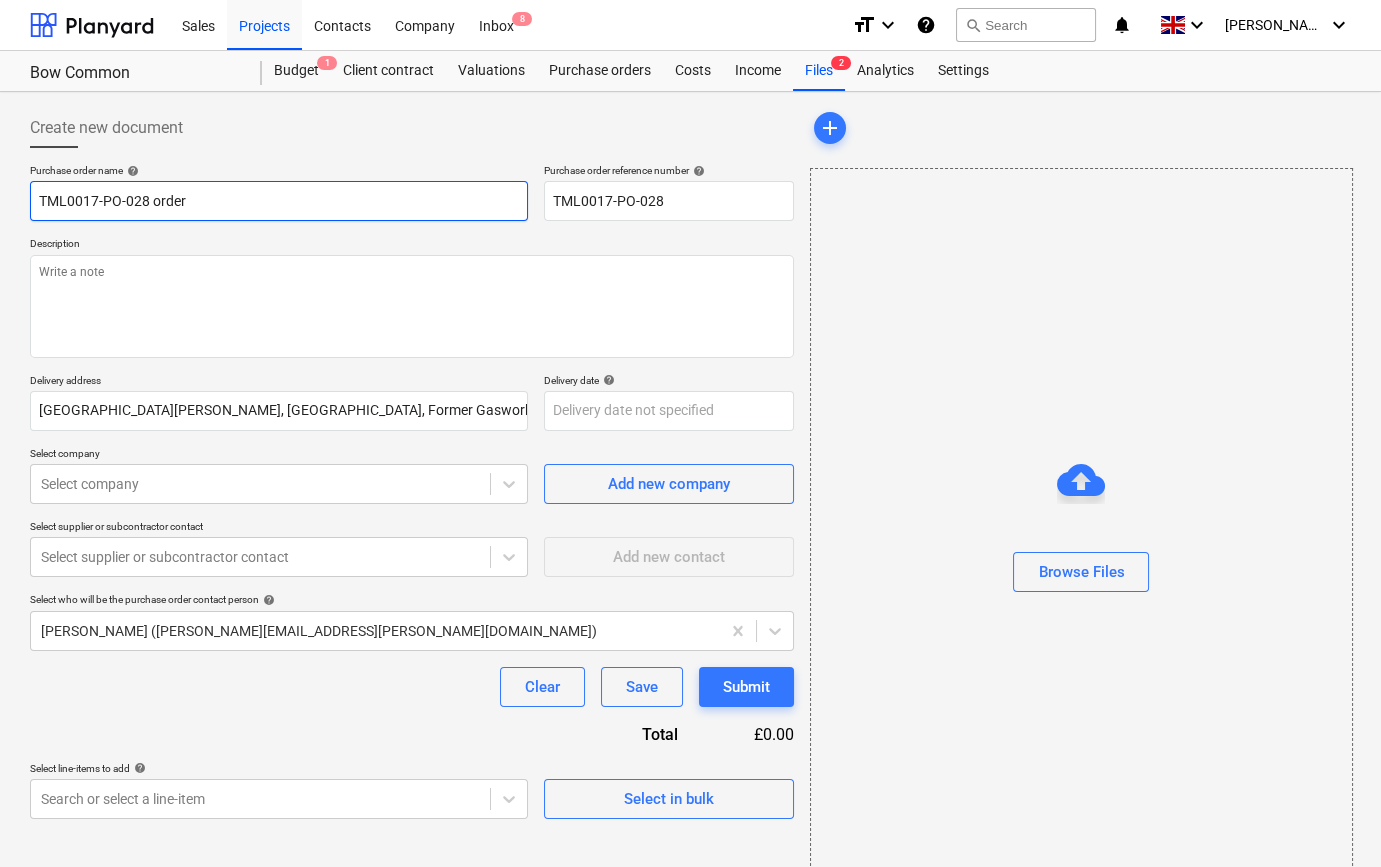 type on "x" 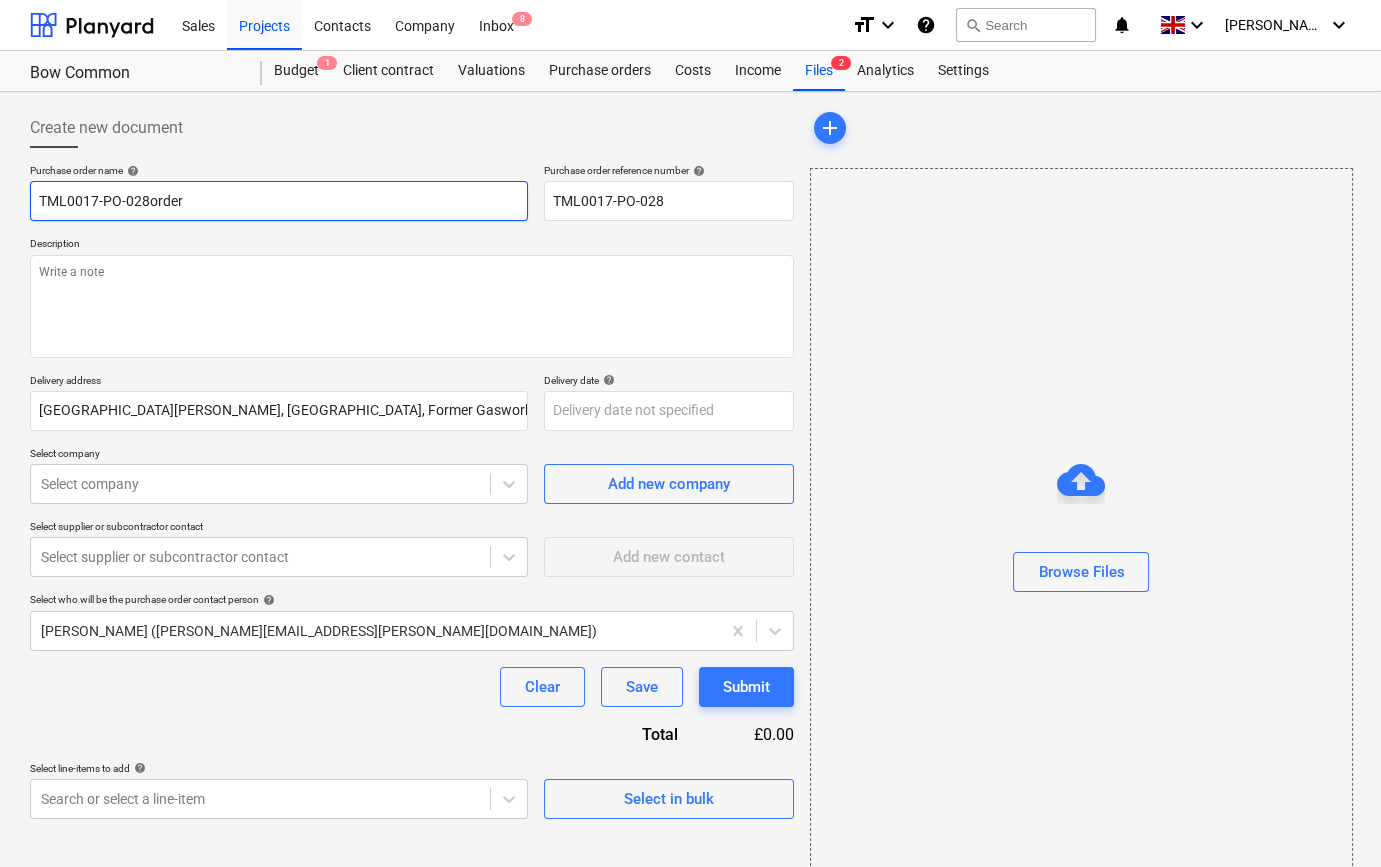 type on "x" 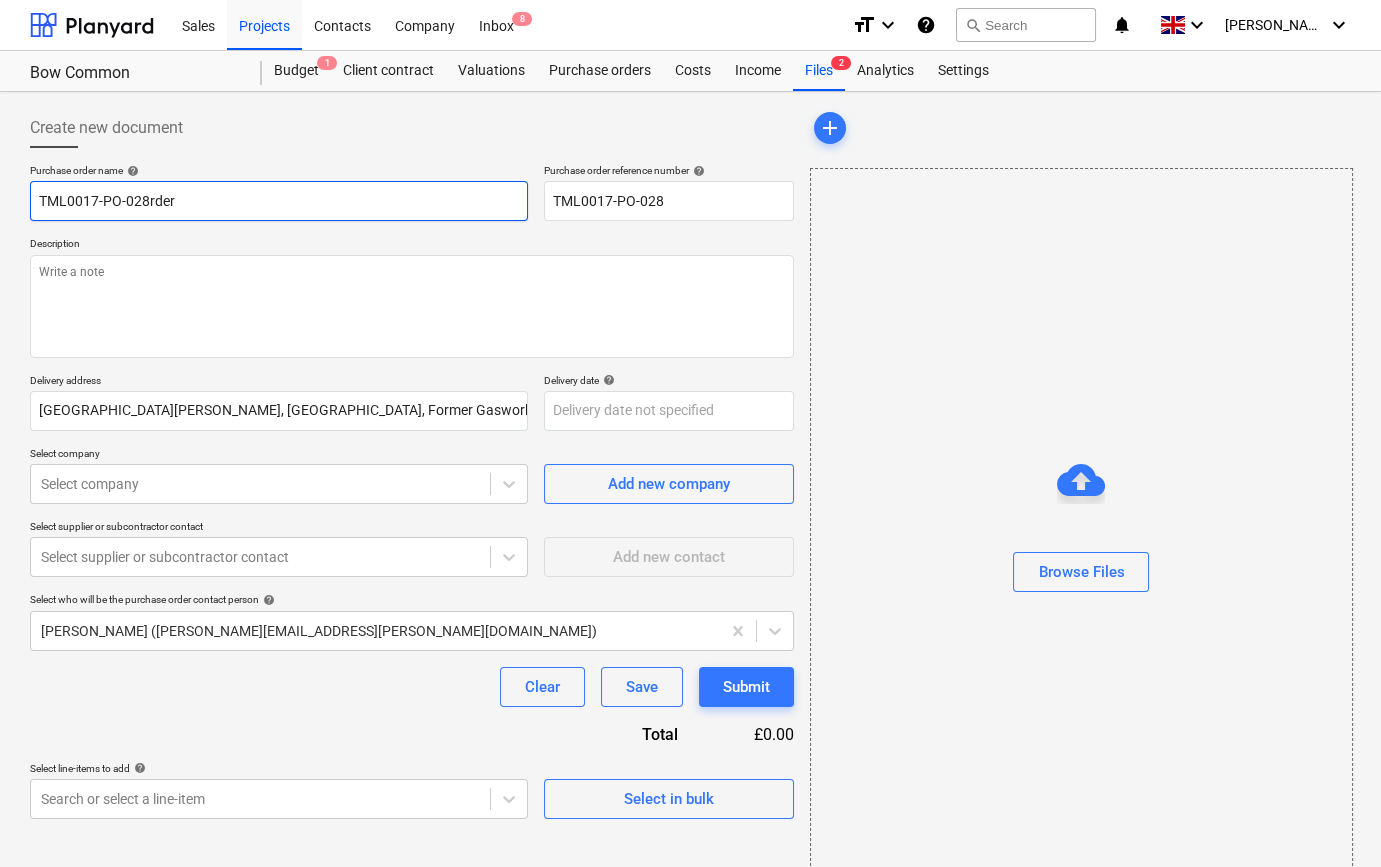 type on "x" 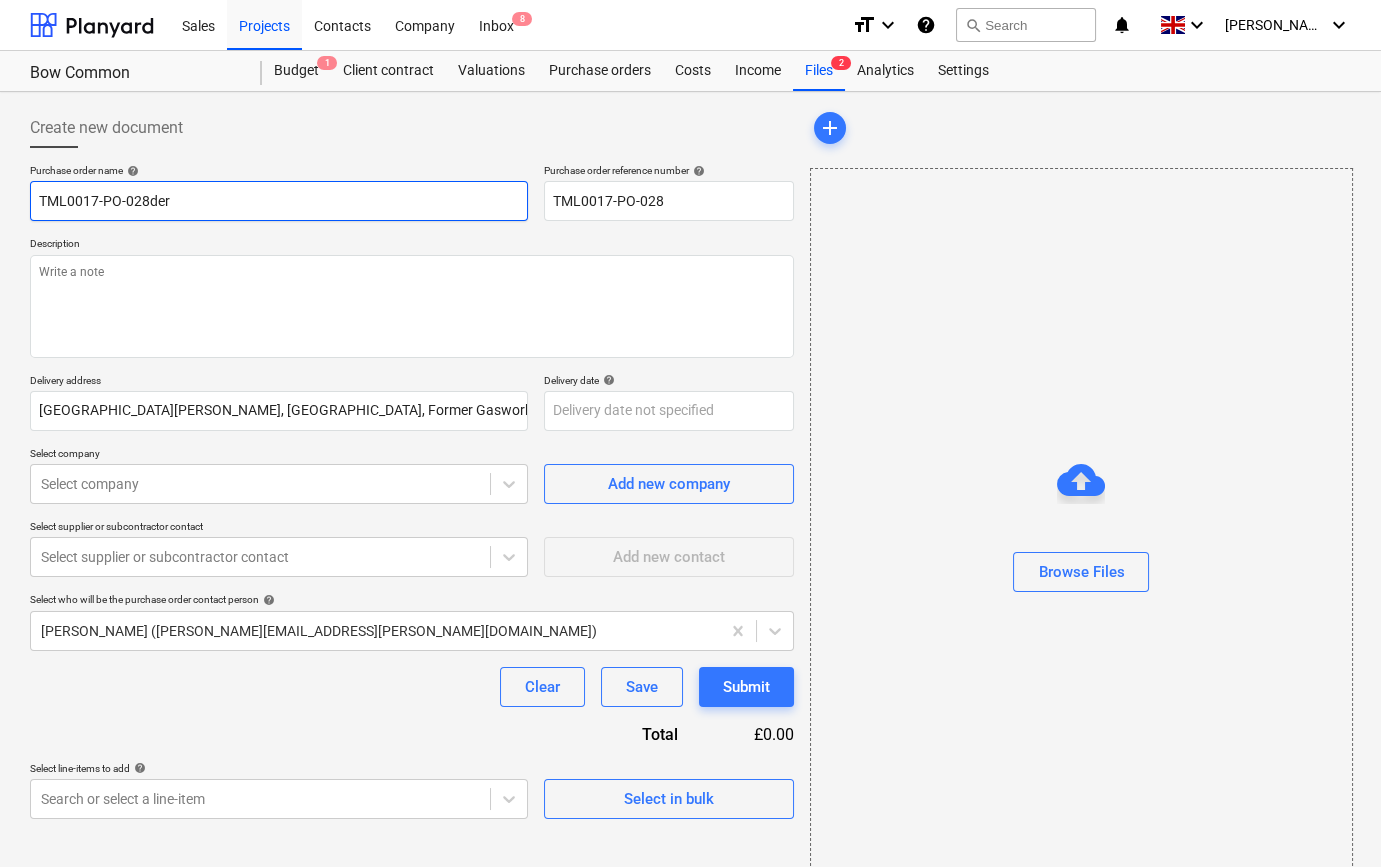 type on "x" 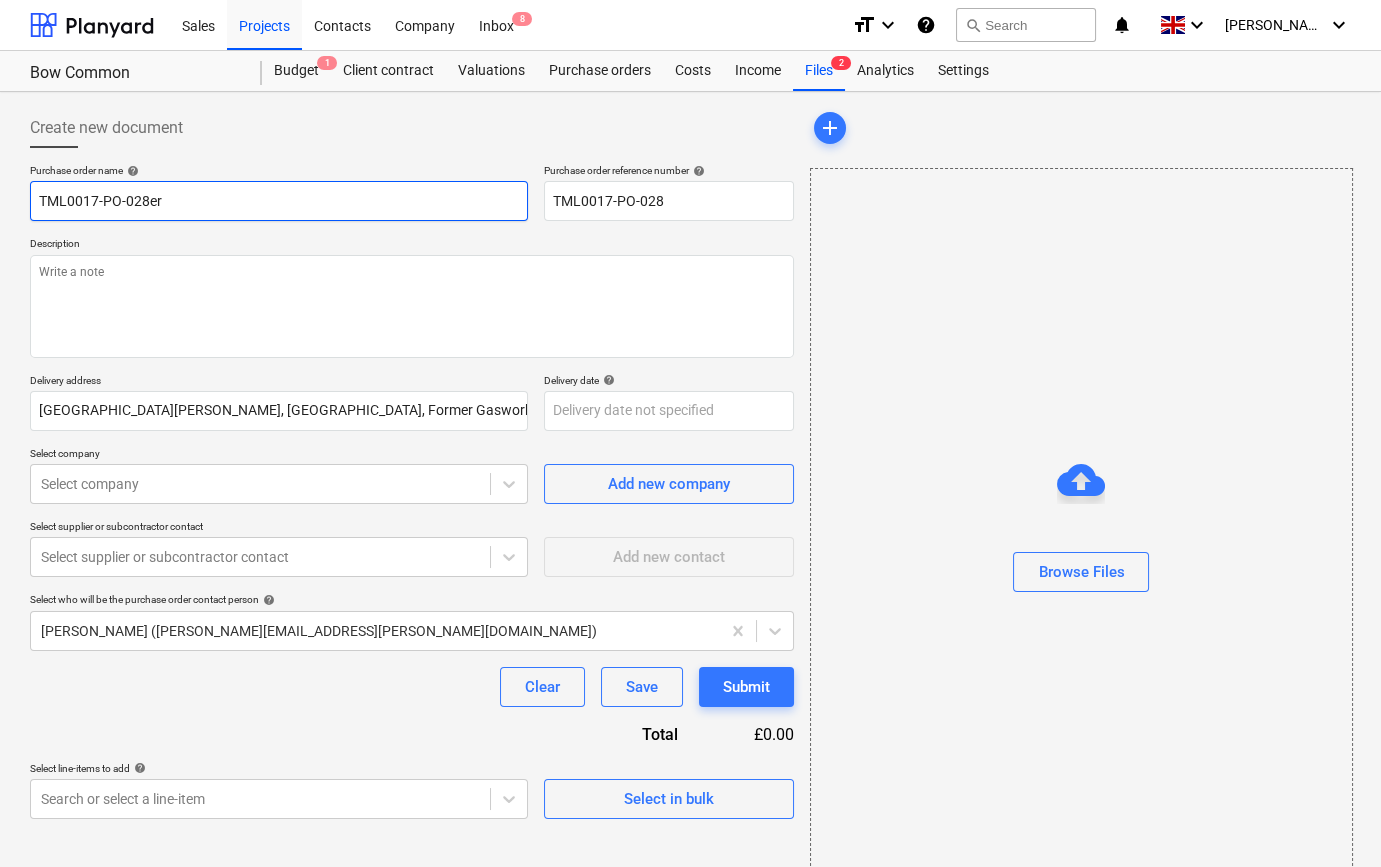 type on "x" 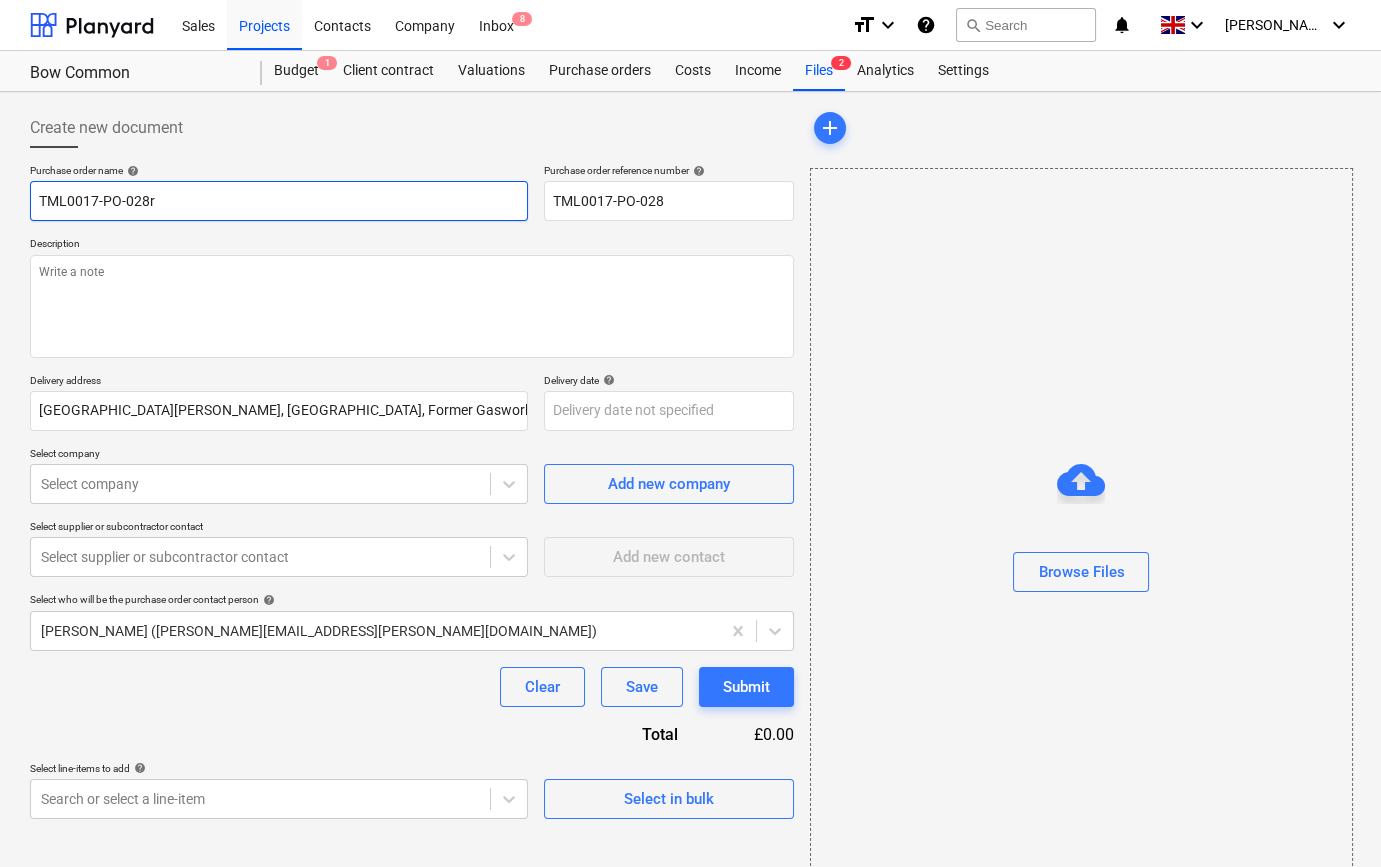 type on "x" 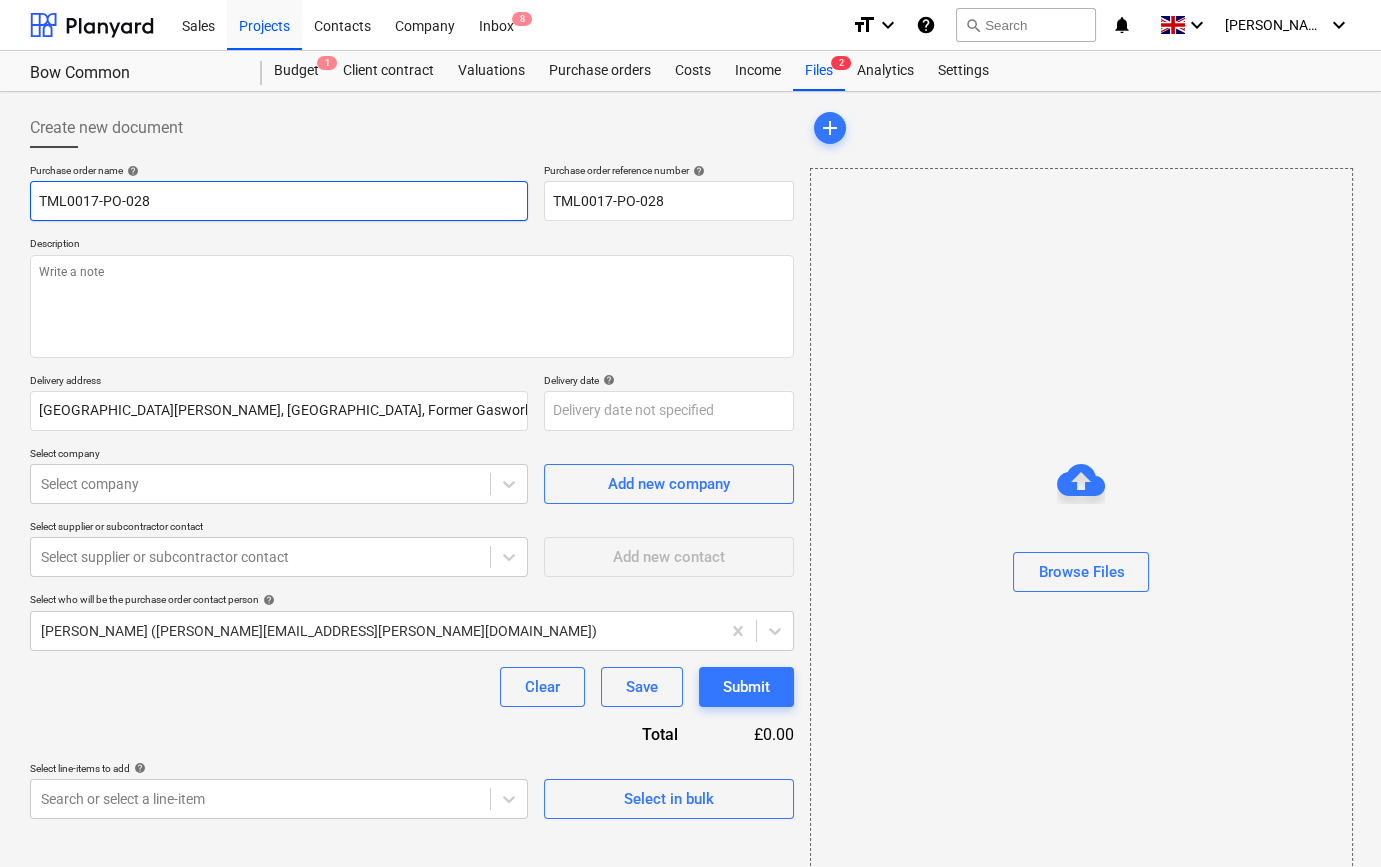 type on "x" 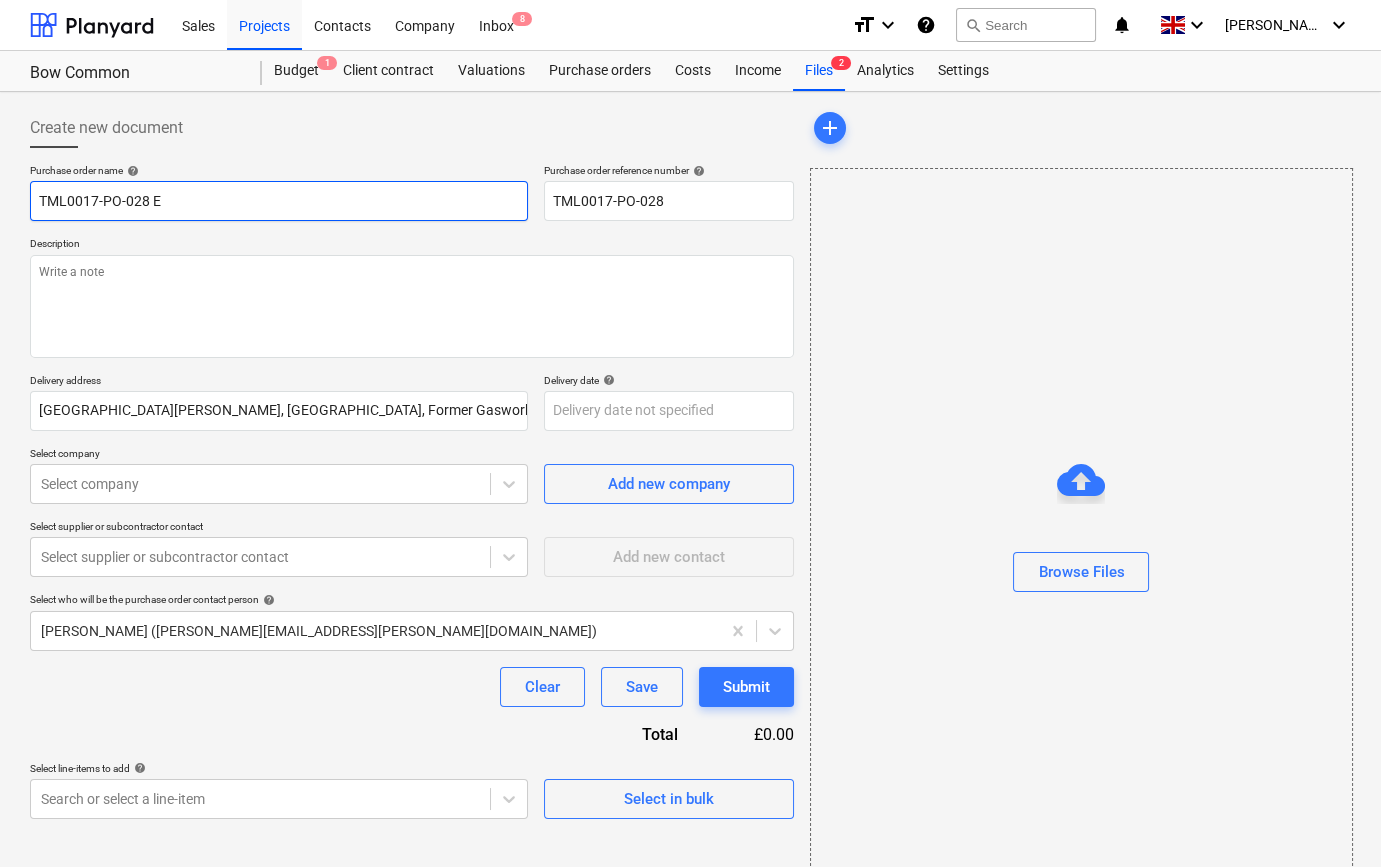 type on "x" 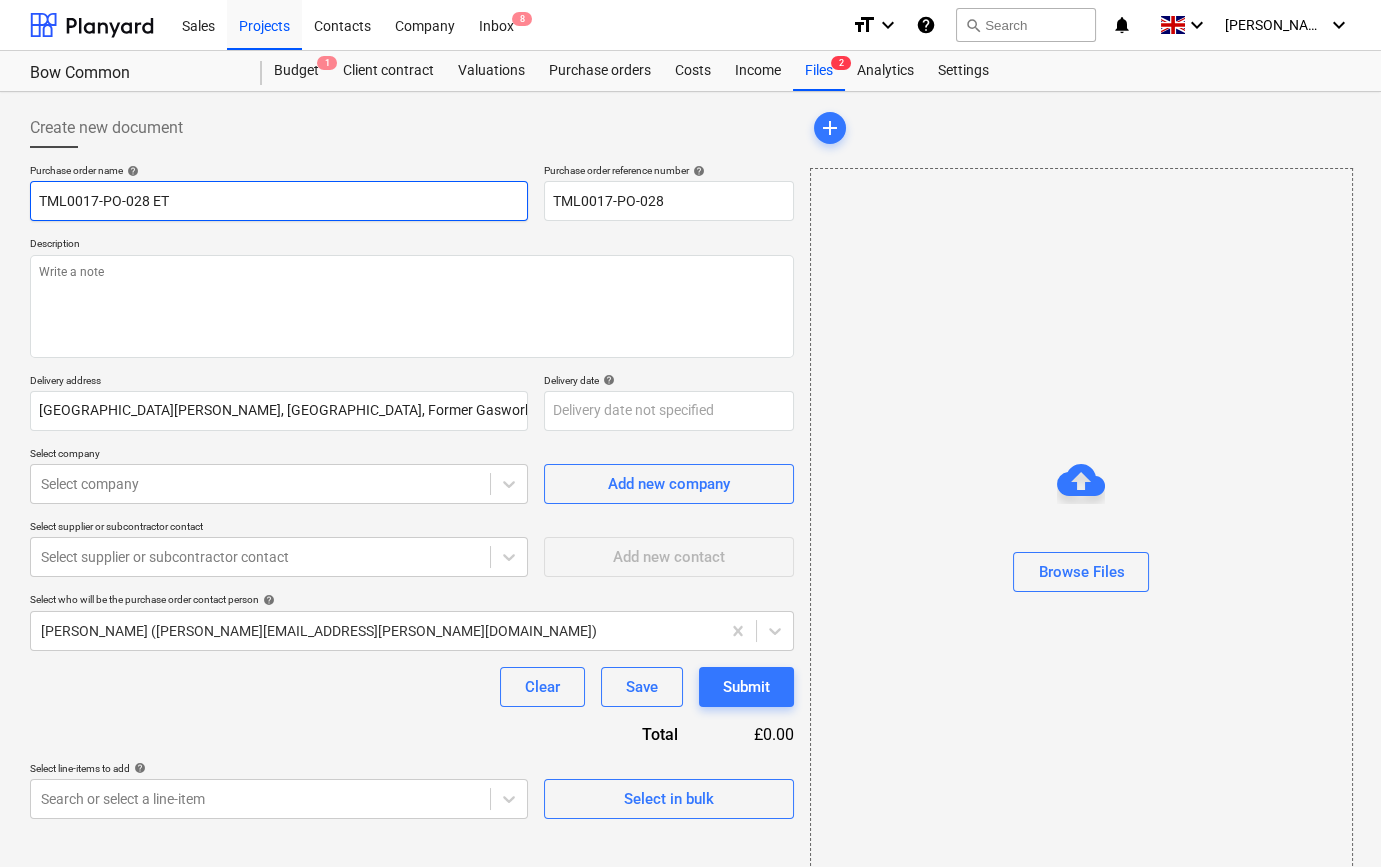 type on "x" 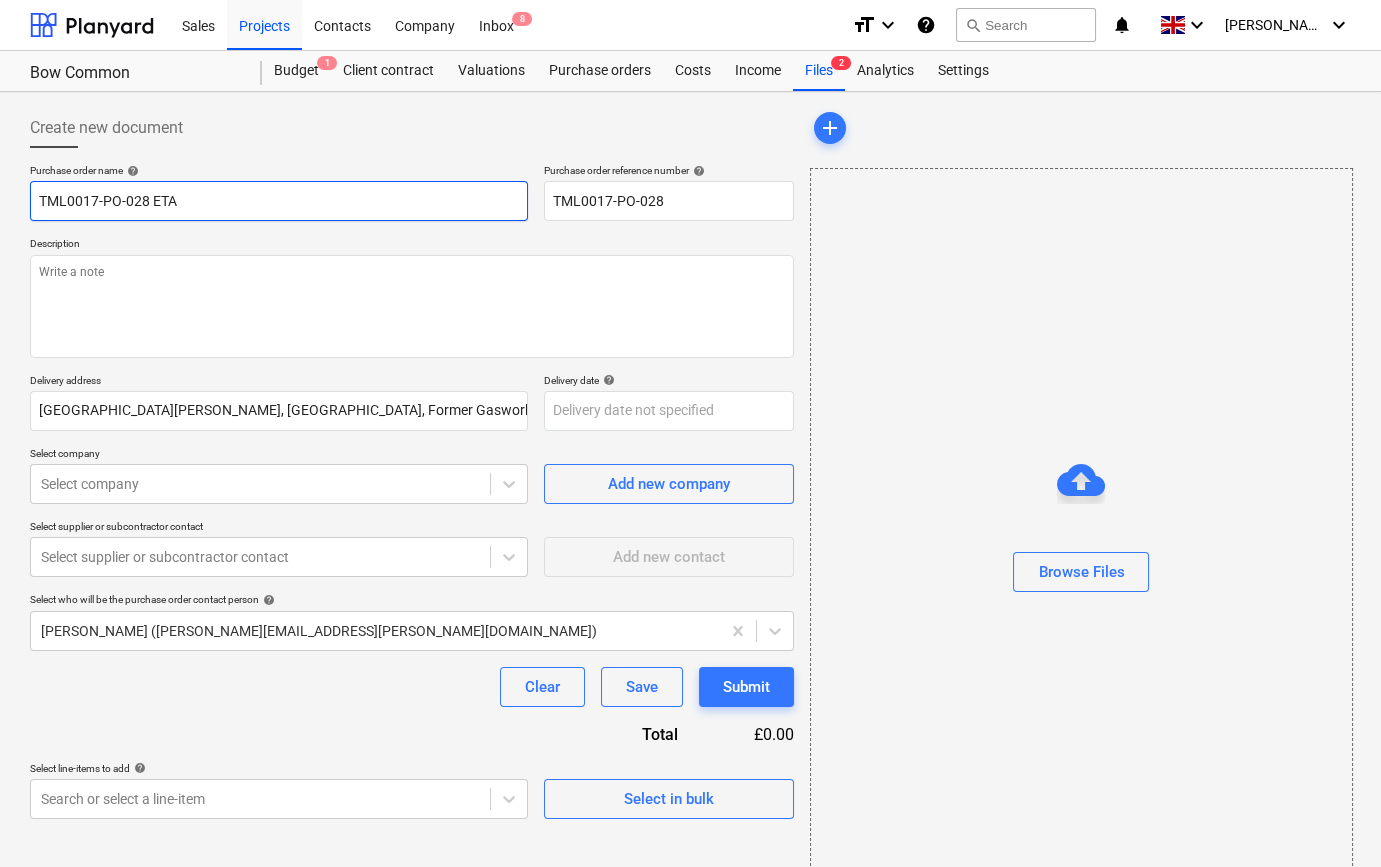 type on "x" 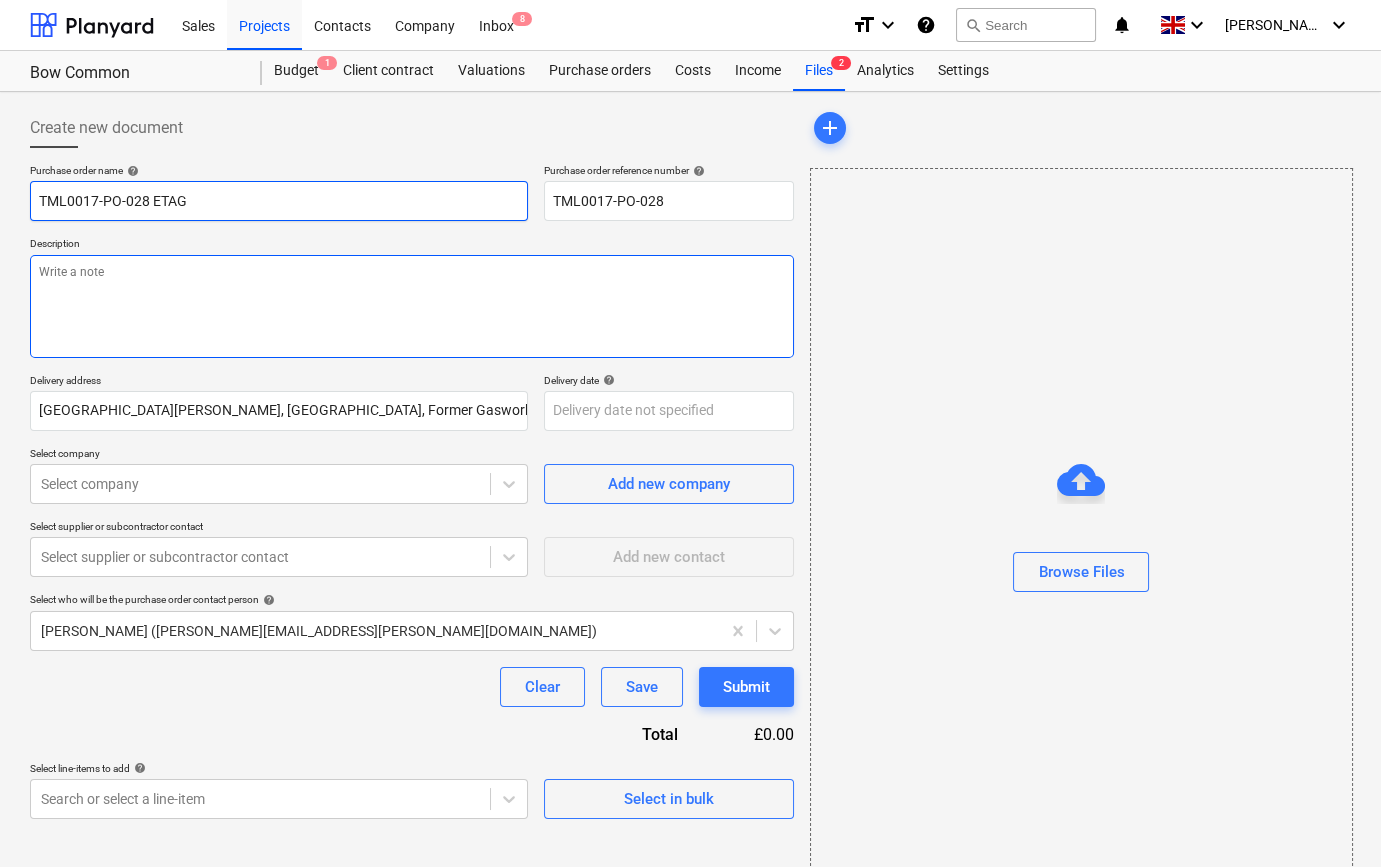 type on "TML0017-PO-028 ETAG" 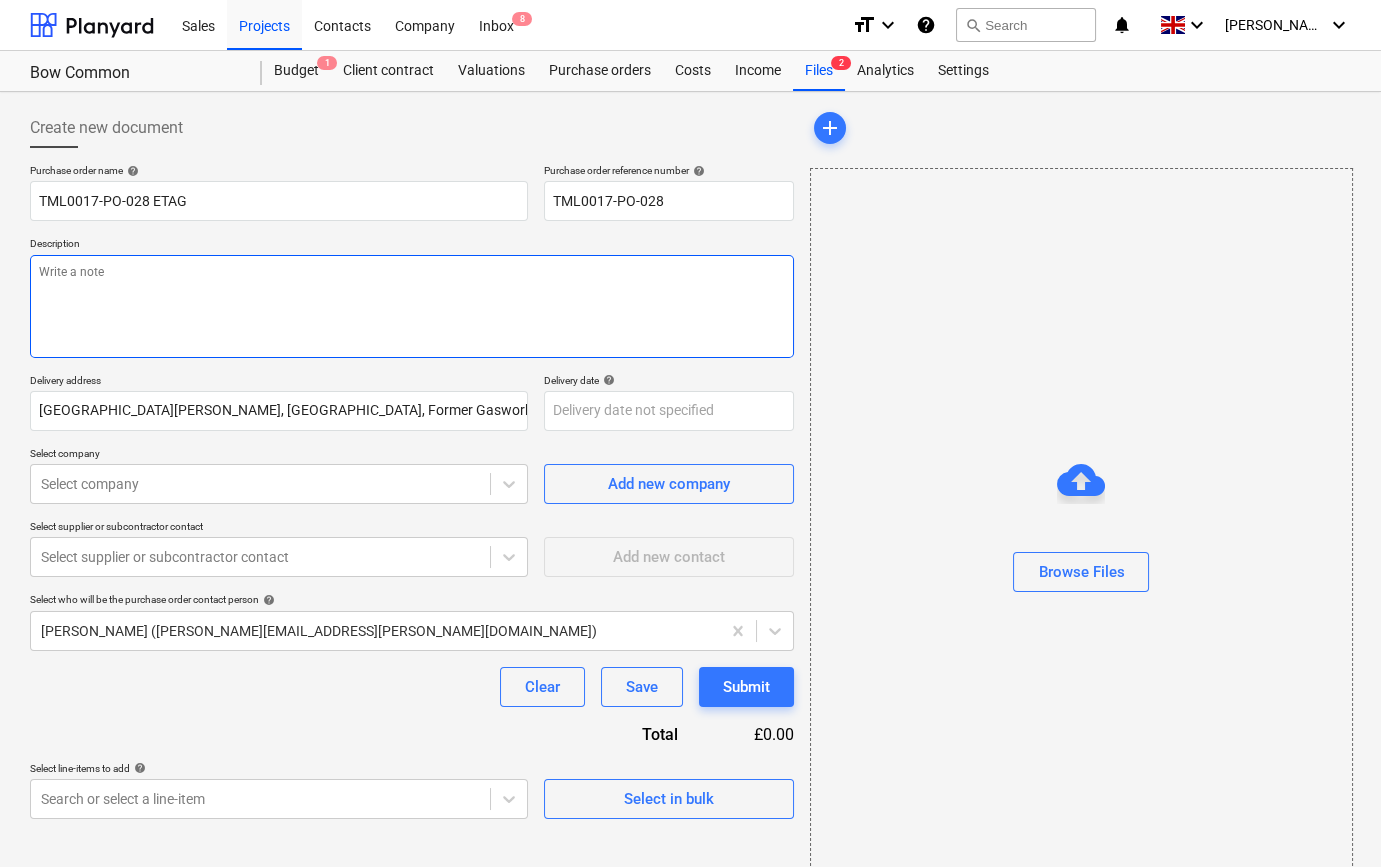 click at bounding box center (412, 306) 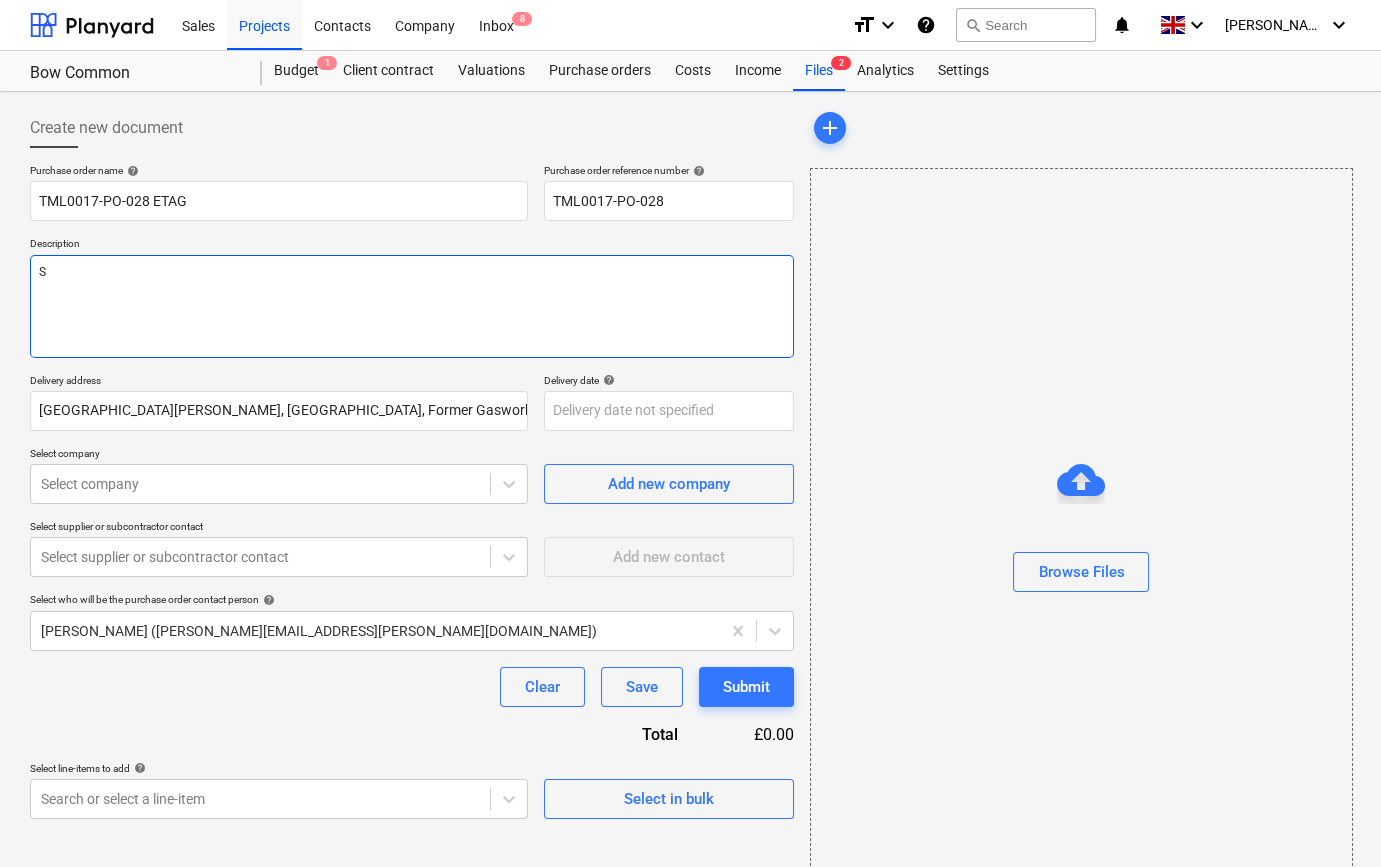type on "x" 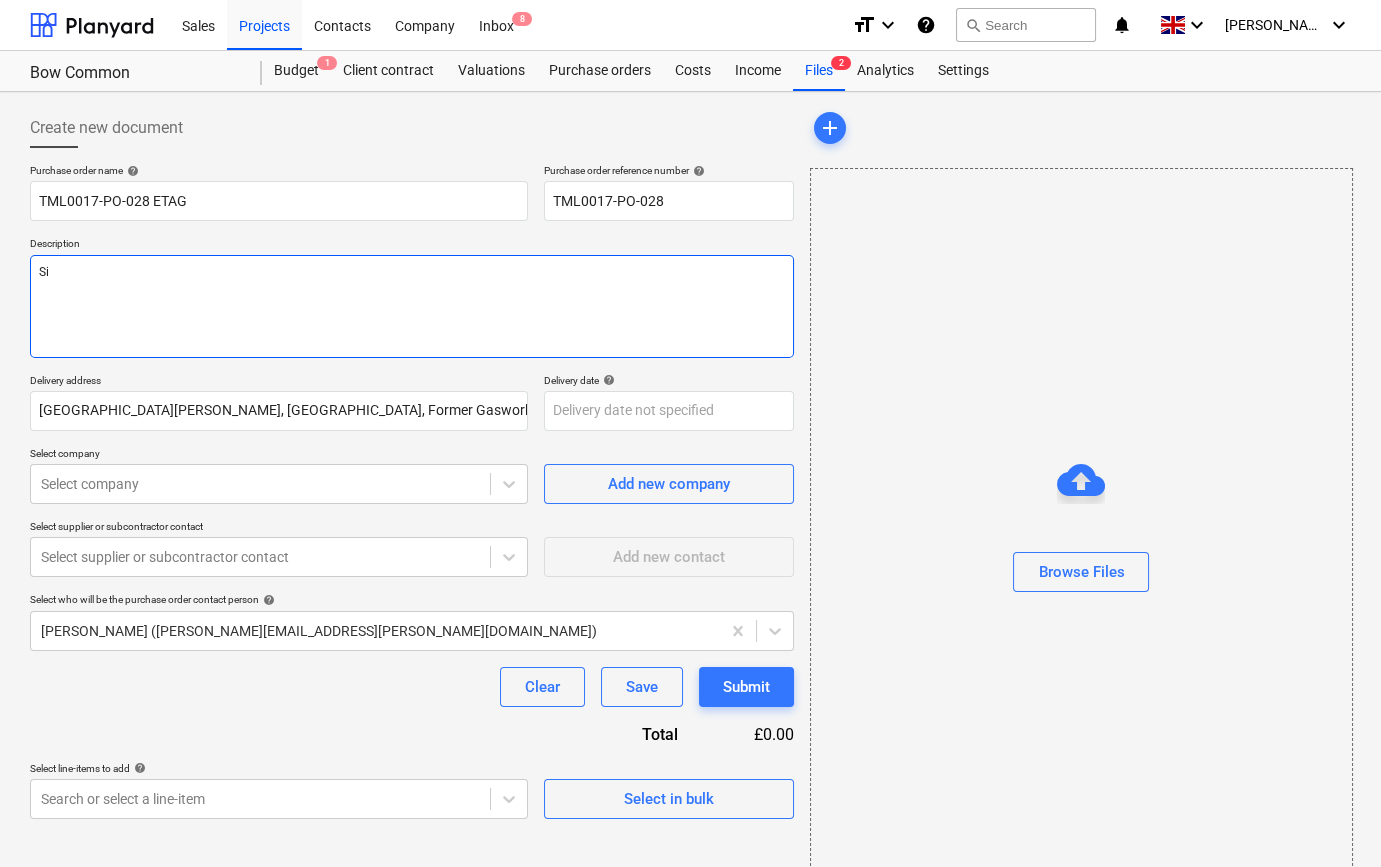type on "x" 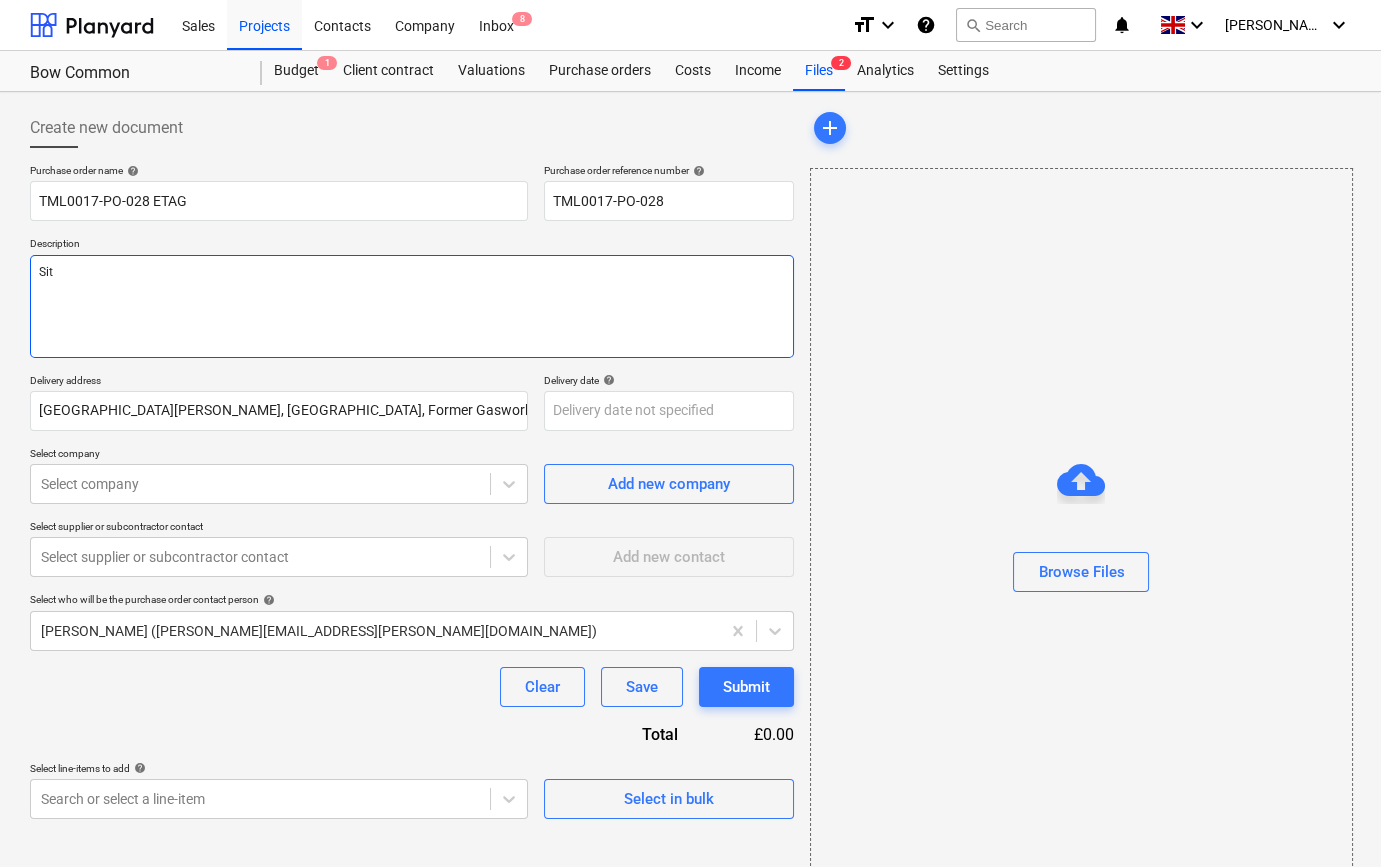 type on "x" 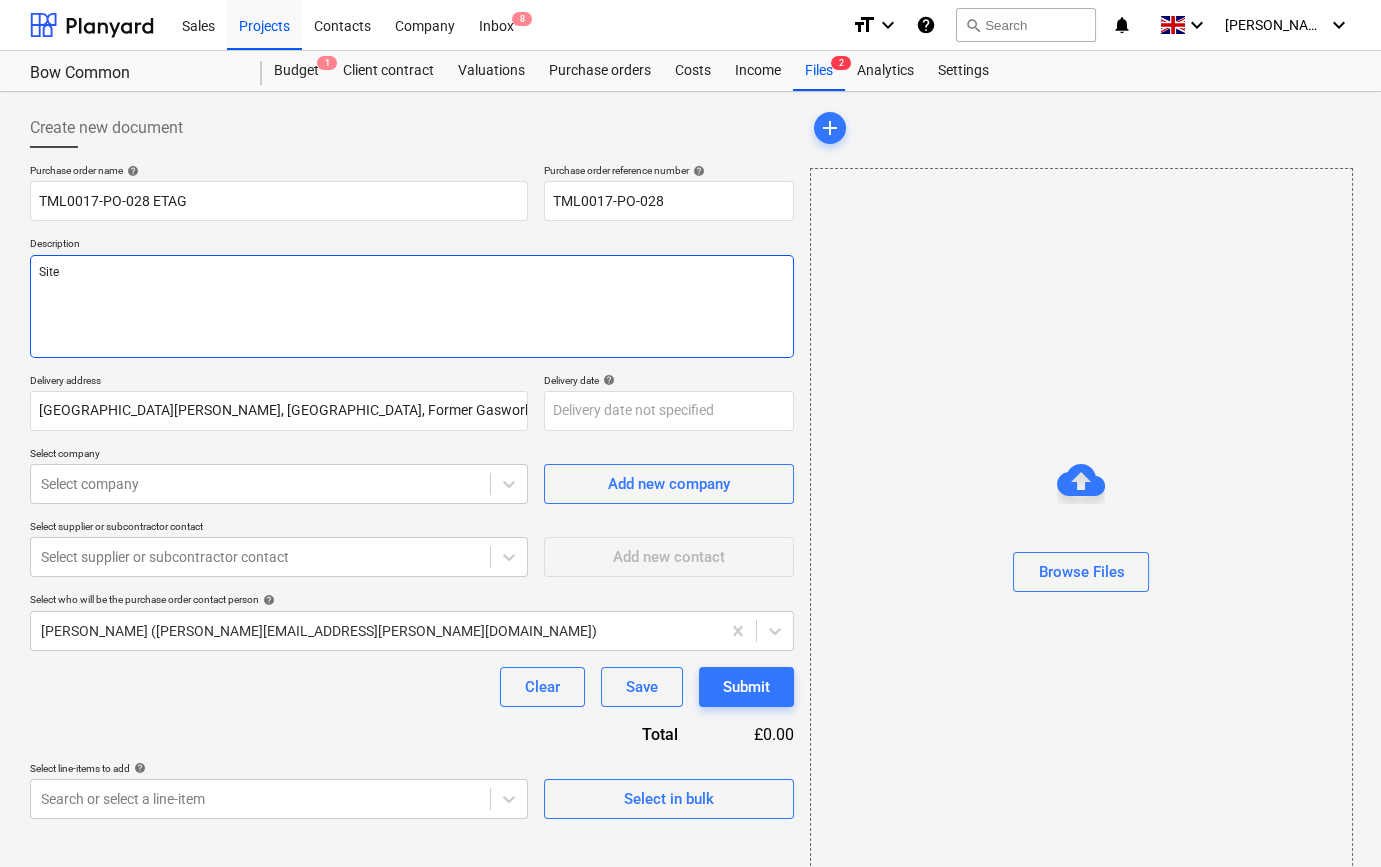 type on "x" 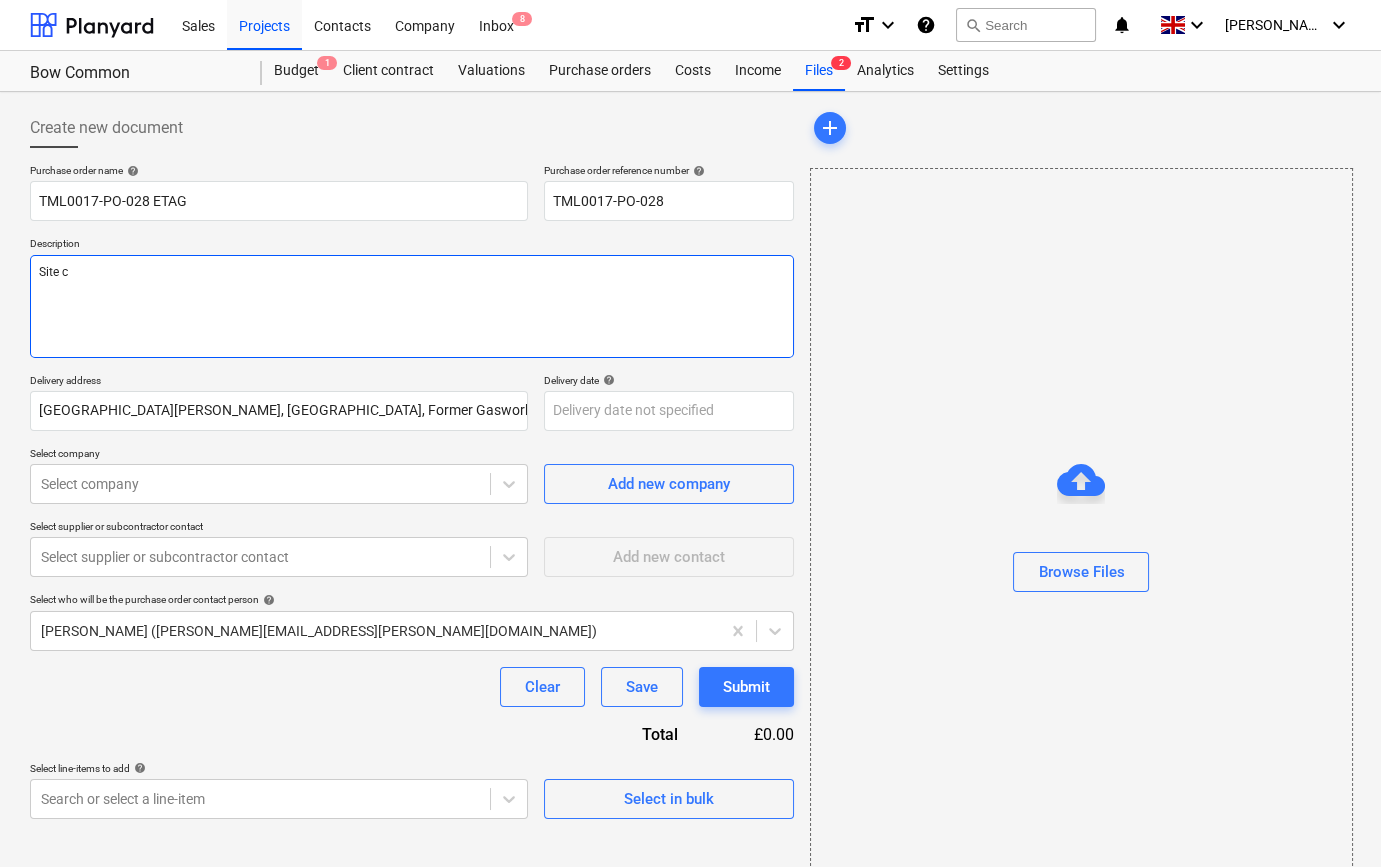 type on "x" 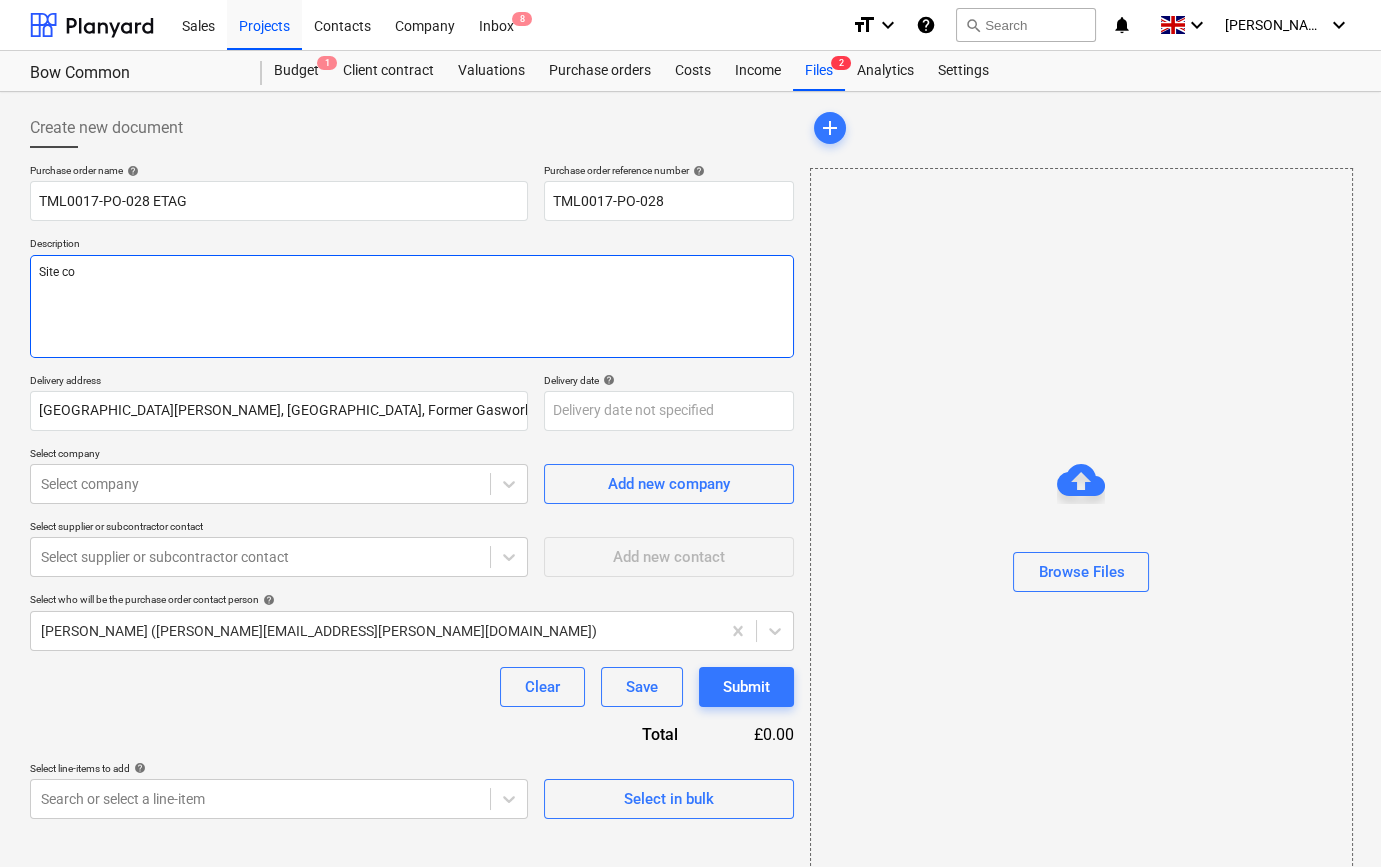 type on "x" 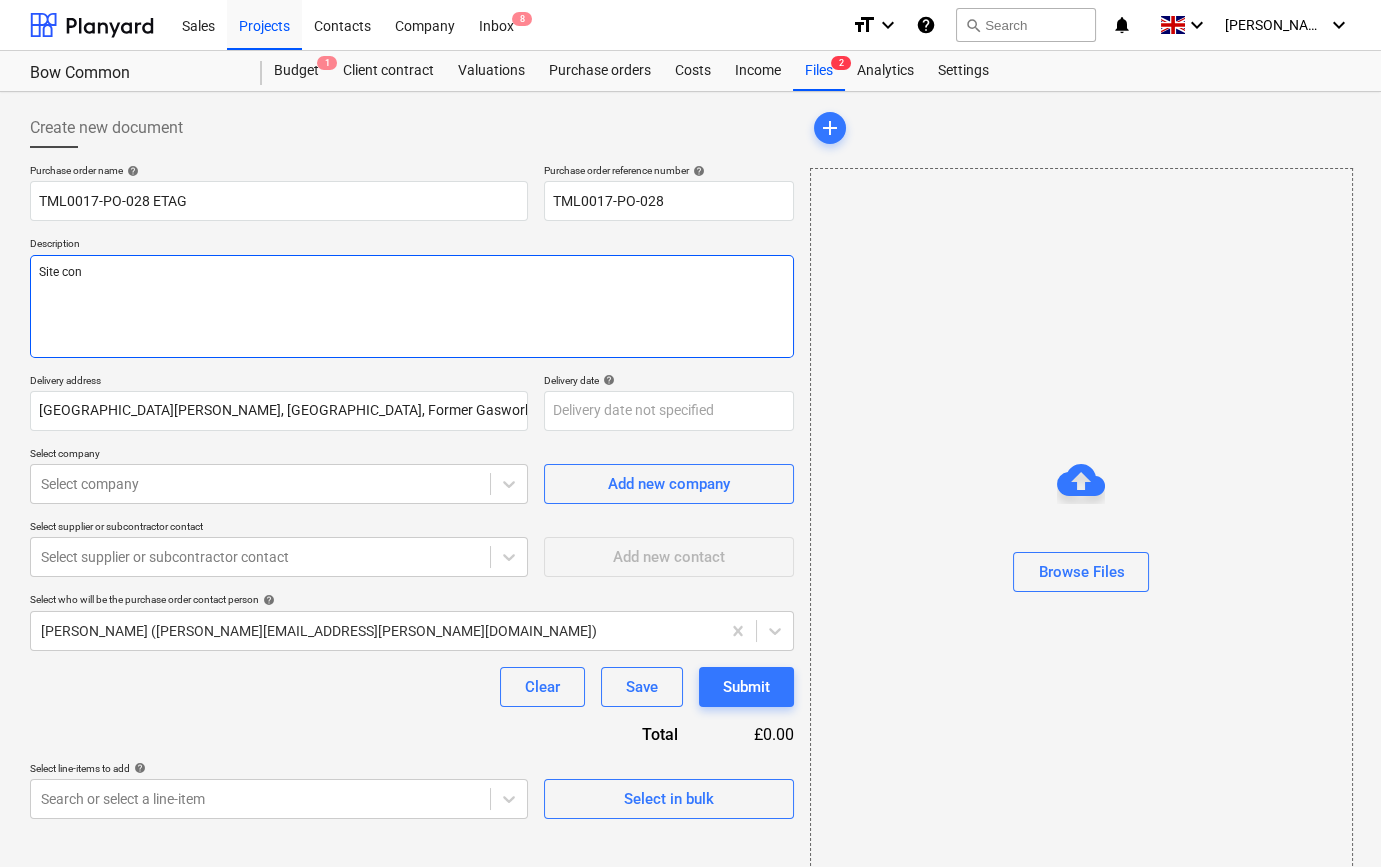 type on "x" 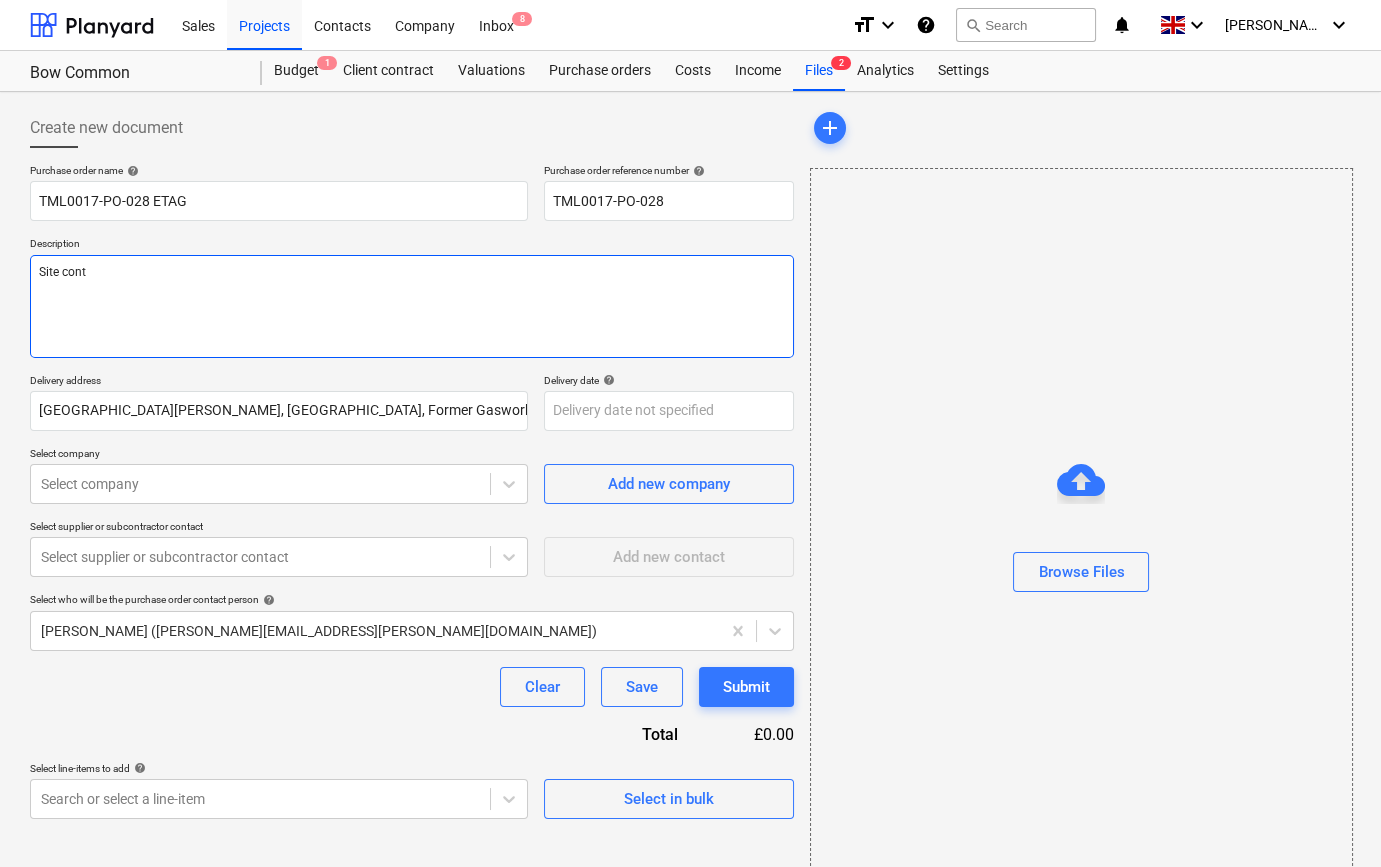 type on "x" 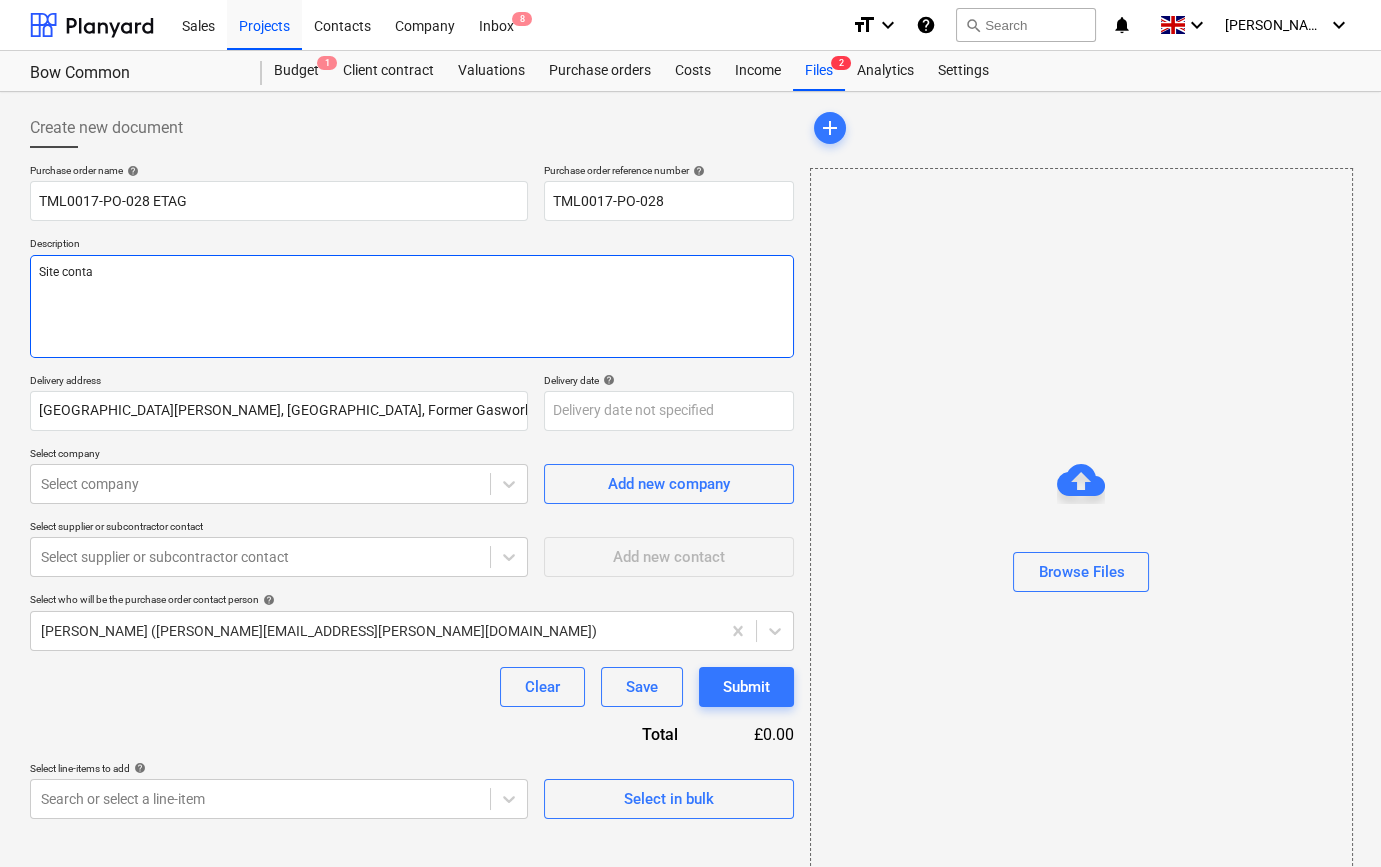 type on "x" 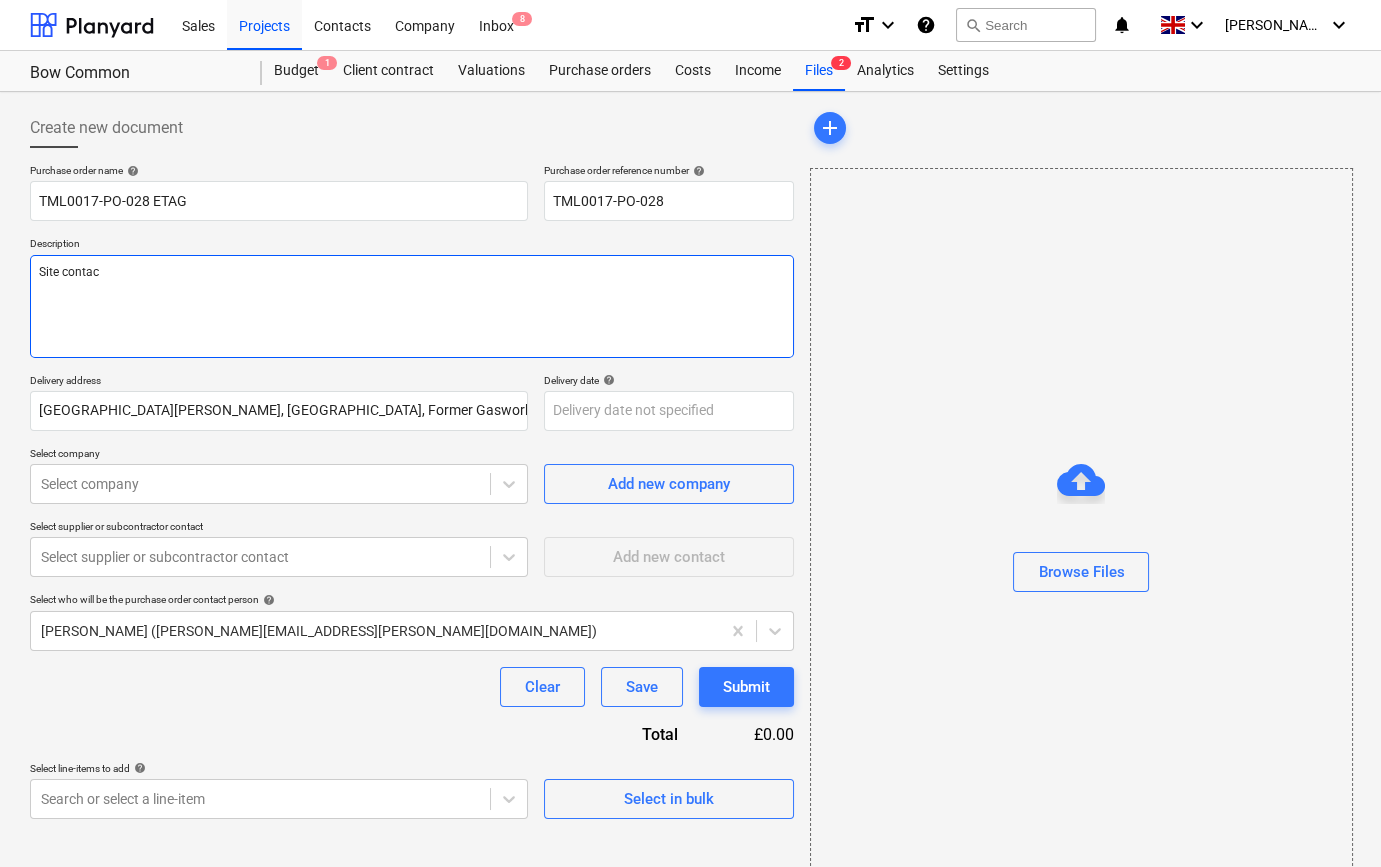 type on "x" 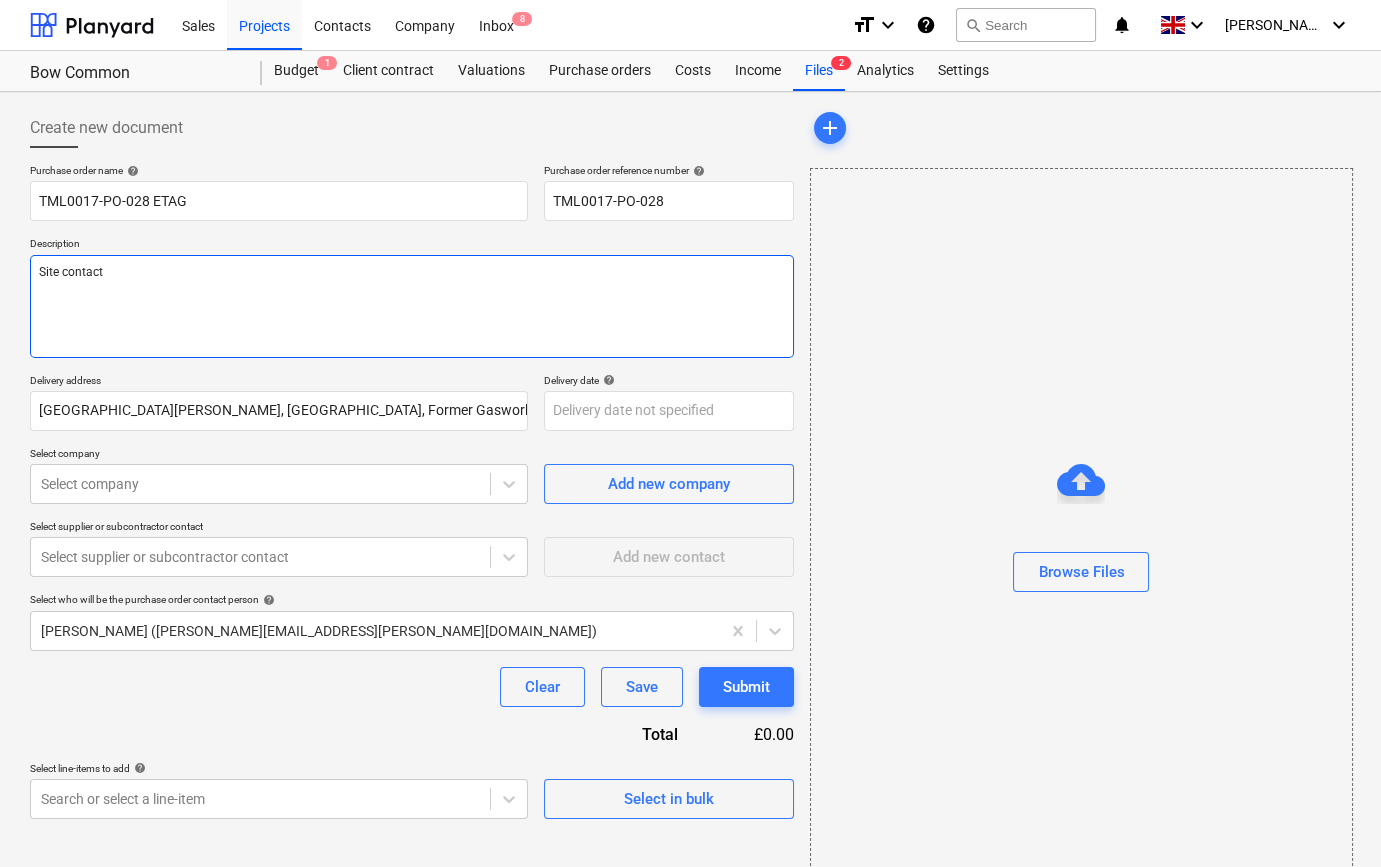 type on "x" 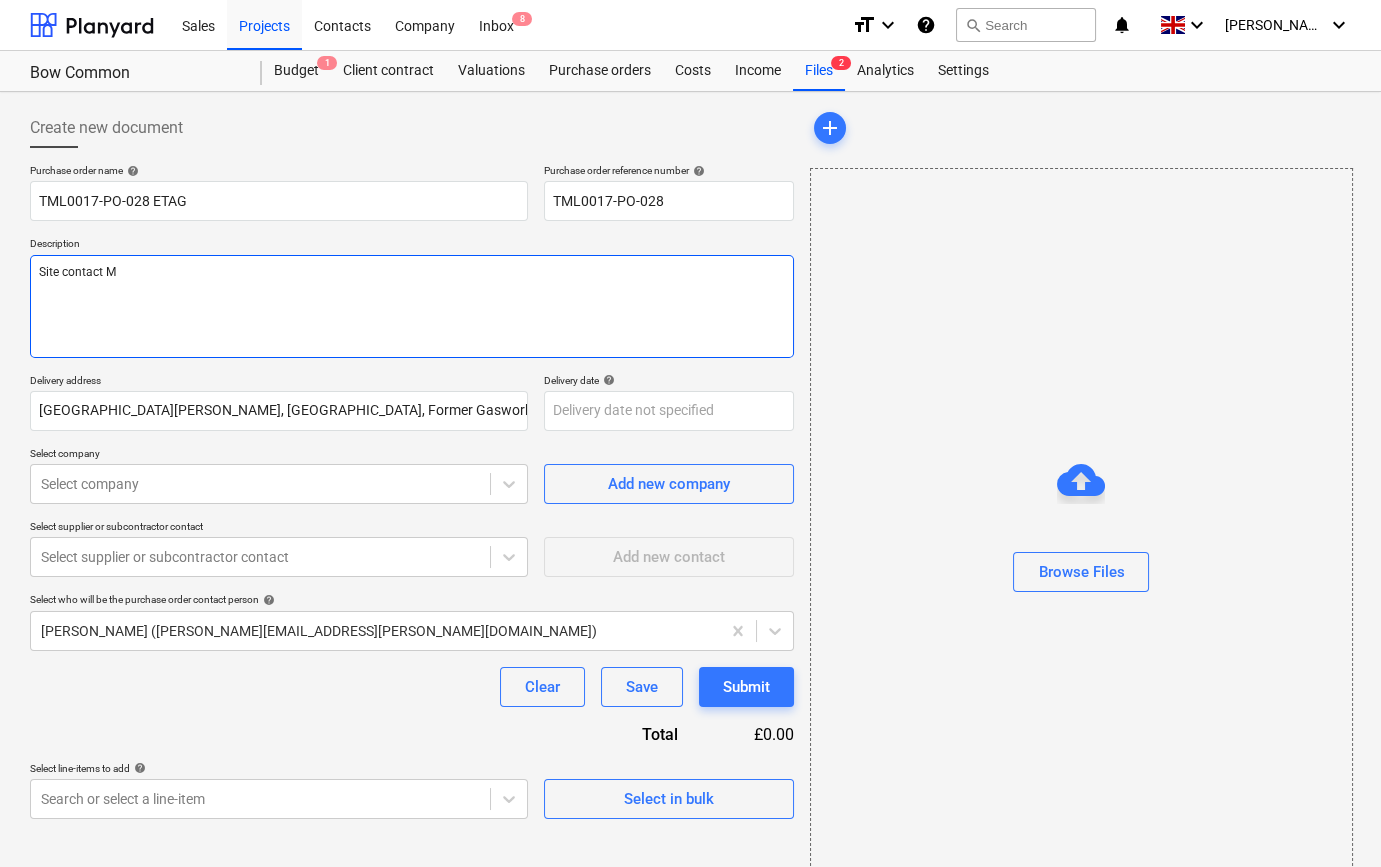 type on "x" 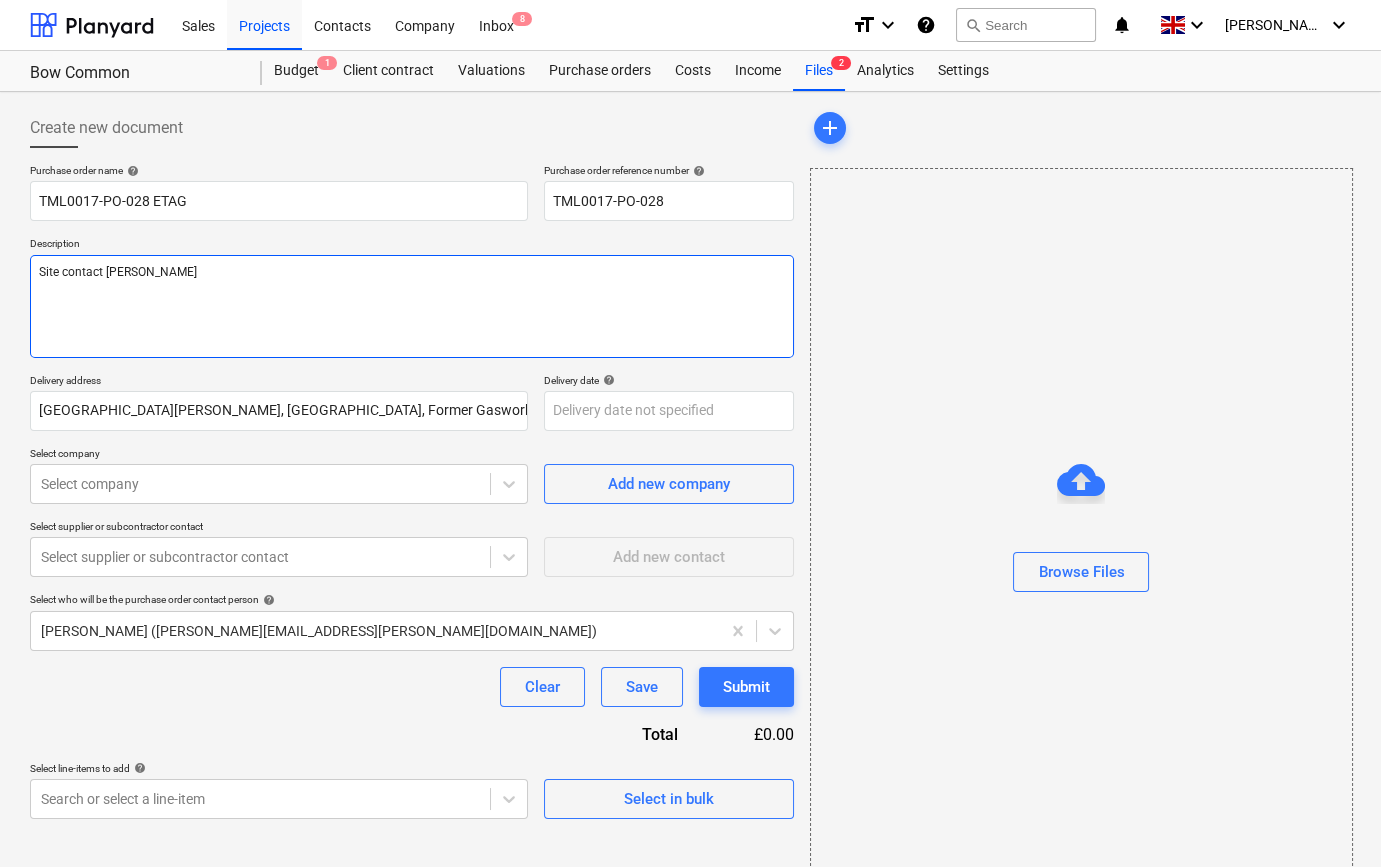 type on "x" 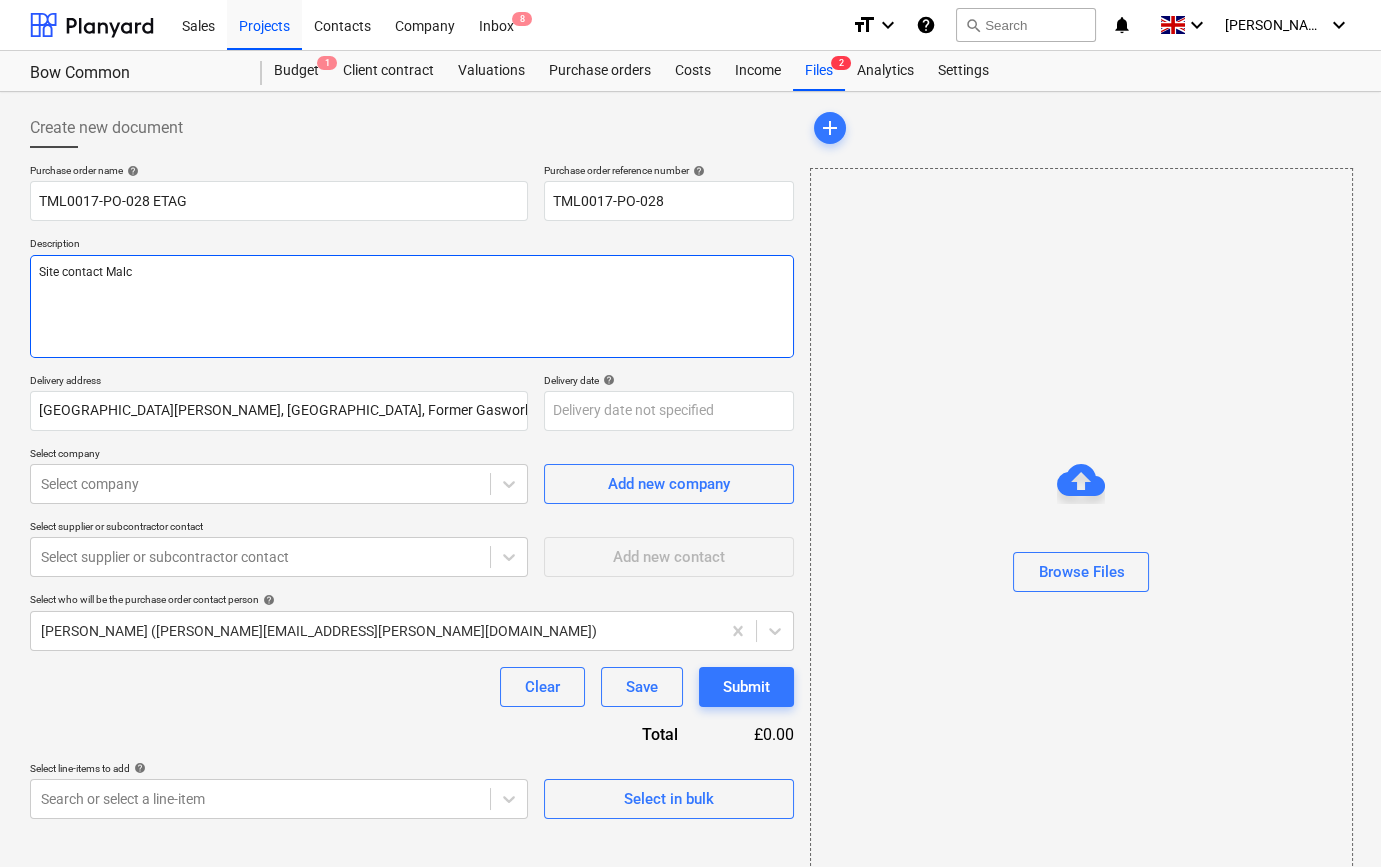 type on "x" 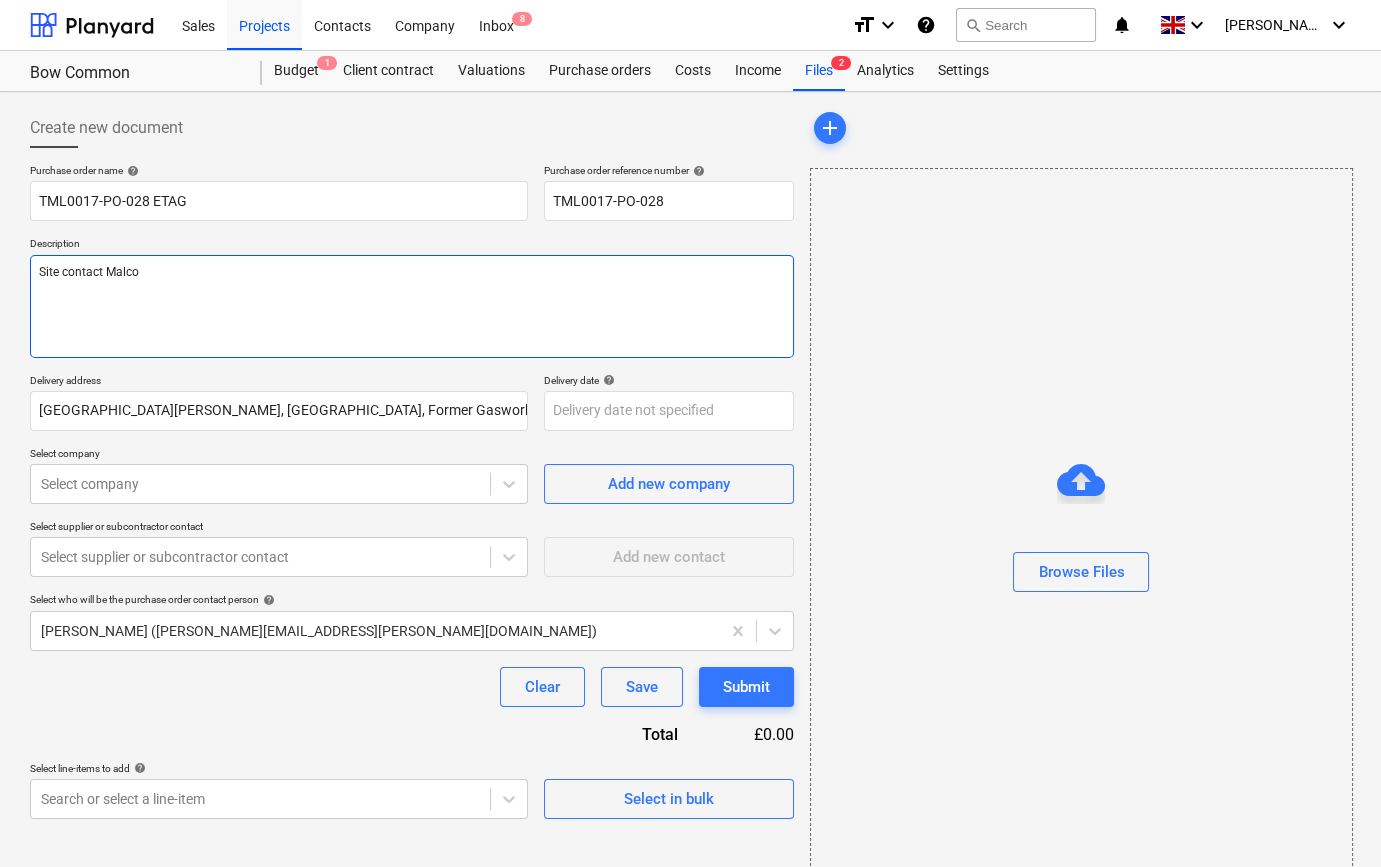 type on "x" 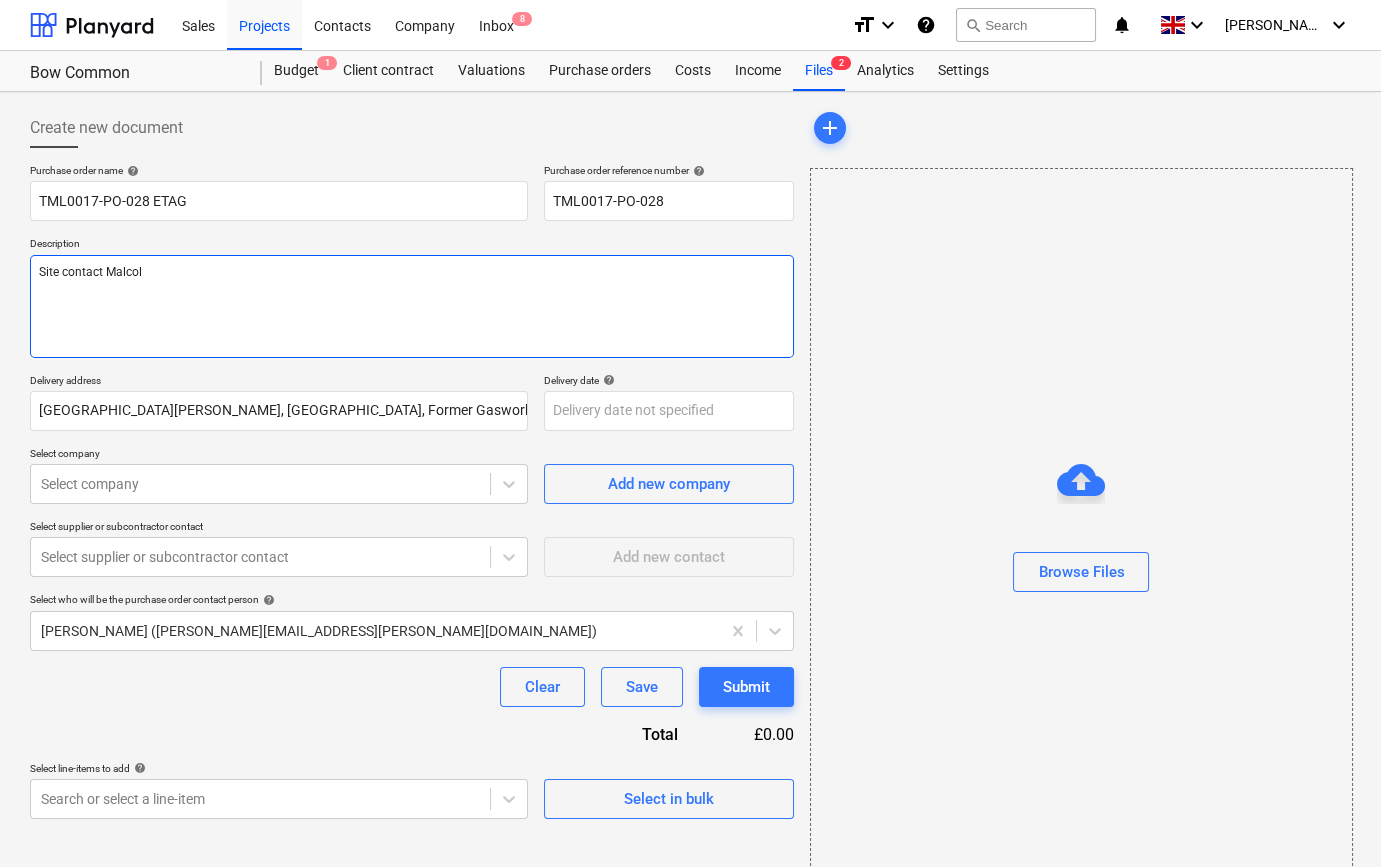 type on "x" 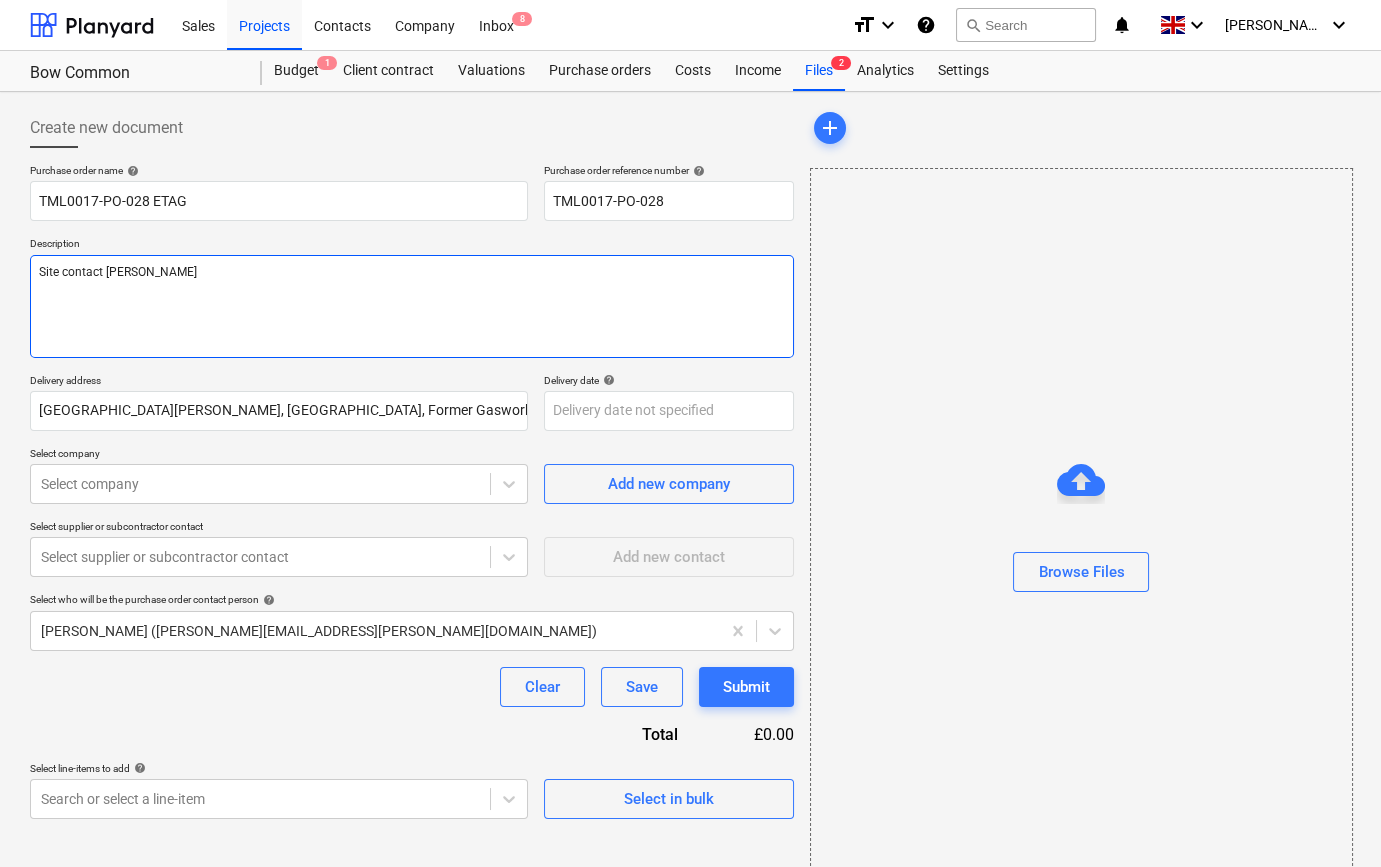 type on "x" 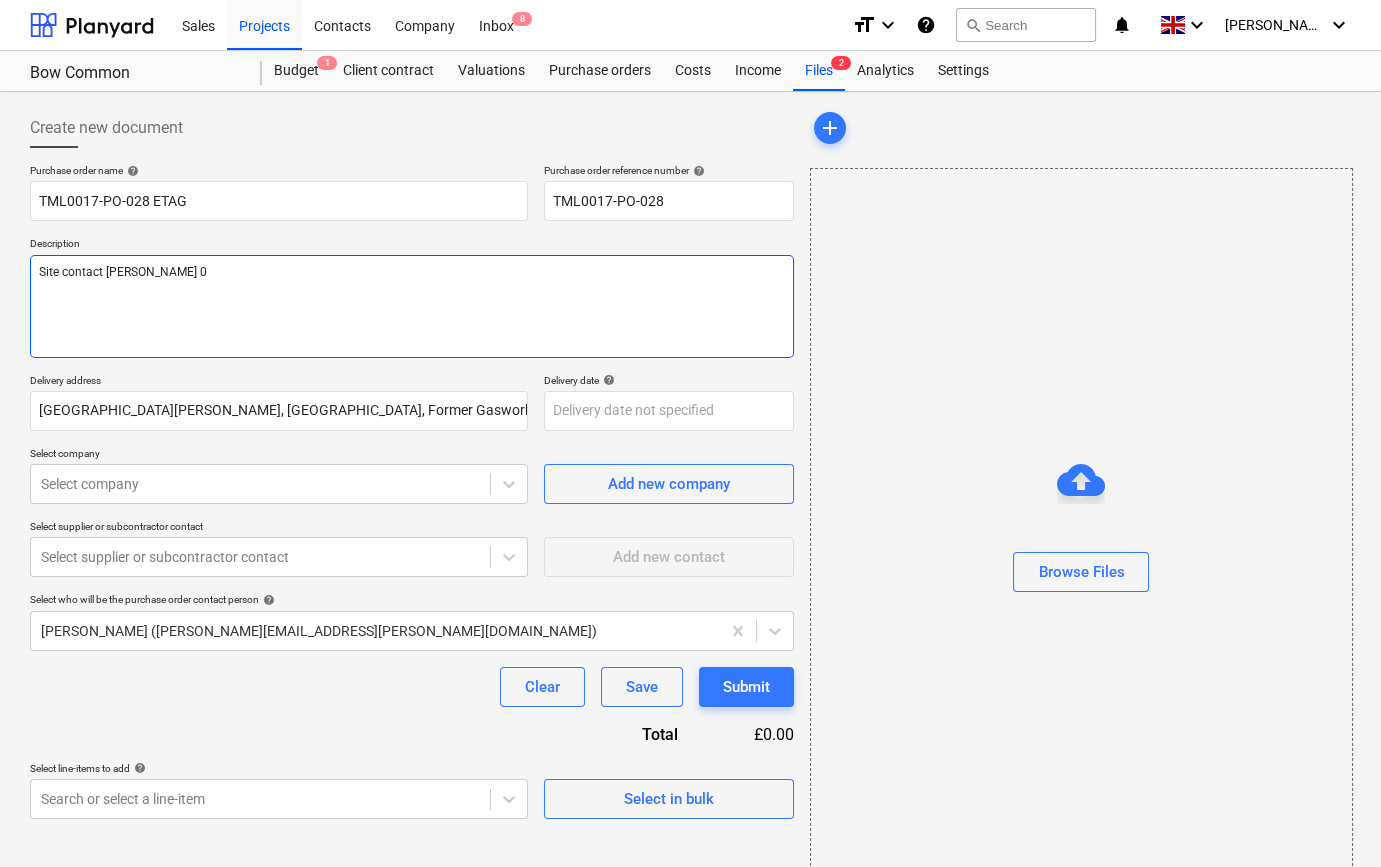 type on "x" 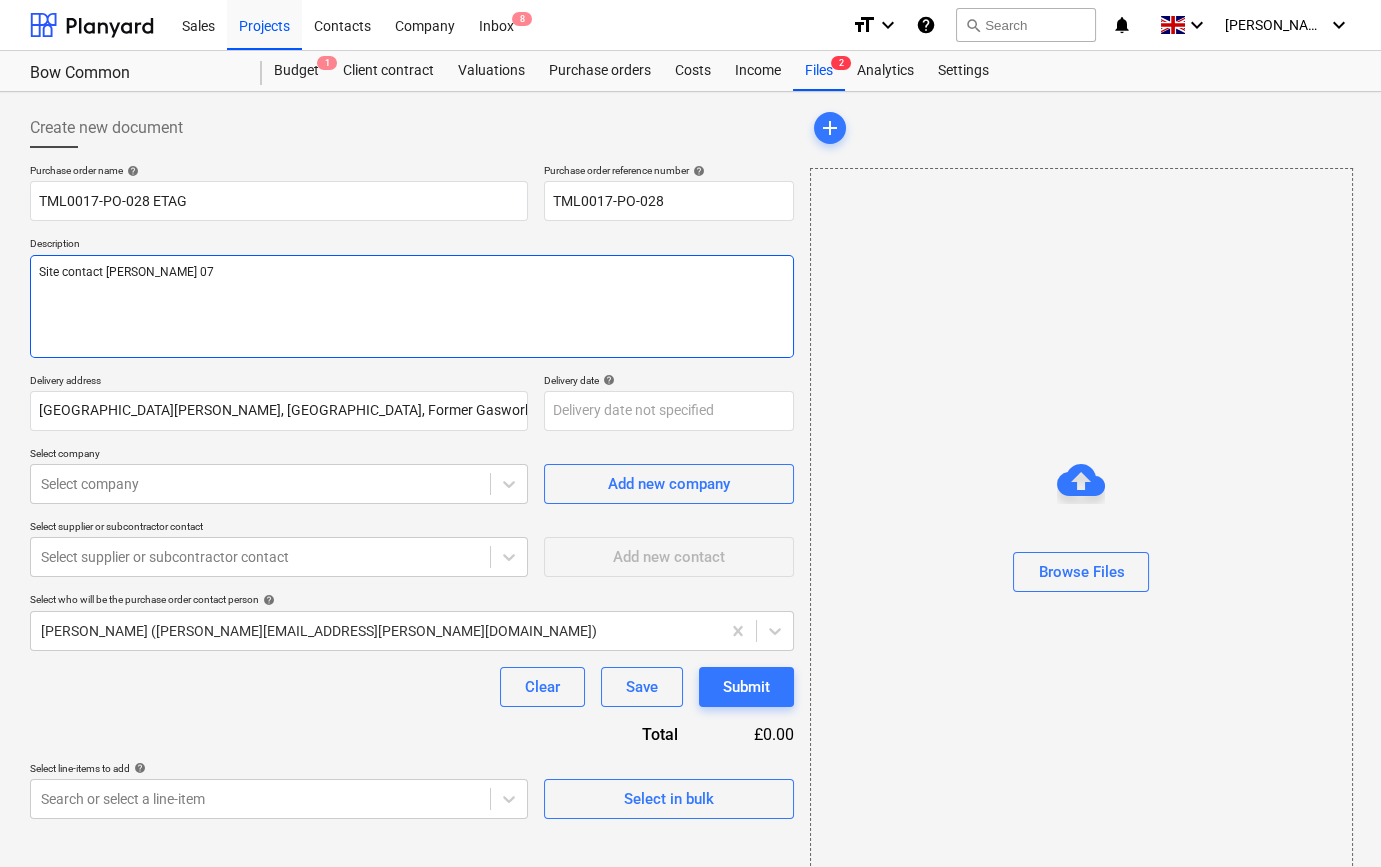 type on "x" 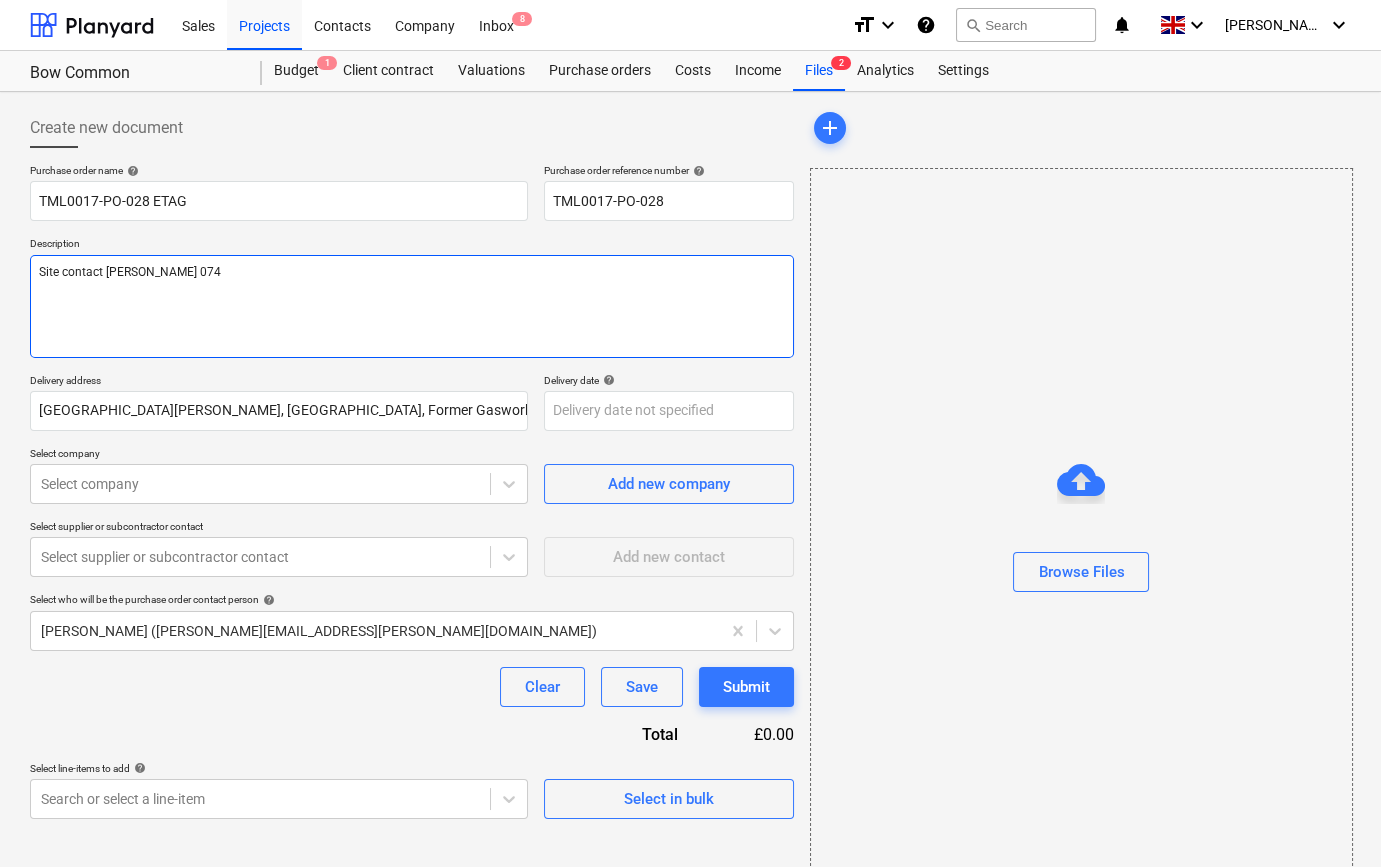 type on "x" 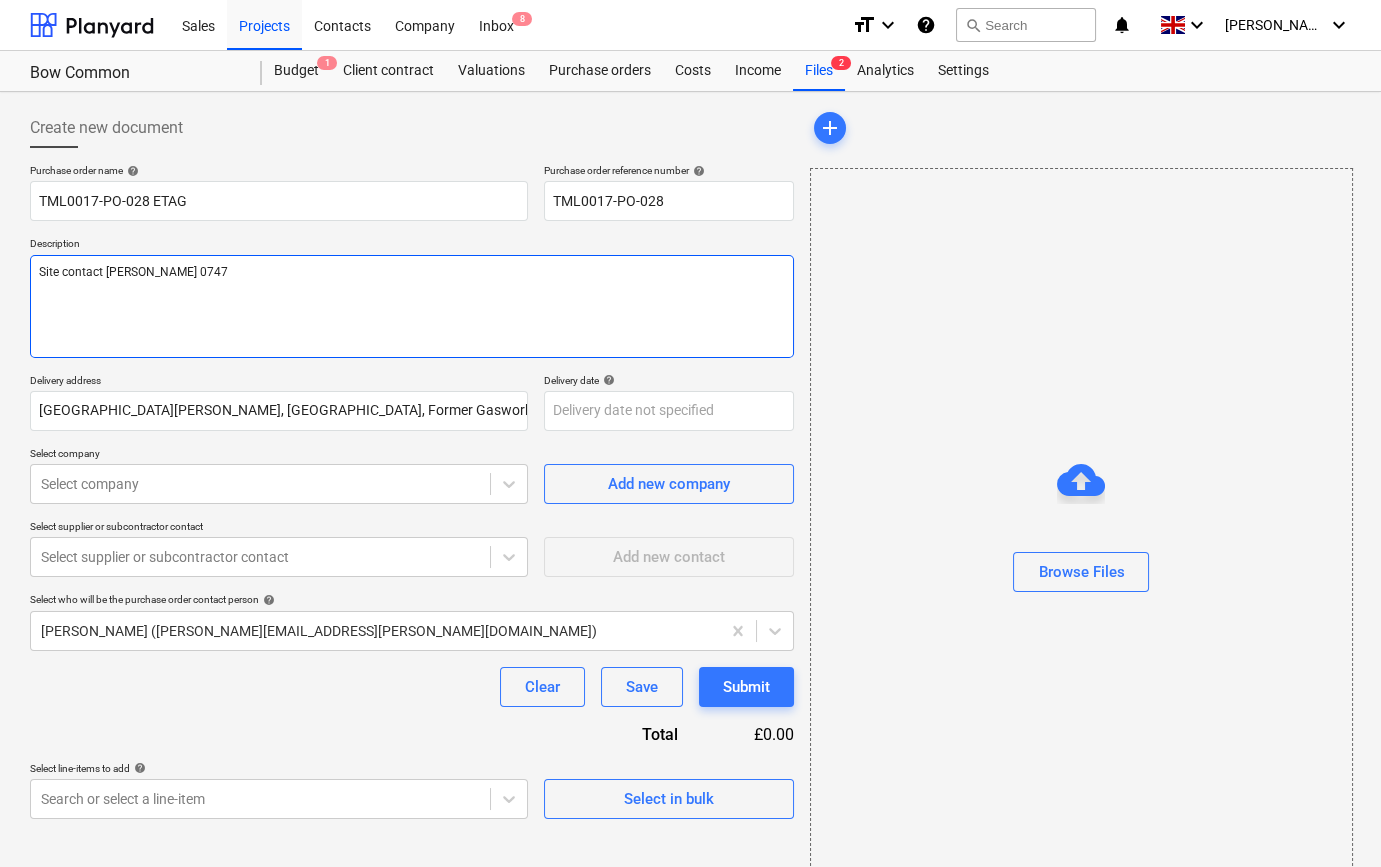 type on "x" 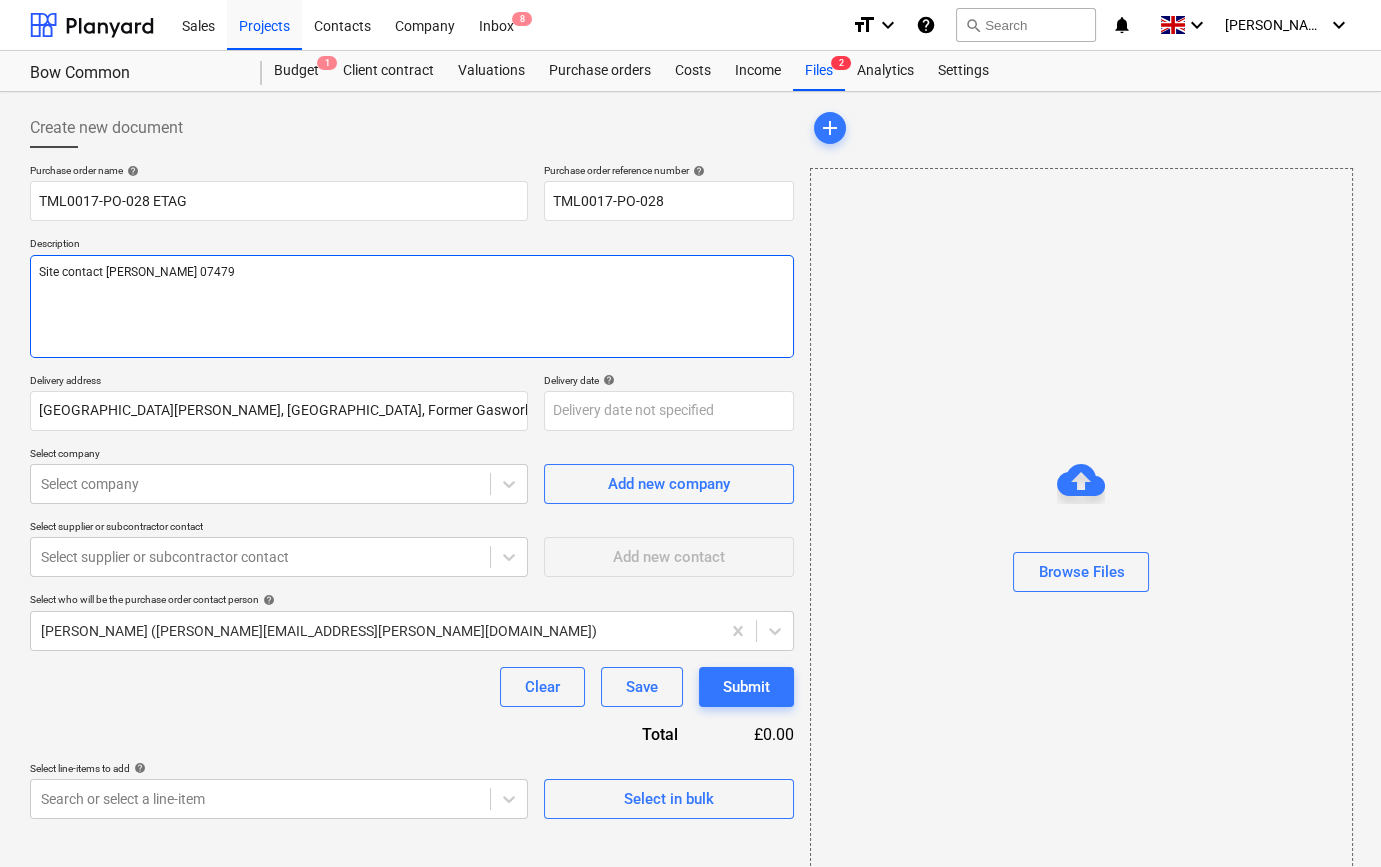 type on "x" 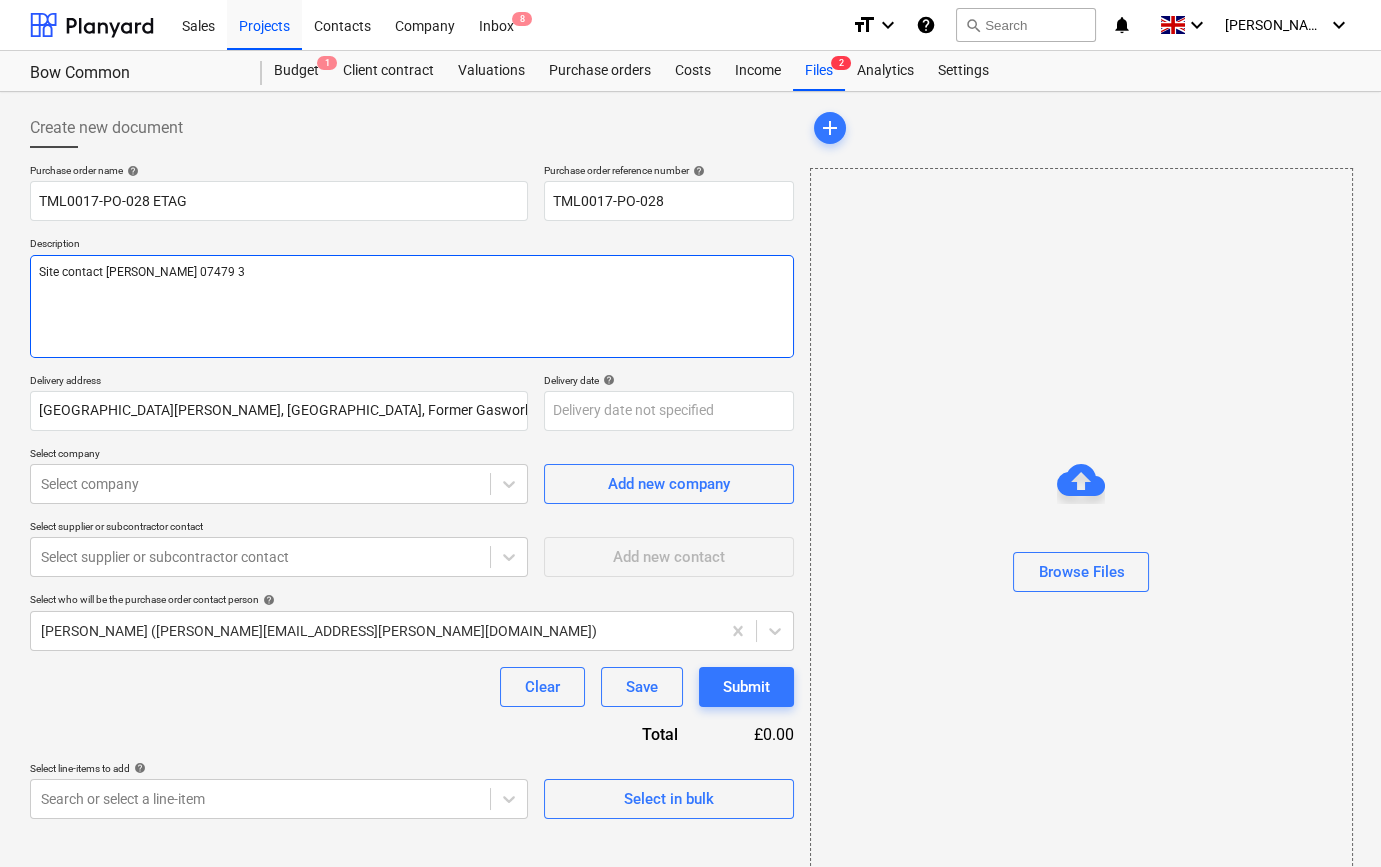 type on "x" 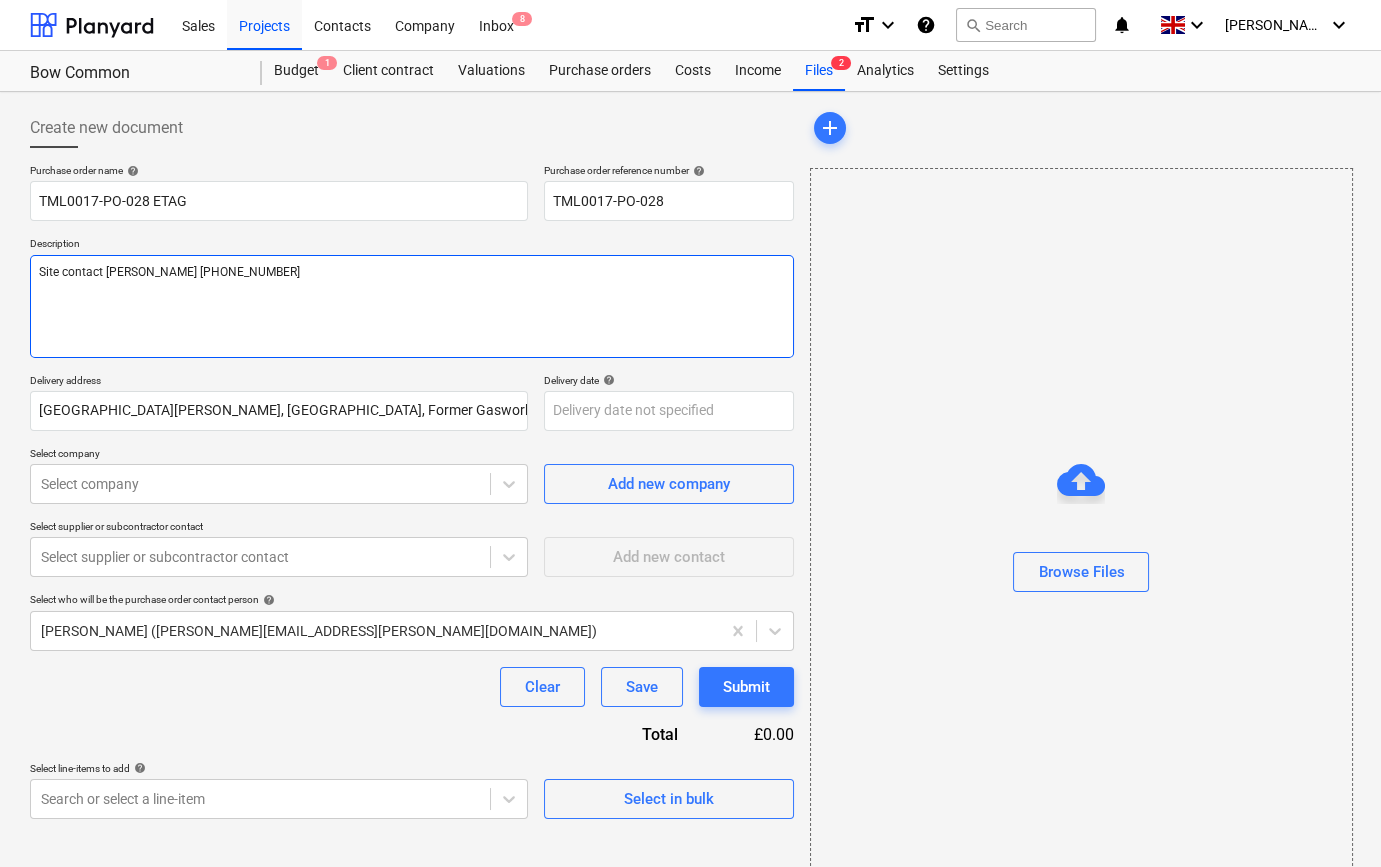 type on "x" 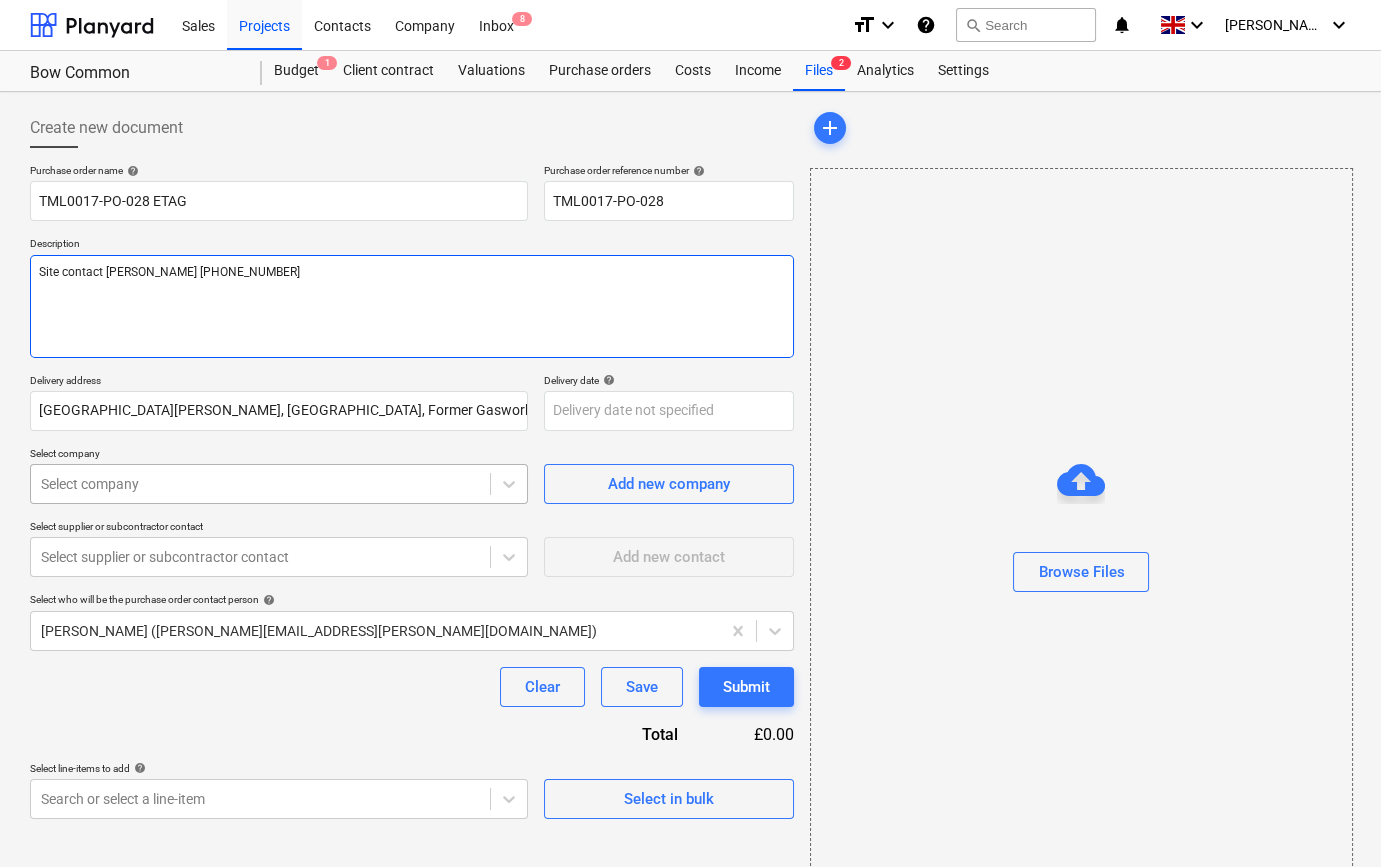 type on "Site contact [PERSON_NAME] [PHONE_NUMBER]" 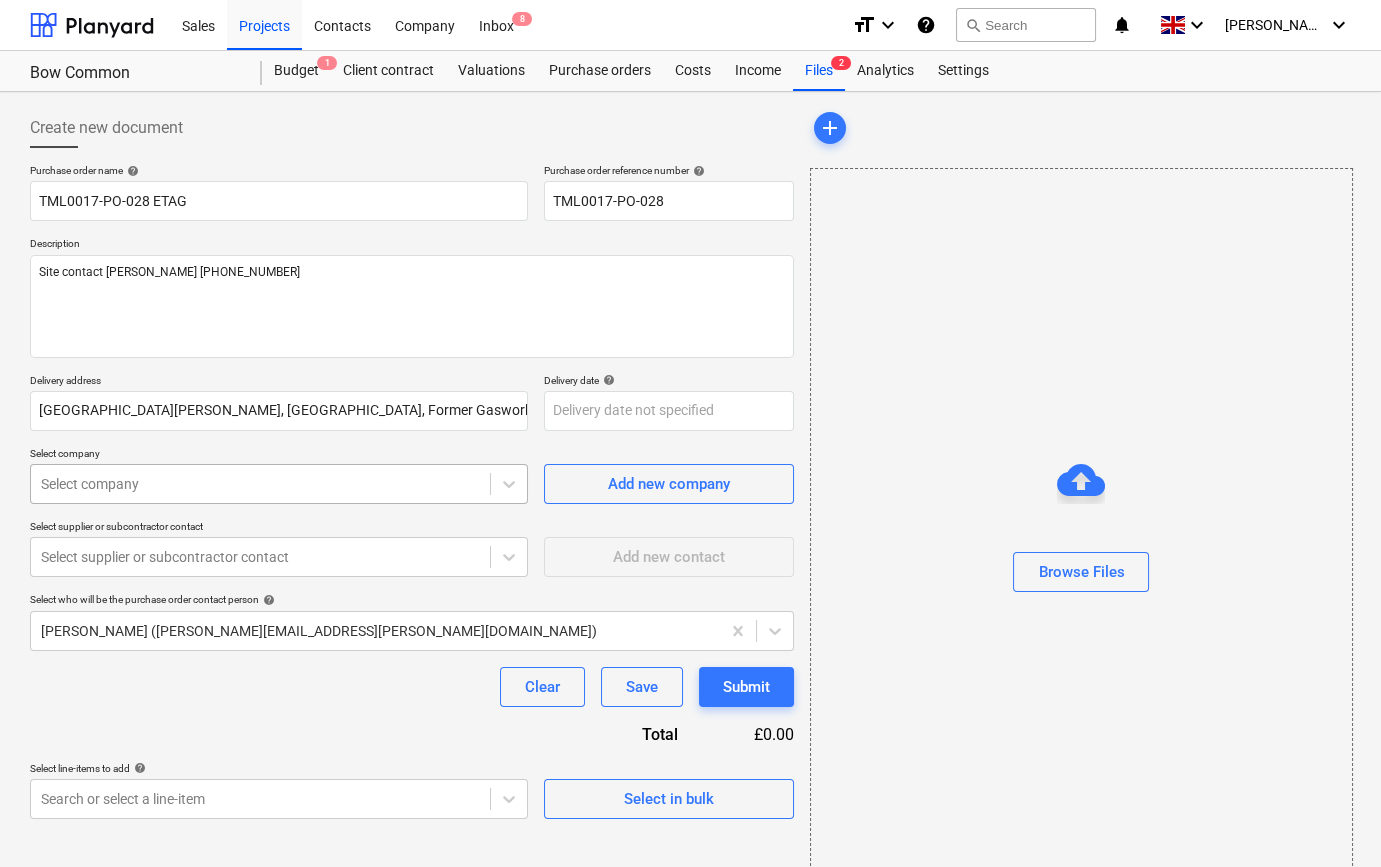 type on "x" 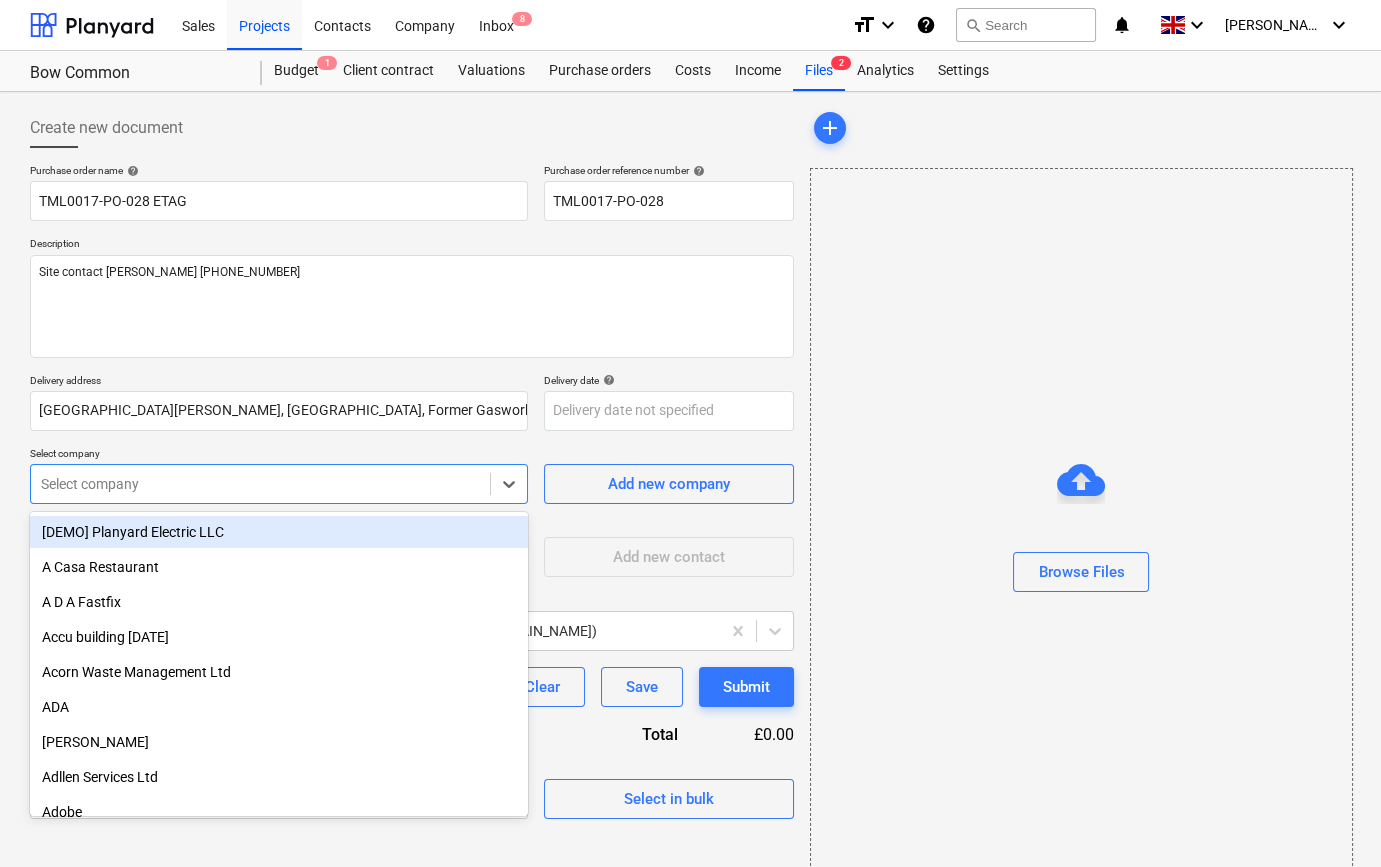 click at bounding box center (260, 484) 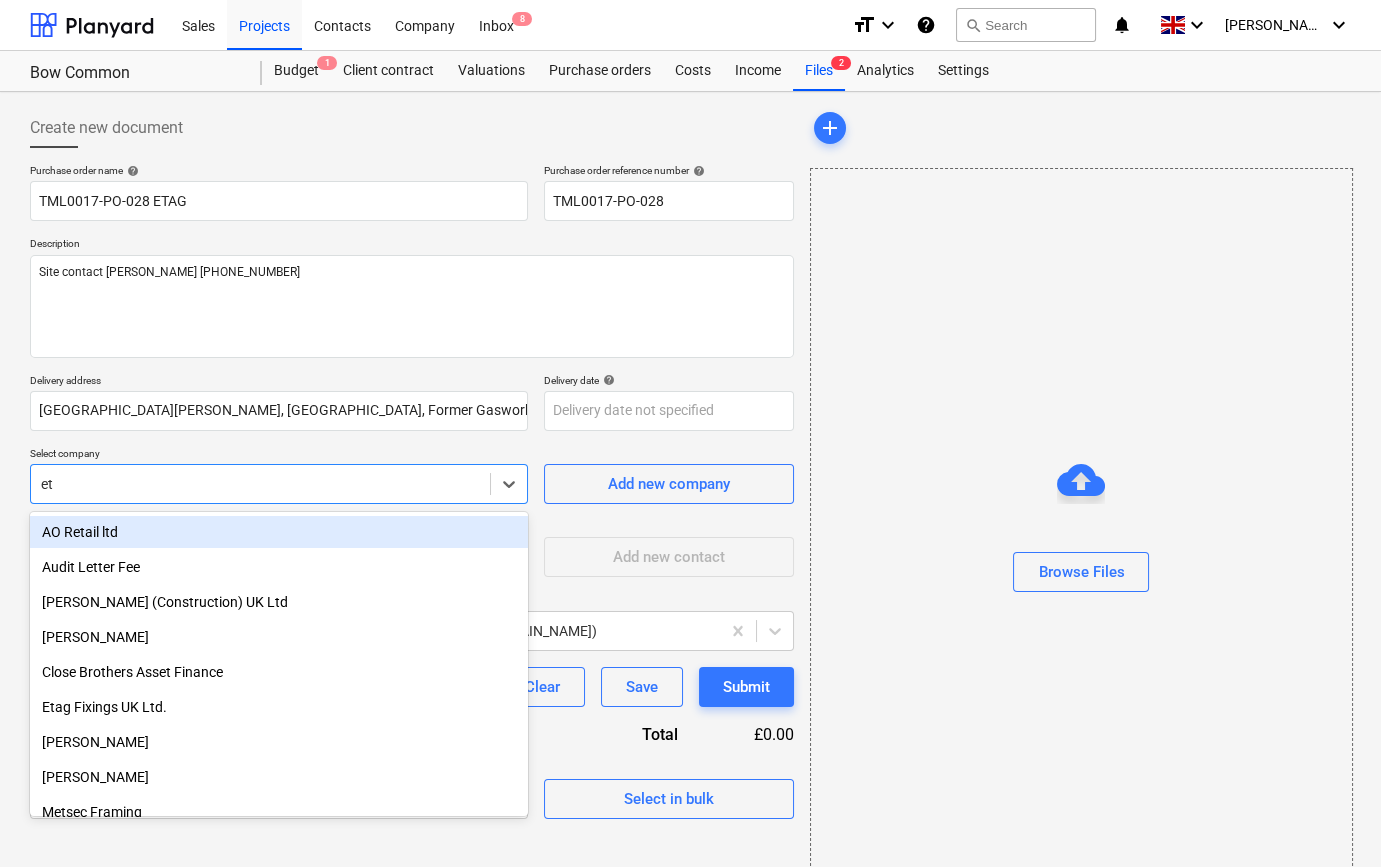 type on "eta" 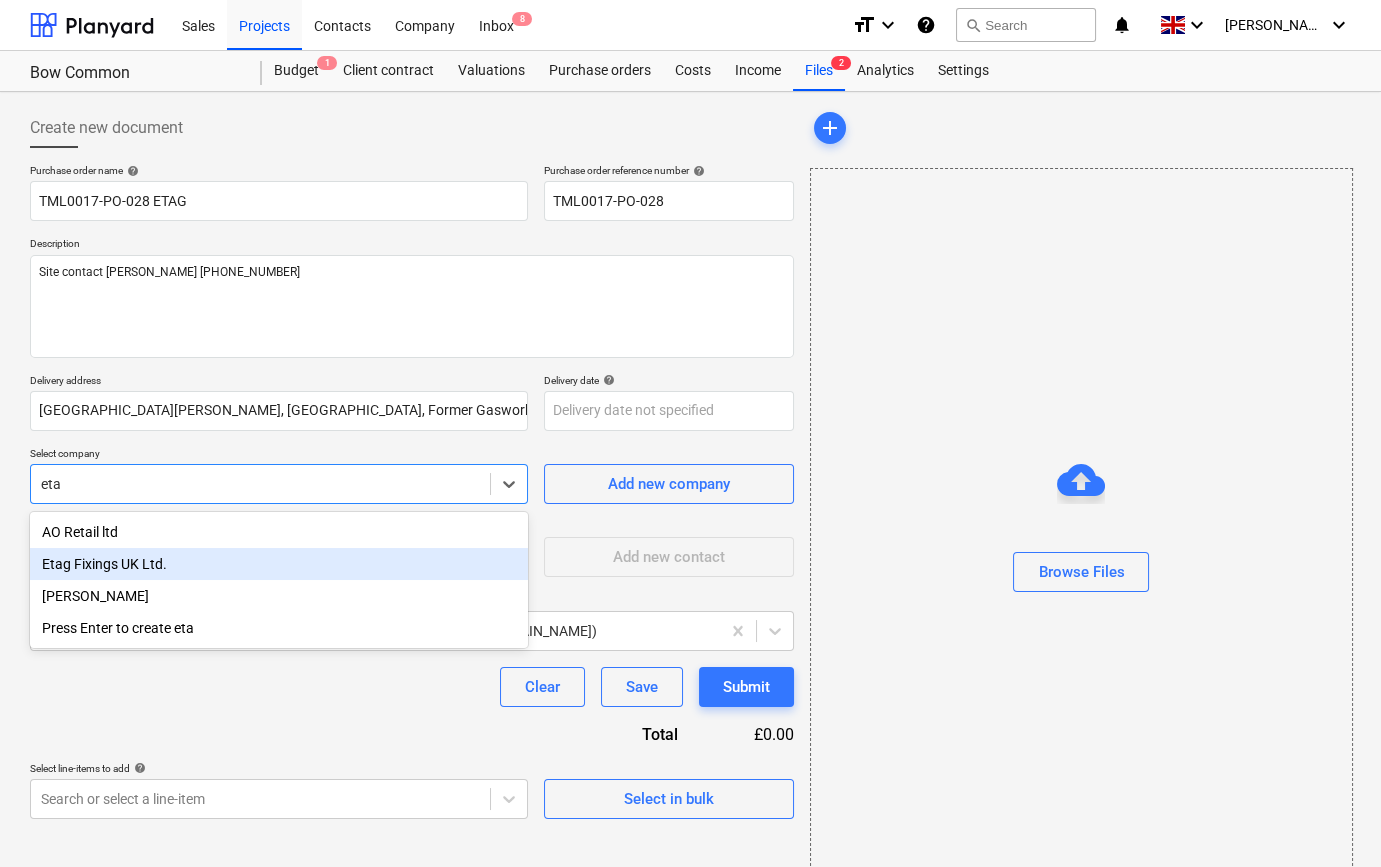 click on "Etag Fixings UK Ltd." at bounding box center [279, 564] 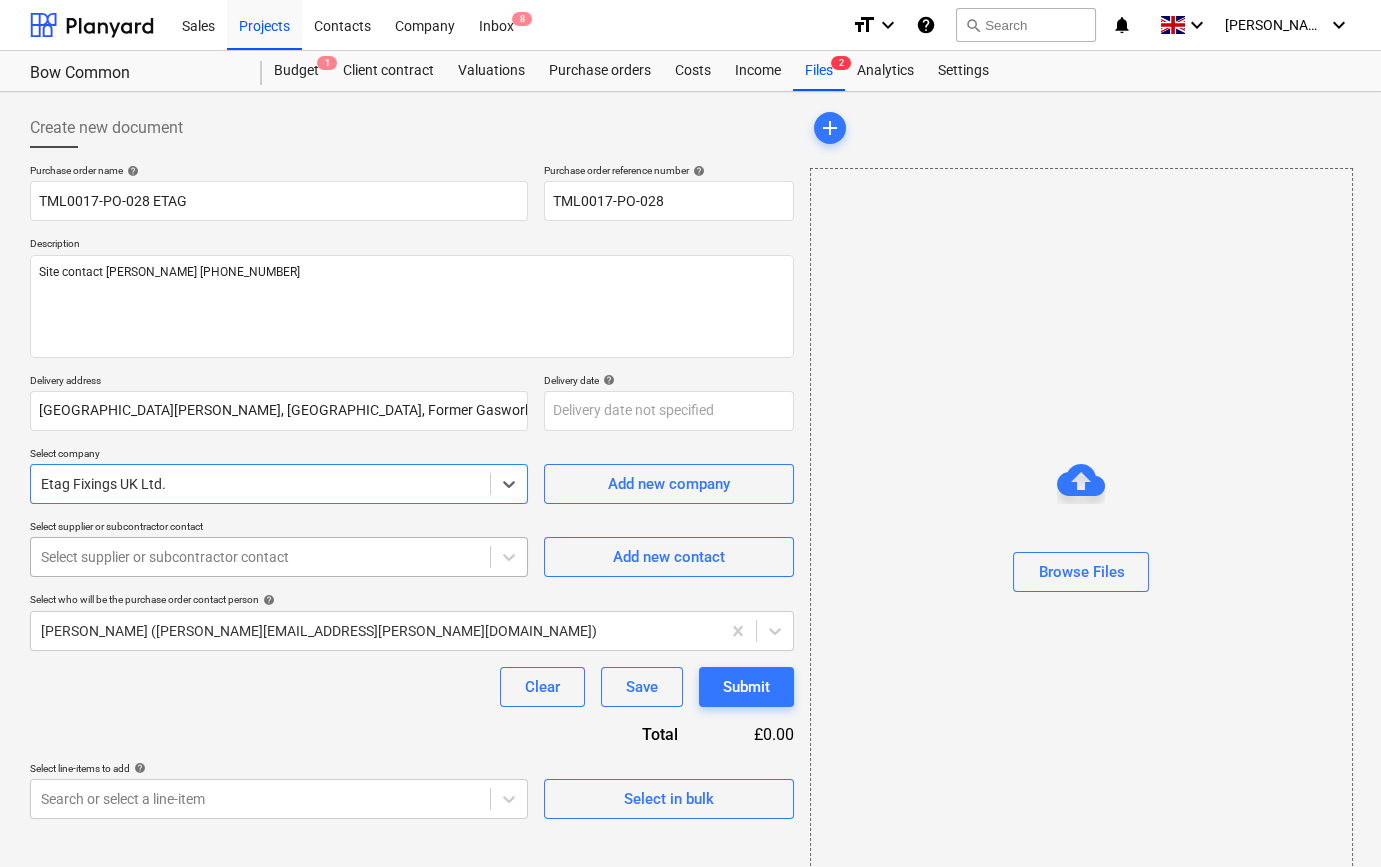 click at bounding box center (260, 557) 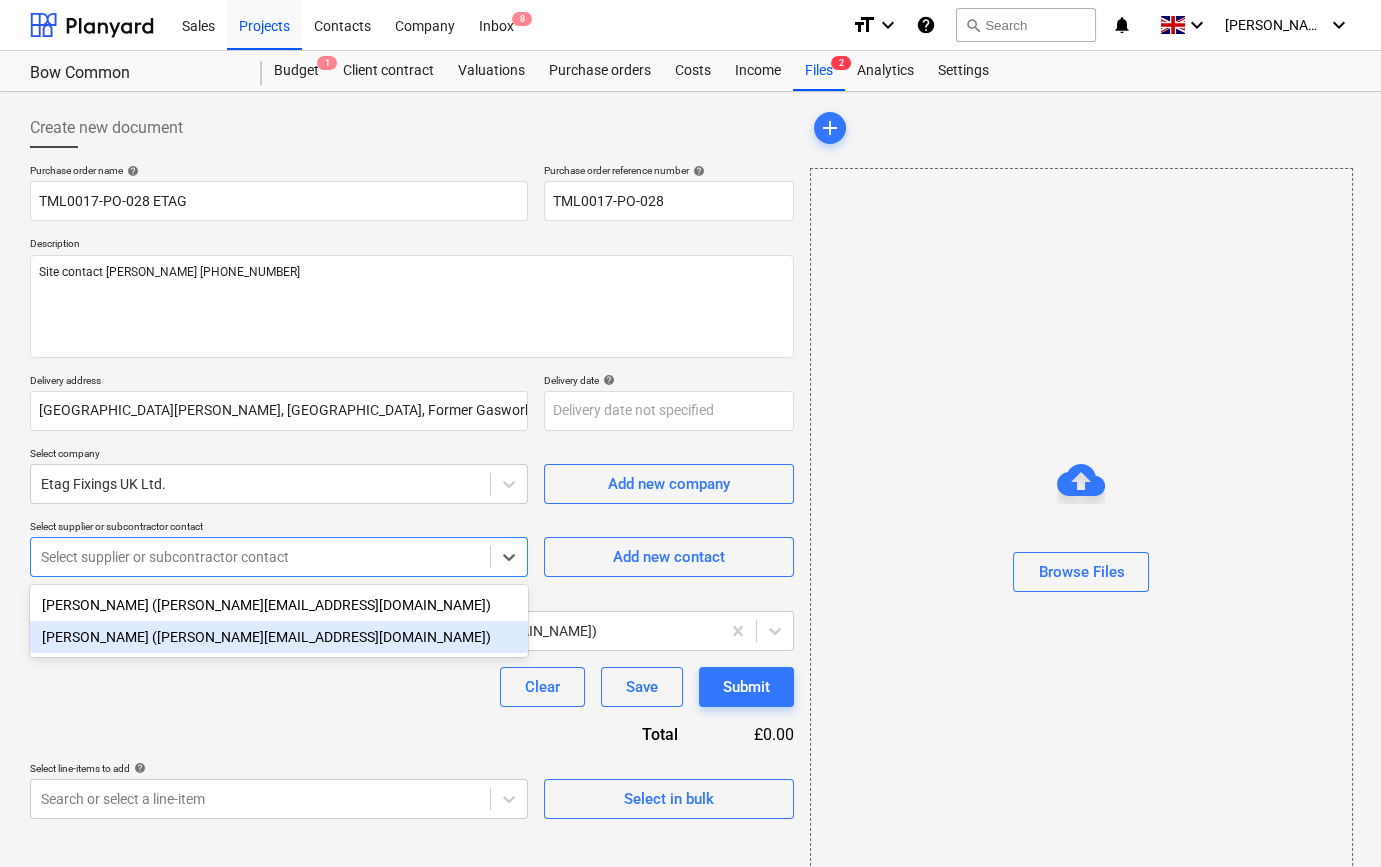 click on "[PERSON_NAME] ([PERSON_NAME][EMAIL_ADDRESS][DOMAIN_NAME])" at bounding box center (279, 637) 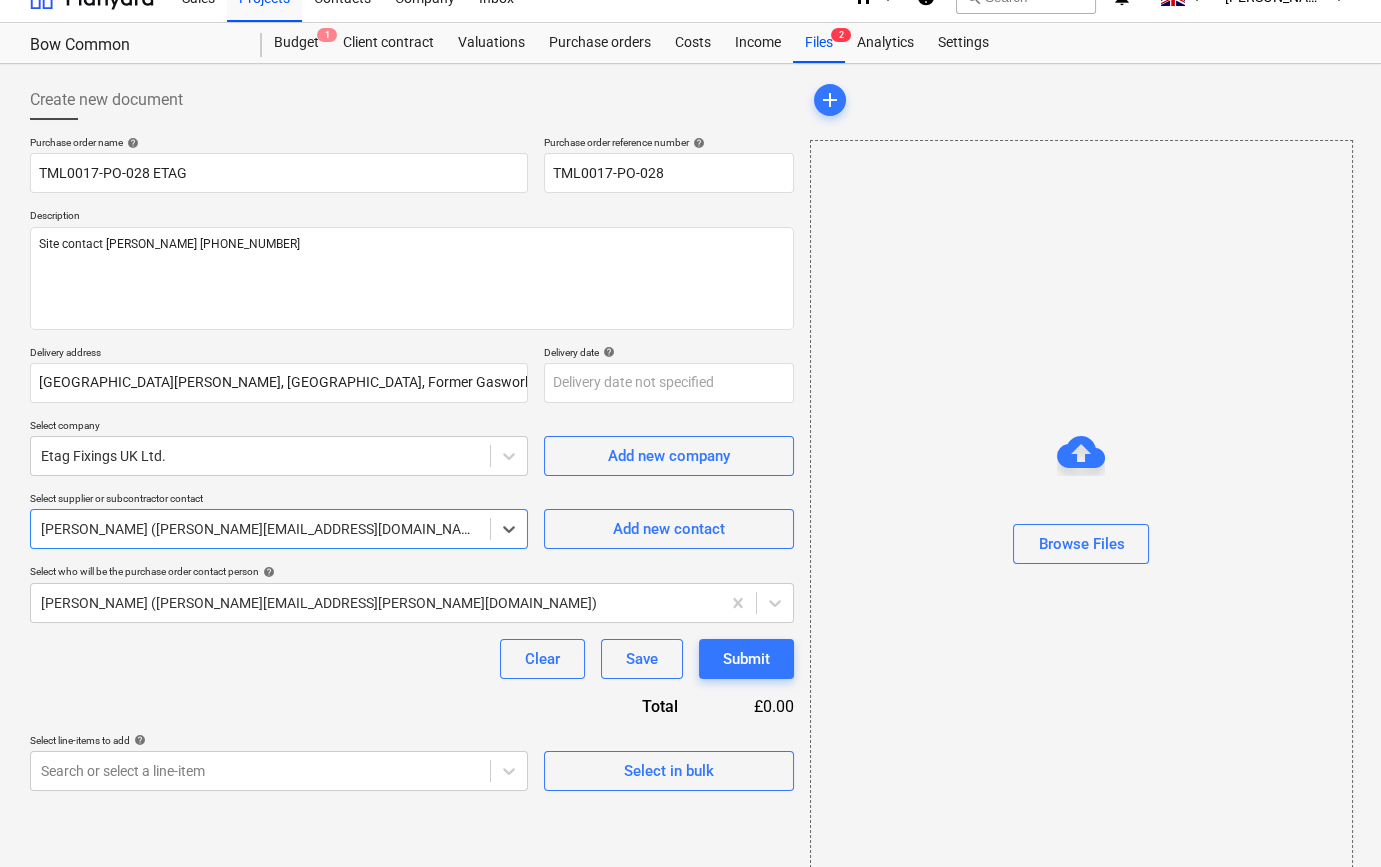 scroll, scrollTop: 43, scrollLeft: 0, axis: vertical 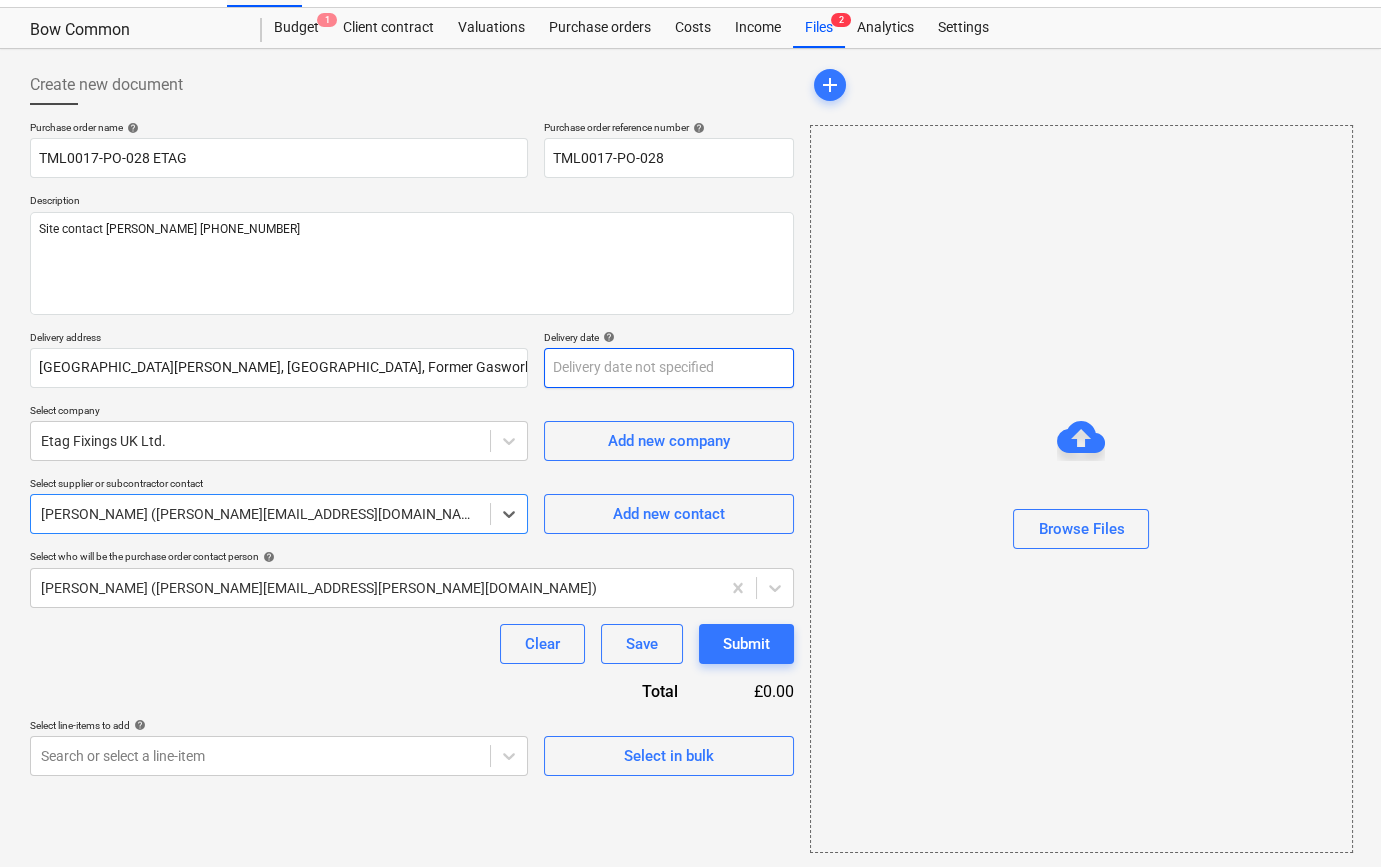 click on "Sales Projects Contacts Company Inbox 8 format_size keyboard_arrow_down help search Search notifications 0 keyboard_arrow_down [PERSON_NAME] keyboard_arrow_down Bow Common Budget 1 Client contract Valuations Purchase orders Costs Income Files 2 Analytics Settings Create new document Purchase order name help TML0017-PO-028 ETAG Purchase order reference number help TML0017-PO-028 Description Site contact [PERSON_NAME] [PHONE_NUMBER] Delivery address [GEOGRAPHIC_DATA][PERSON_NAME], Former Gasworks, [GEOGRAPHIC_DATA] Delivery date help Press the down arrow key to interact with the calendar and
select a date. Press the question mark key to get the keyboard shortcuts for changing dates. Select company Etag Fixings UK Ltd.   Add new company Select supplier or subcontractor contact option [PERSON_NAME] ([PERSON_NAME][EMAIL_ADDRESS][DOMAIN_NAME]), selected.   Select is focused ,type to refine list, press Down to open the menu,  [PERSON_NAME] ([PERSON_NAME][EMAIL_ADDRESS][DOMAIN_NAME]) Add new contact Select who will be the purchase order contact person add" at bounding box center (690, 390) 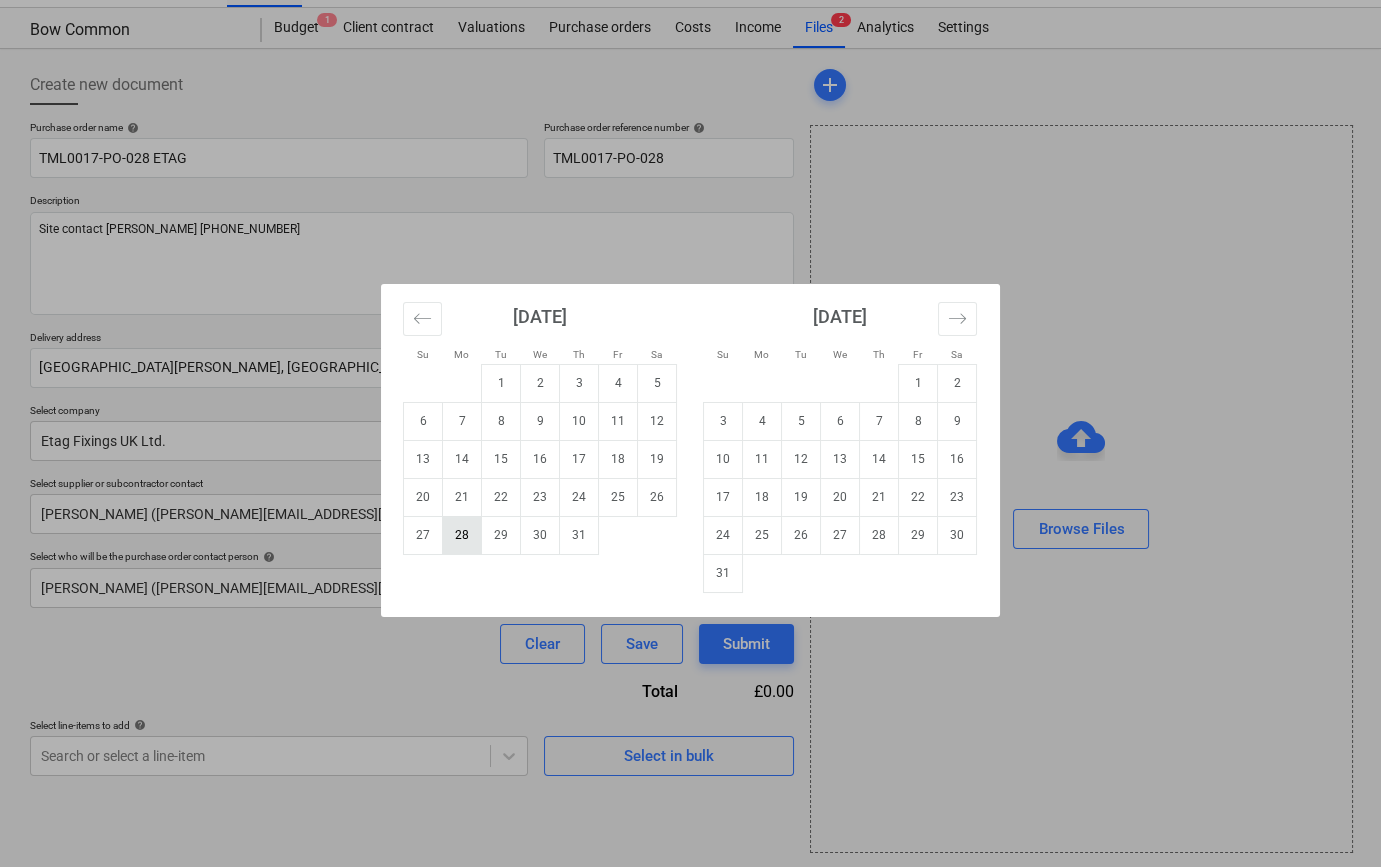 click on "28" at bounding box center (462, 535) 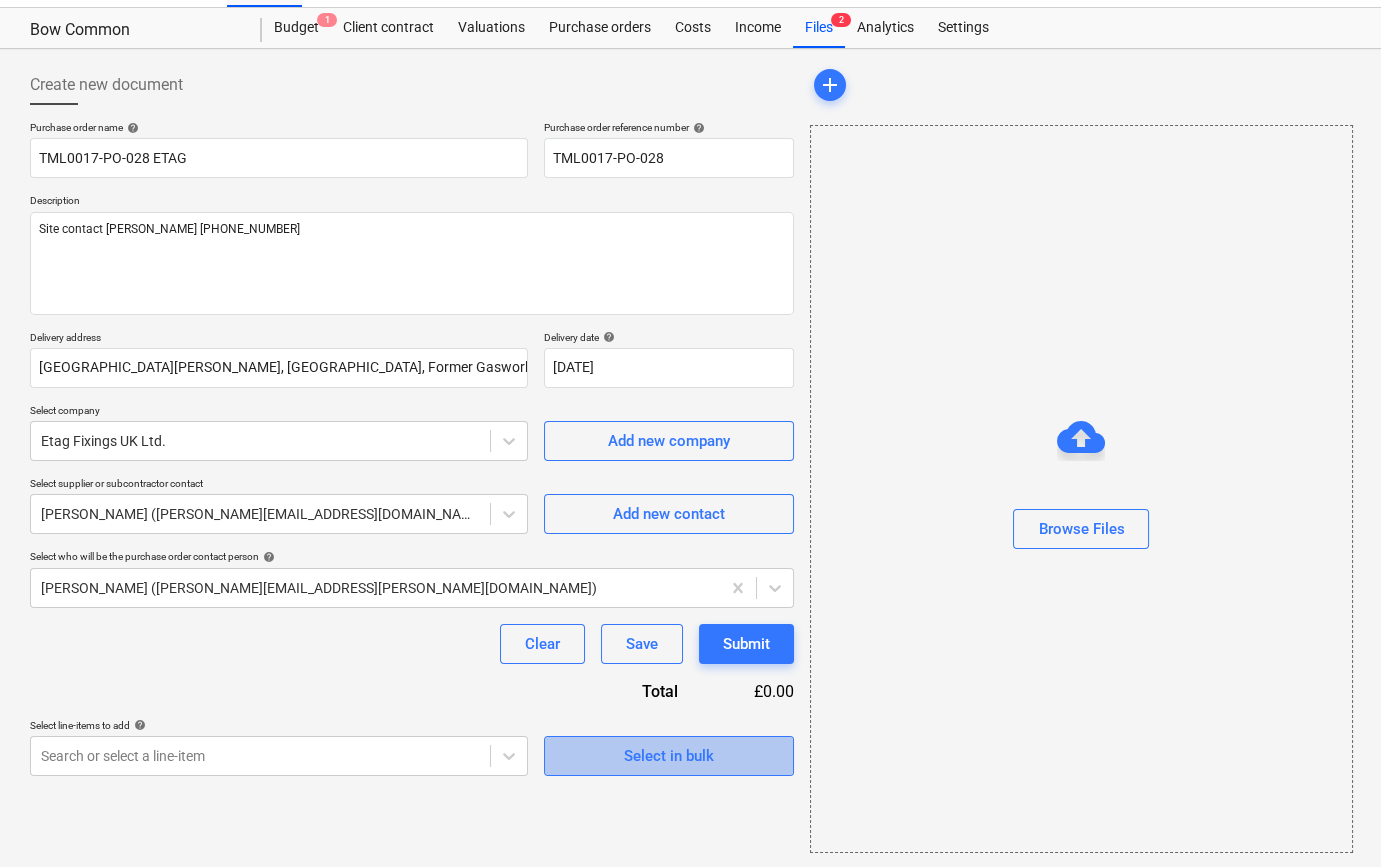 click on "Select in bulk" at bounding box center (669, 756) 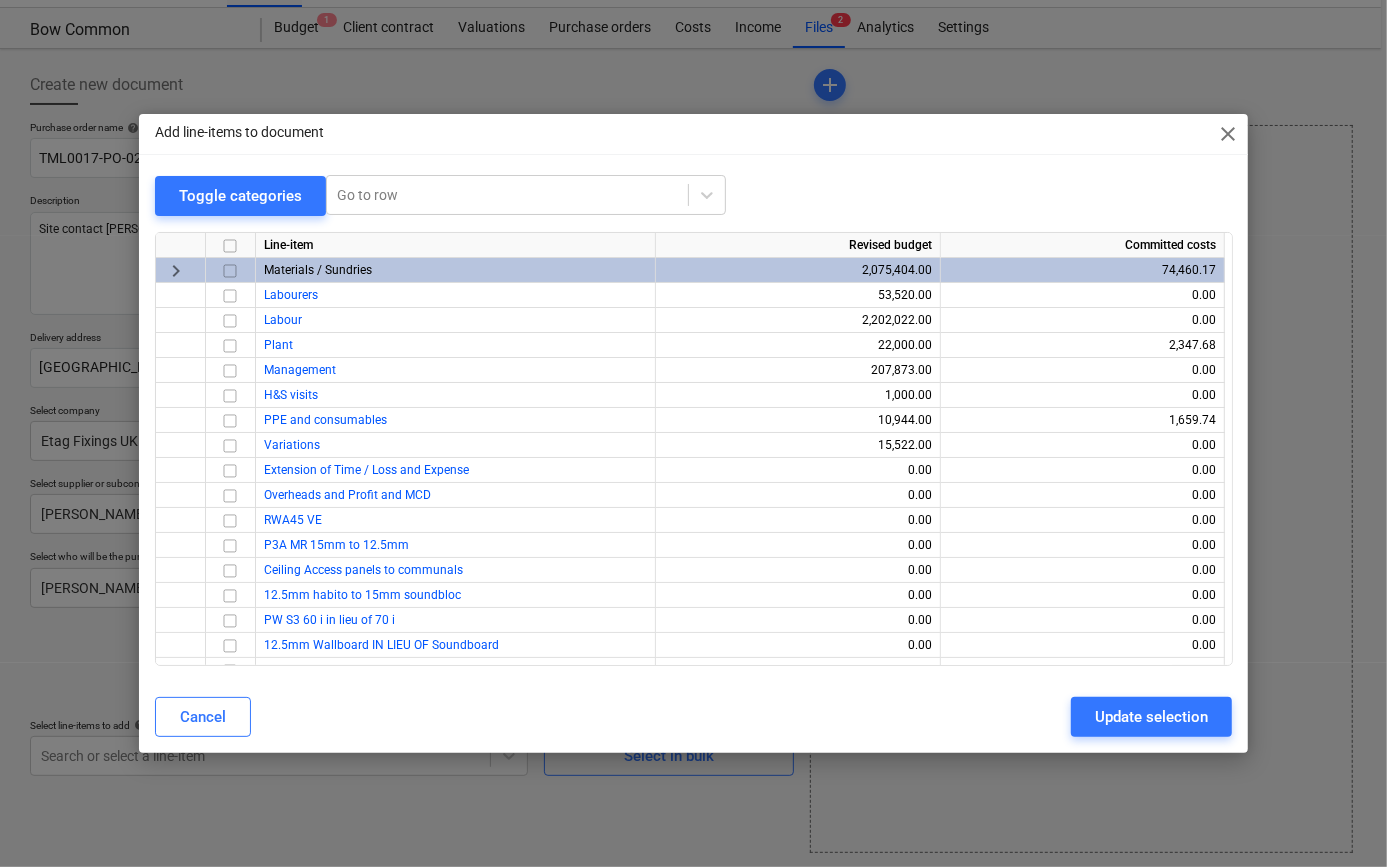 click at bounding box center [230, 270] 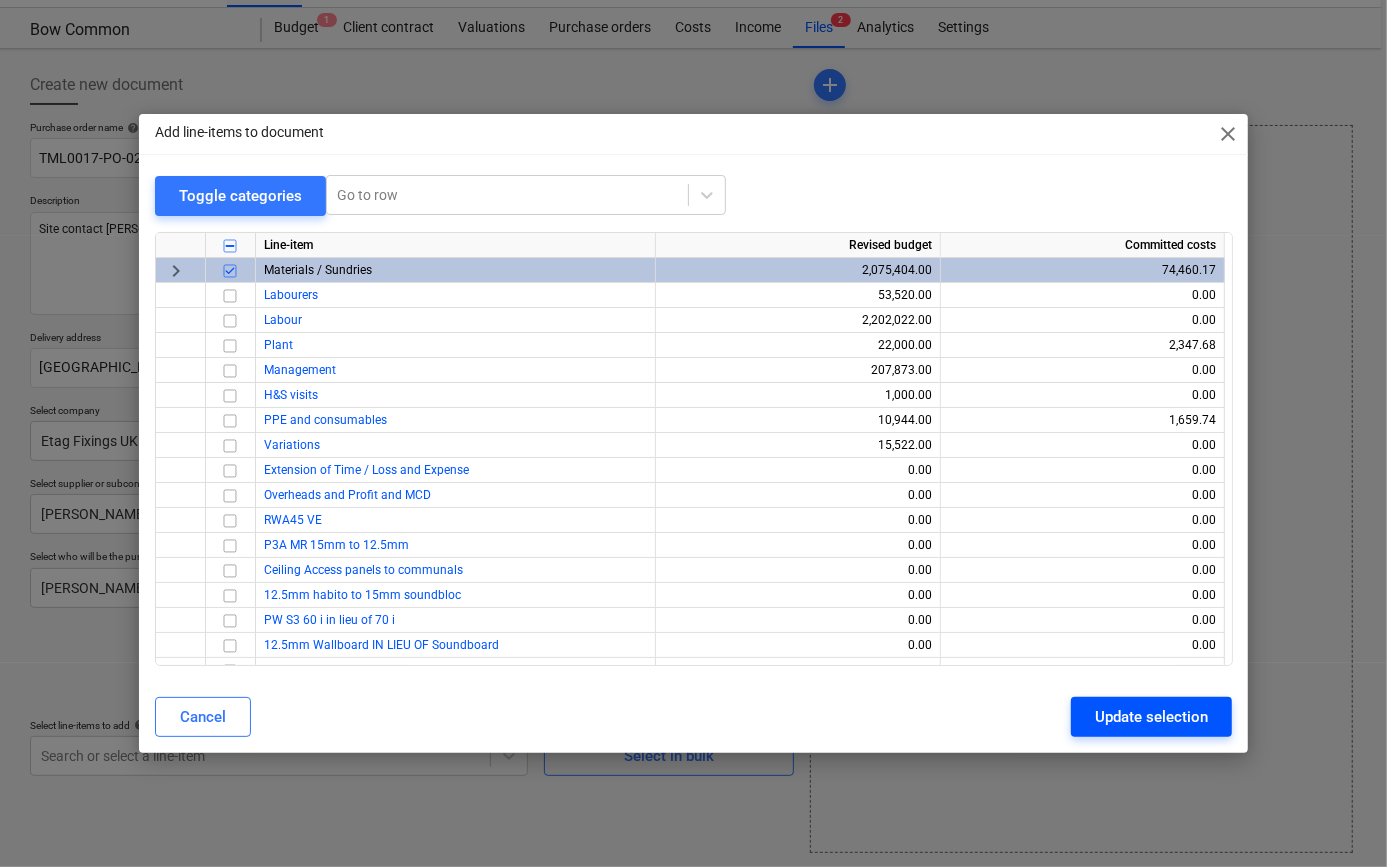 click on "Update selection" at bounding box center [1151, 717] 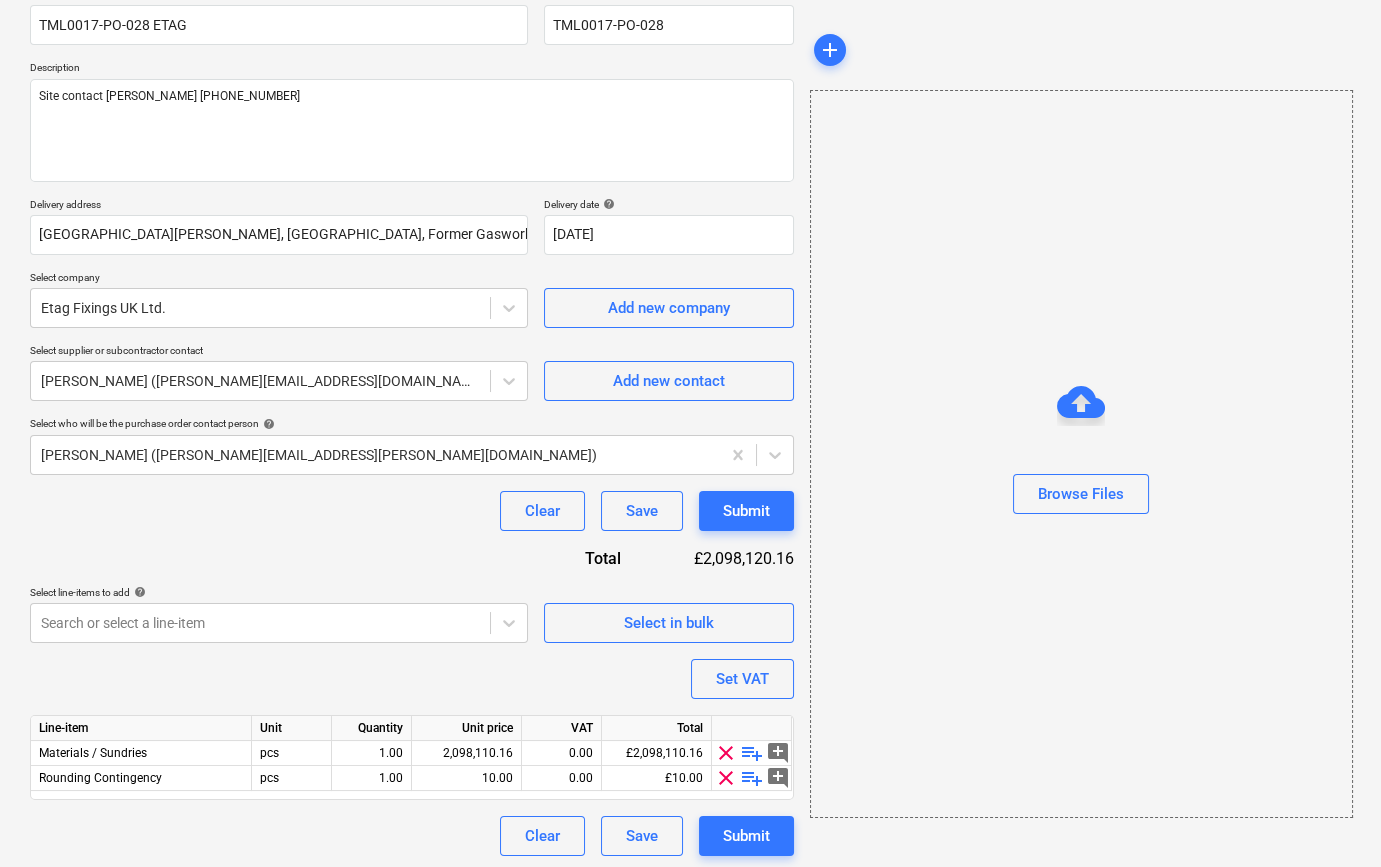 scroll, scrollTop: 180, scrollLeft: 0, axis: vertical 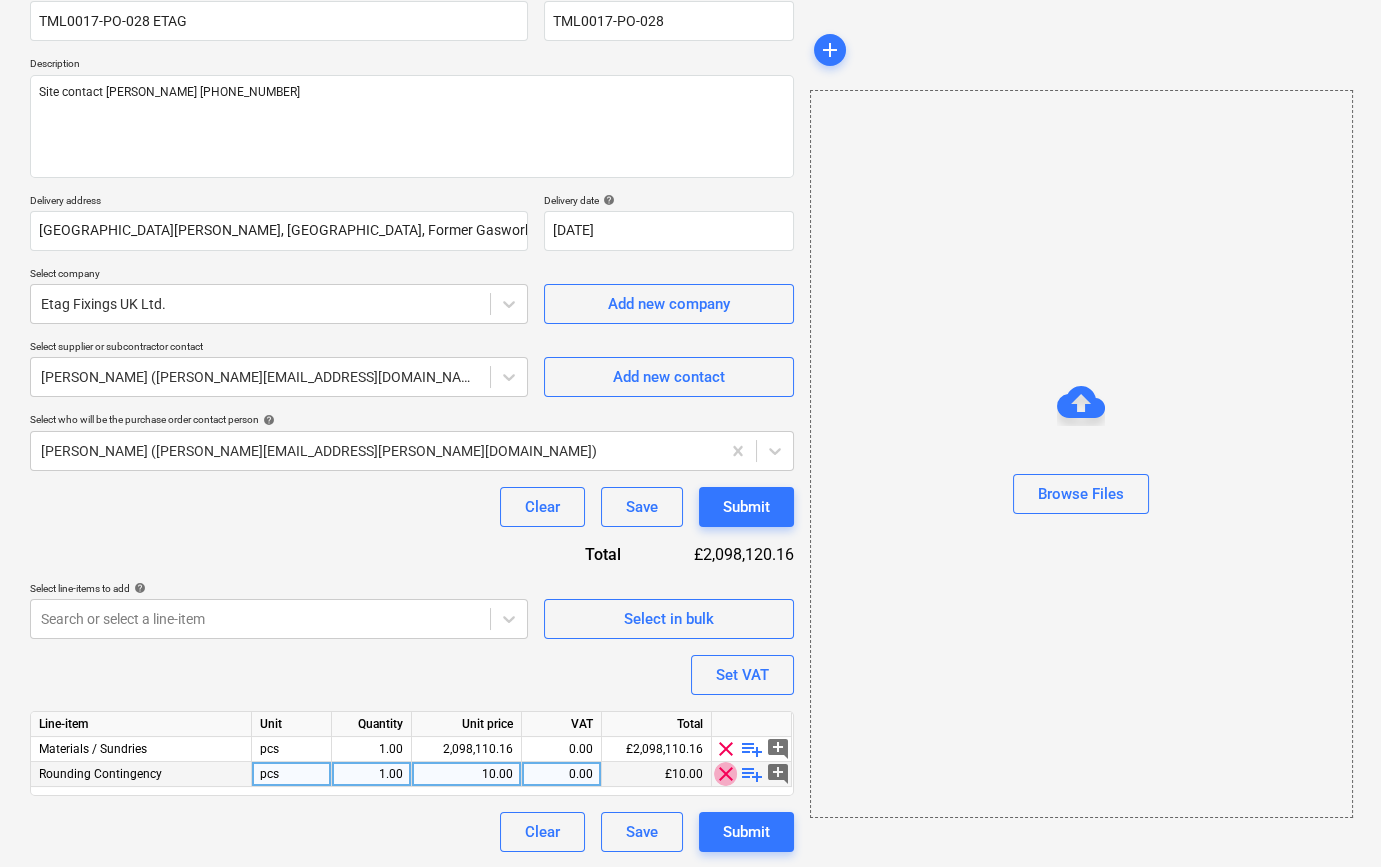 click on "clear" at bounding box center [726, 774] 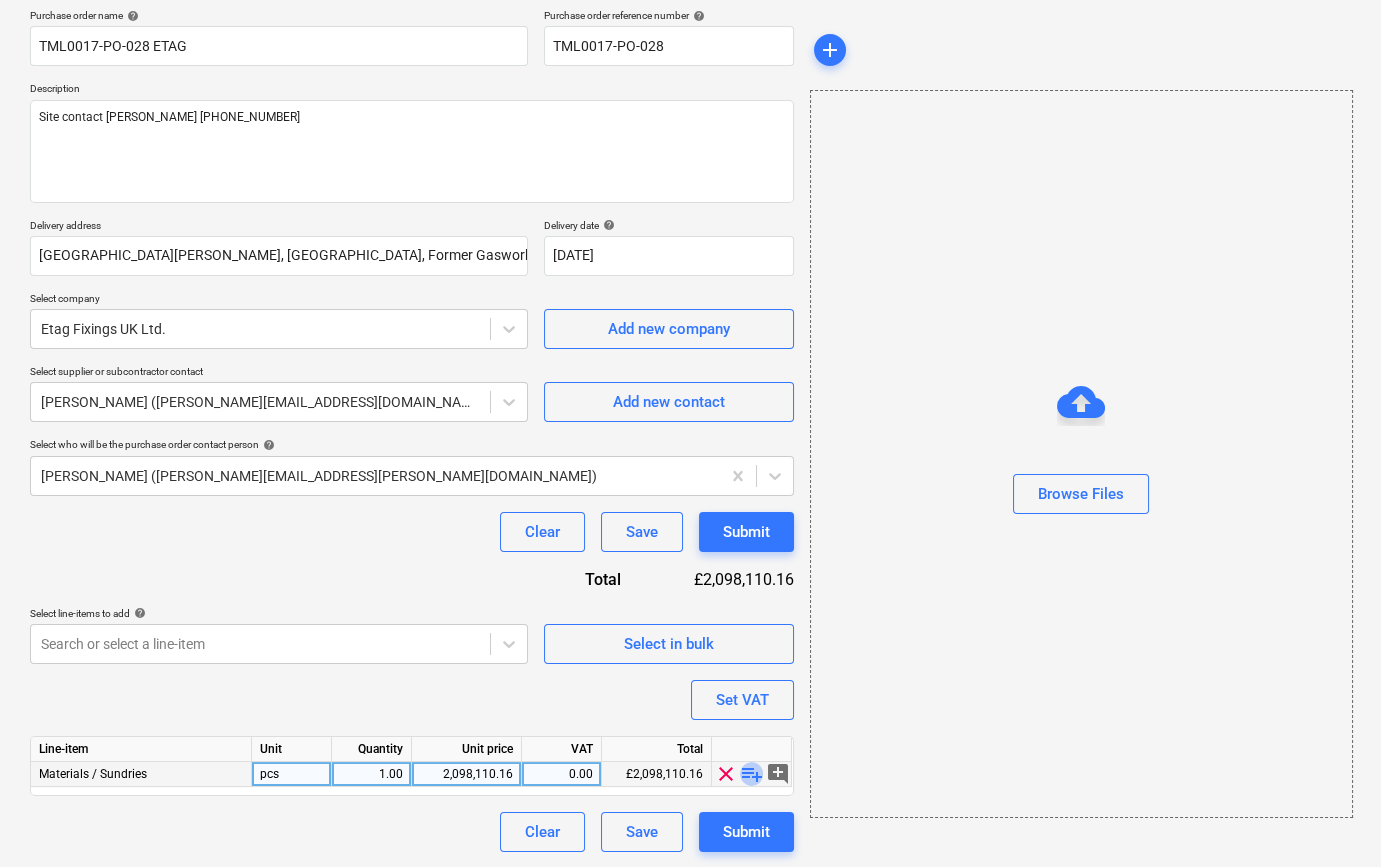 click on "playlist_add" at bounding box center [752, 774] 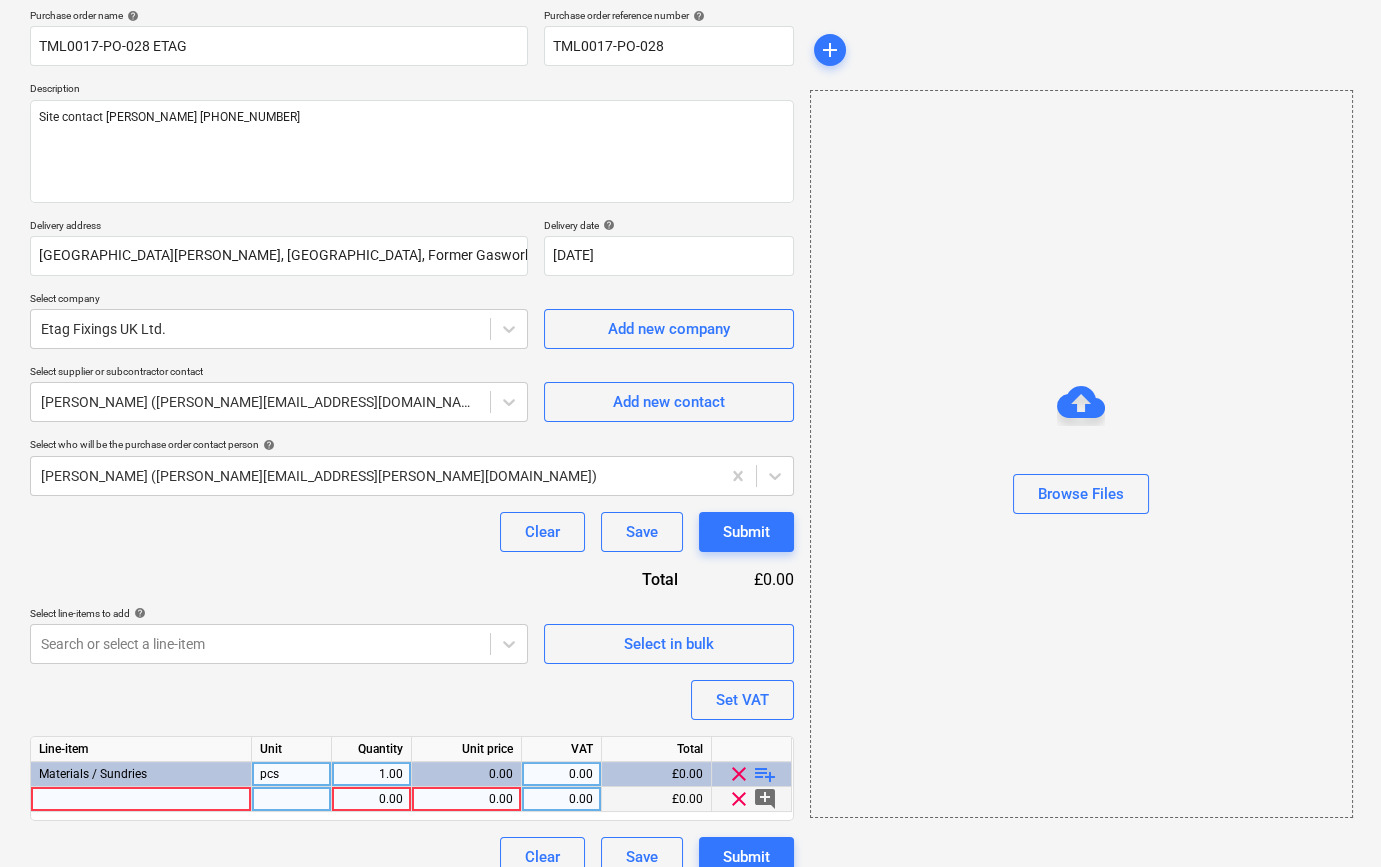 click at bounding box center [141, 799] 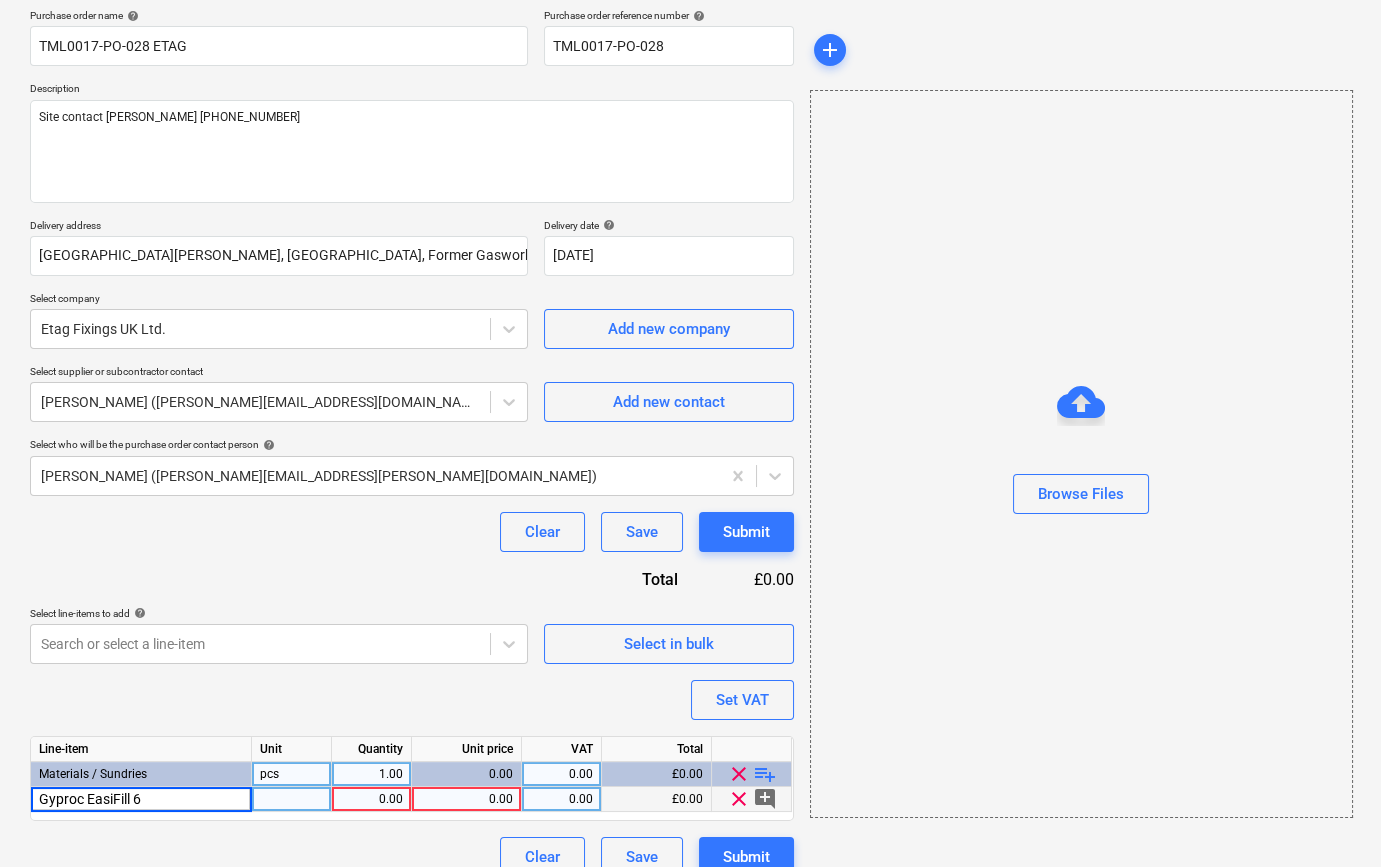 type on "Gyproc EasiFill 60" 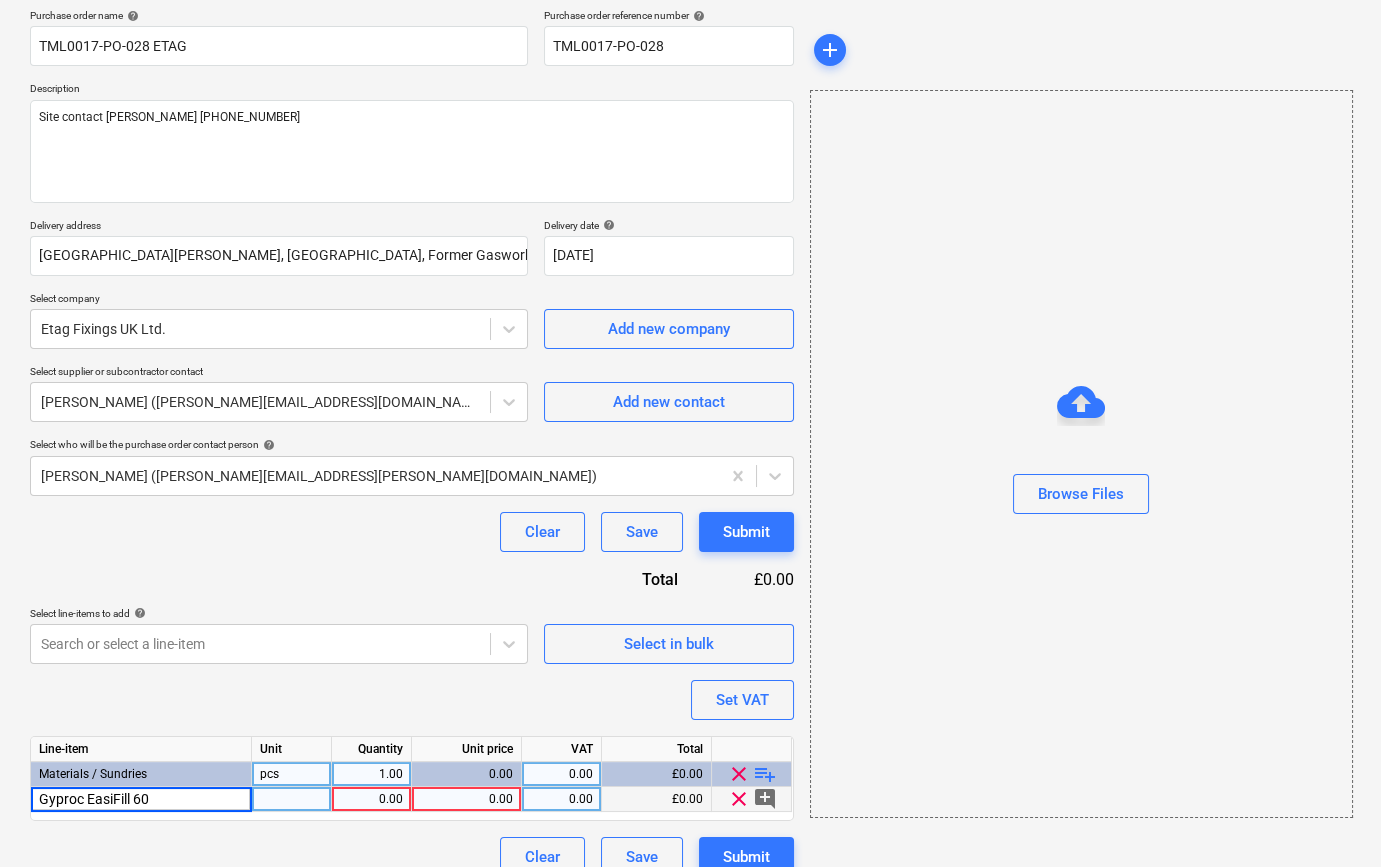 type on "x" 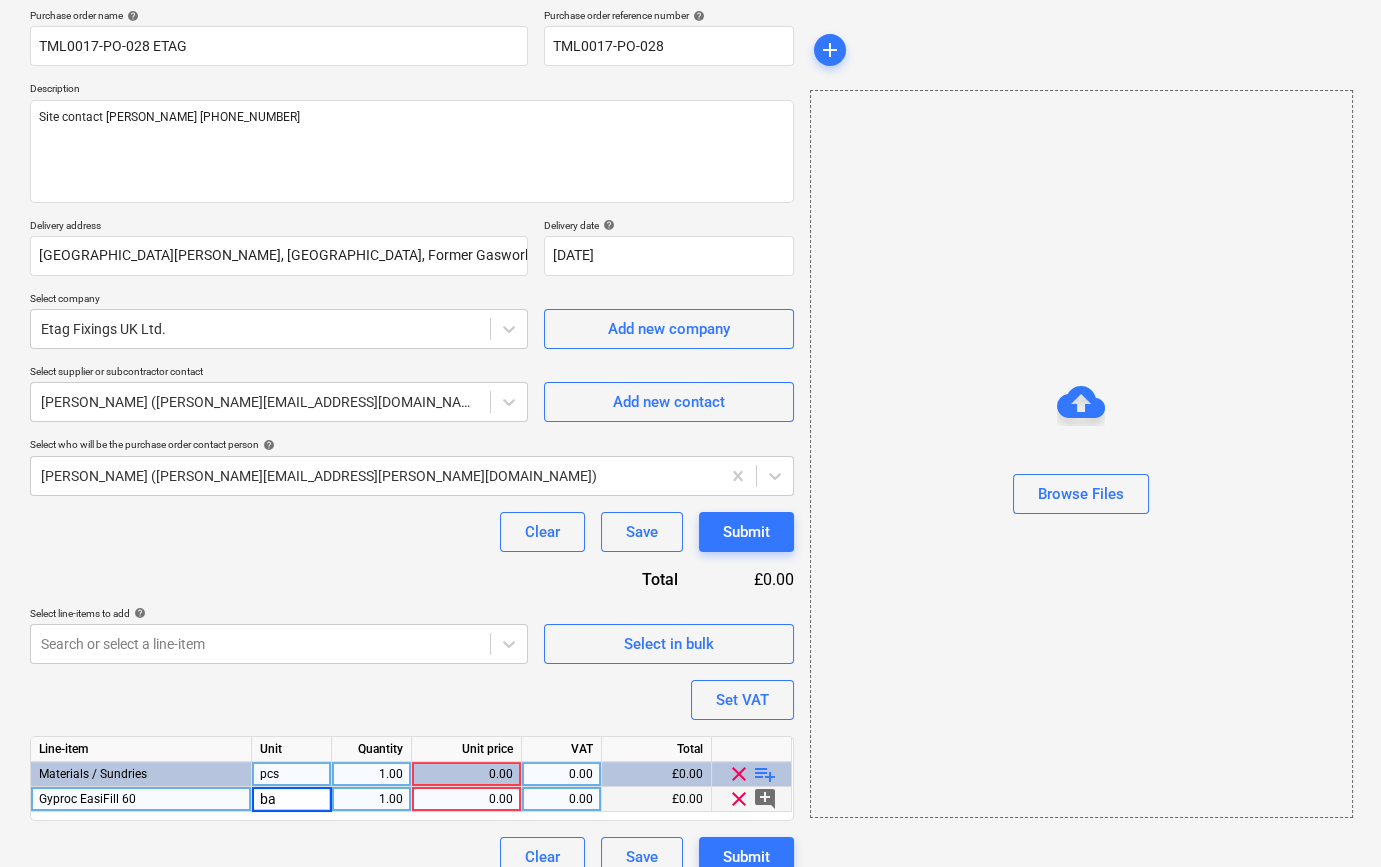 type on "bag" 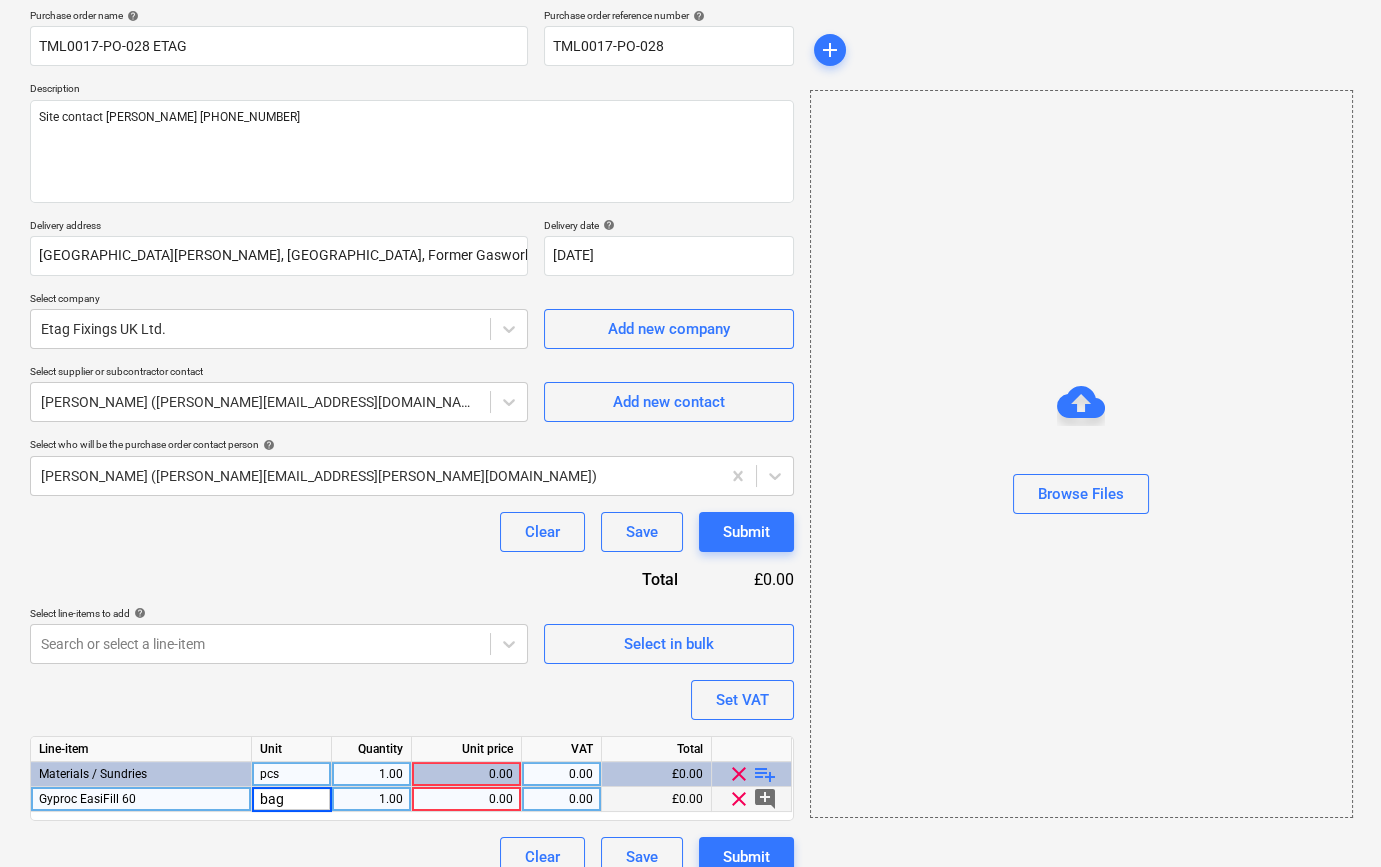 type on "x" 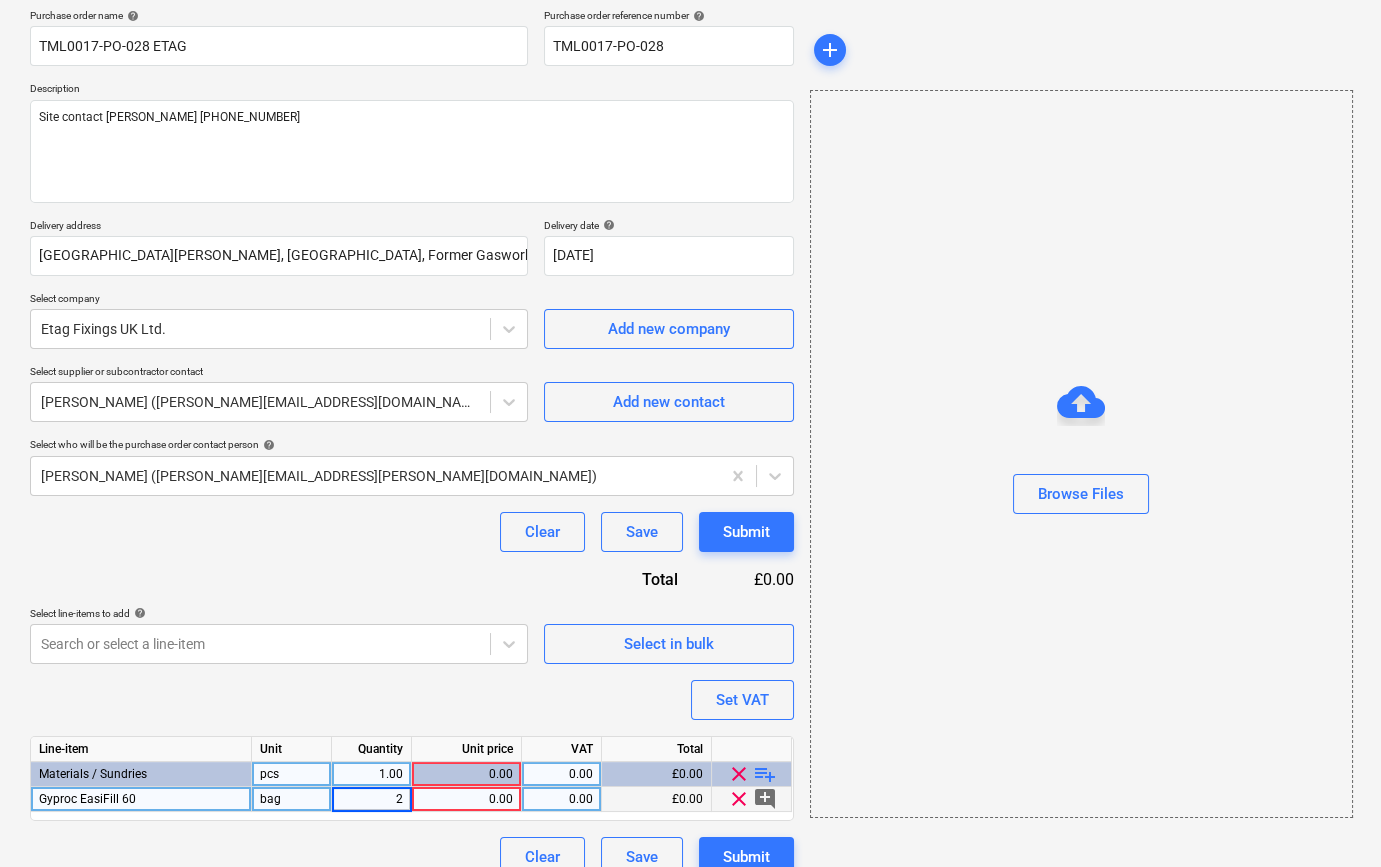 type on "20" 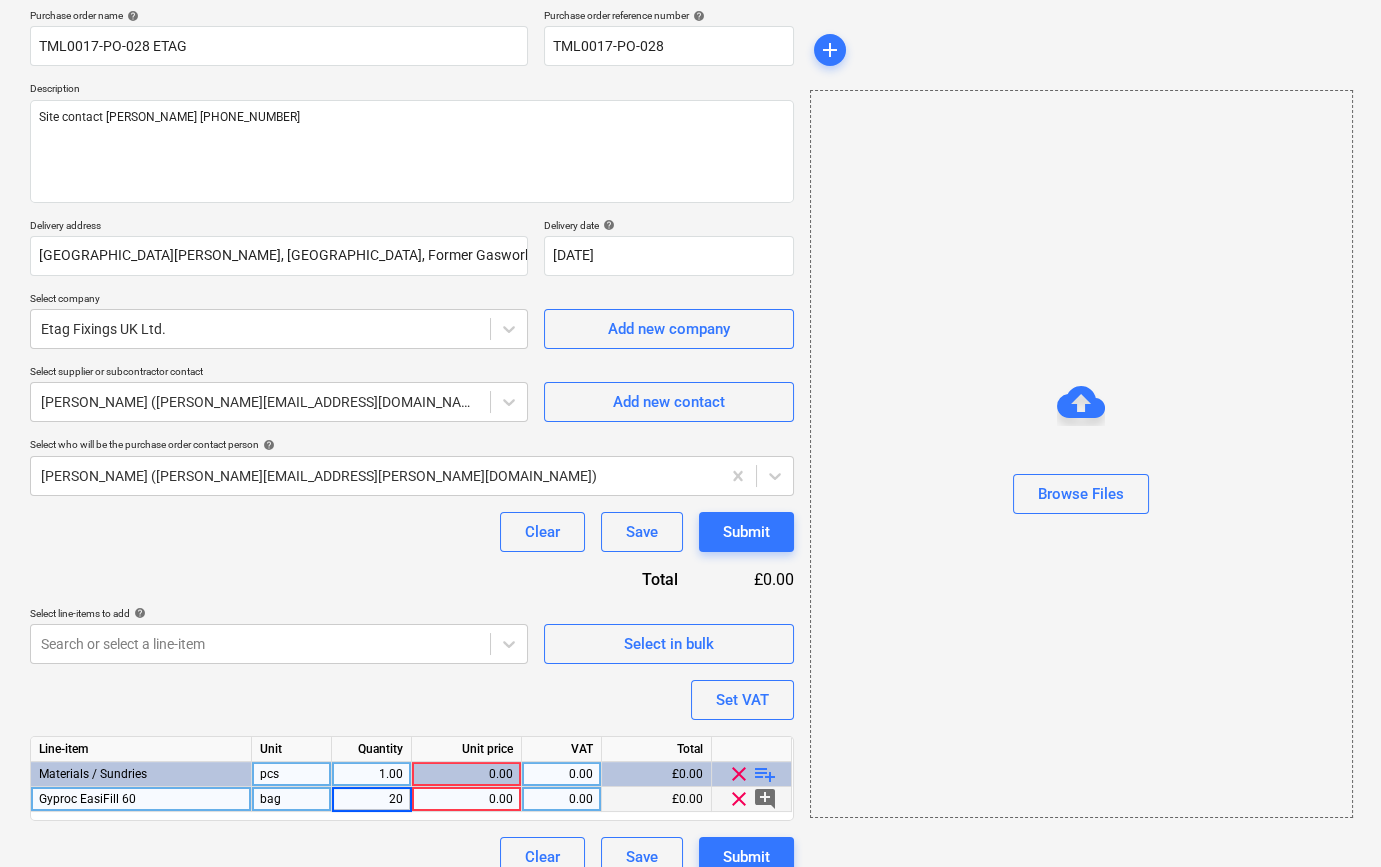 type on "x" 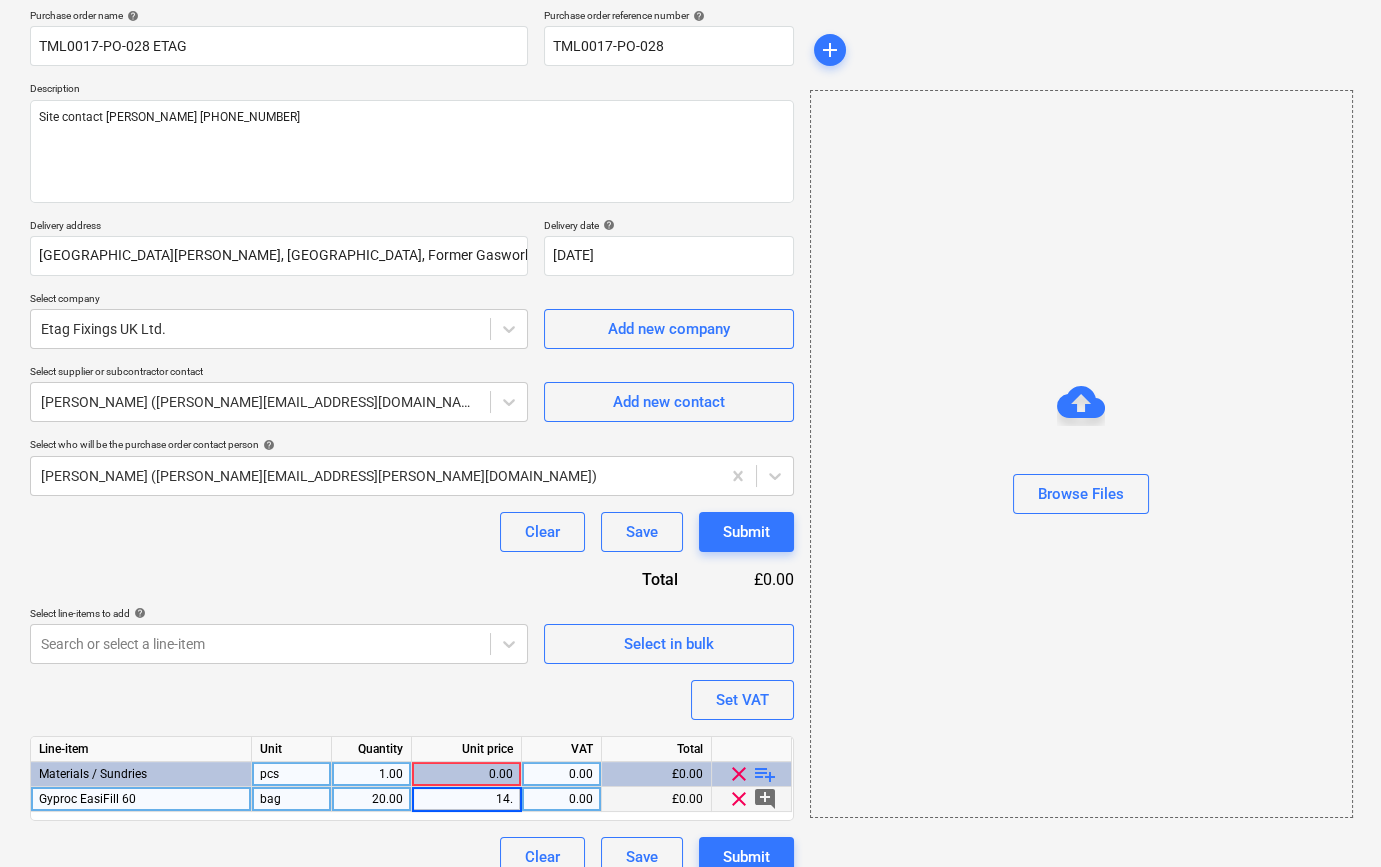 type on "14.9" 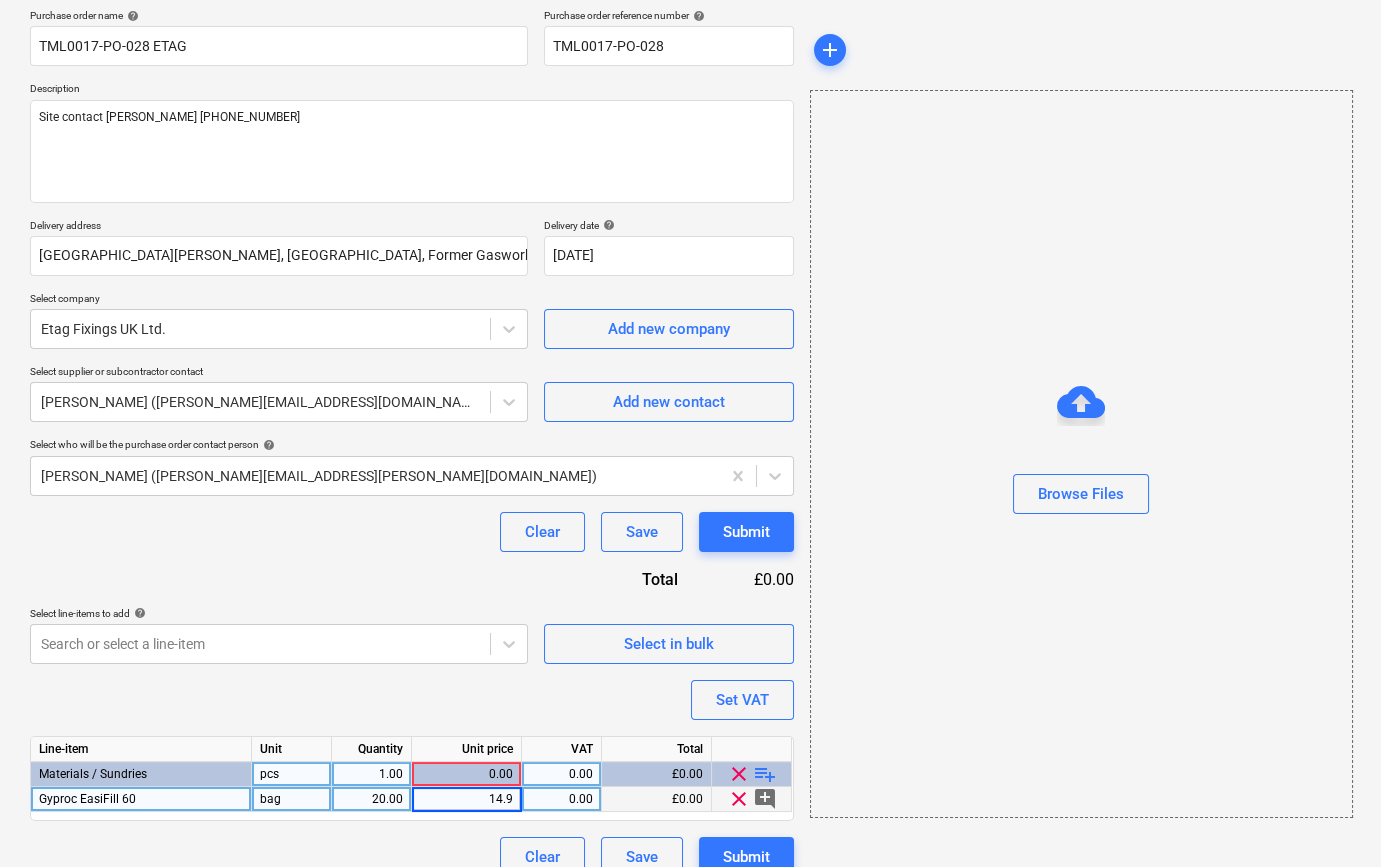 type on "x" 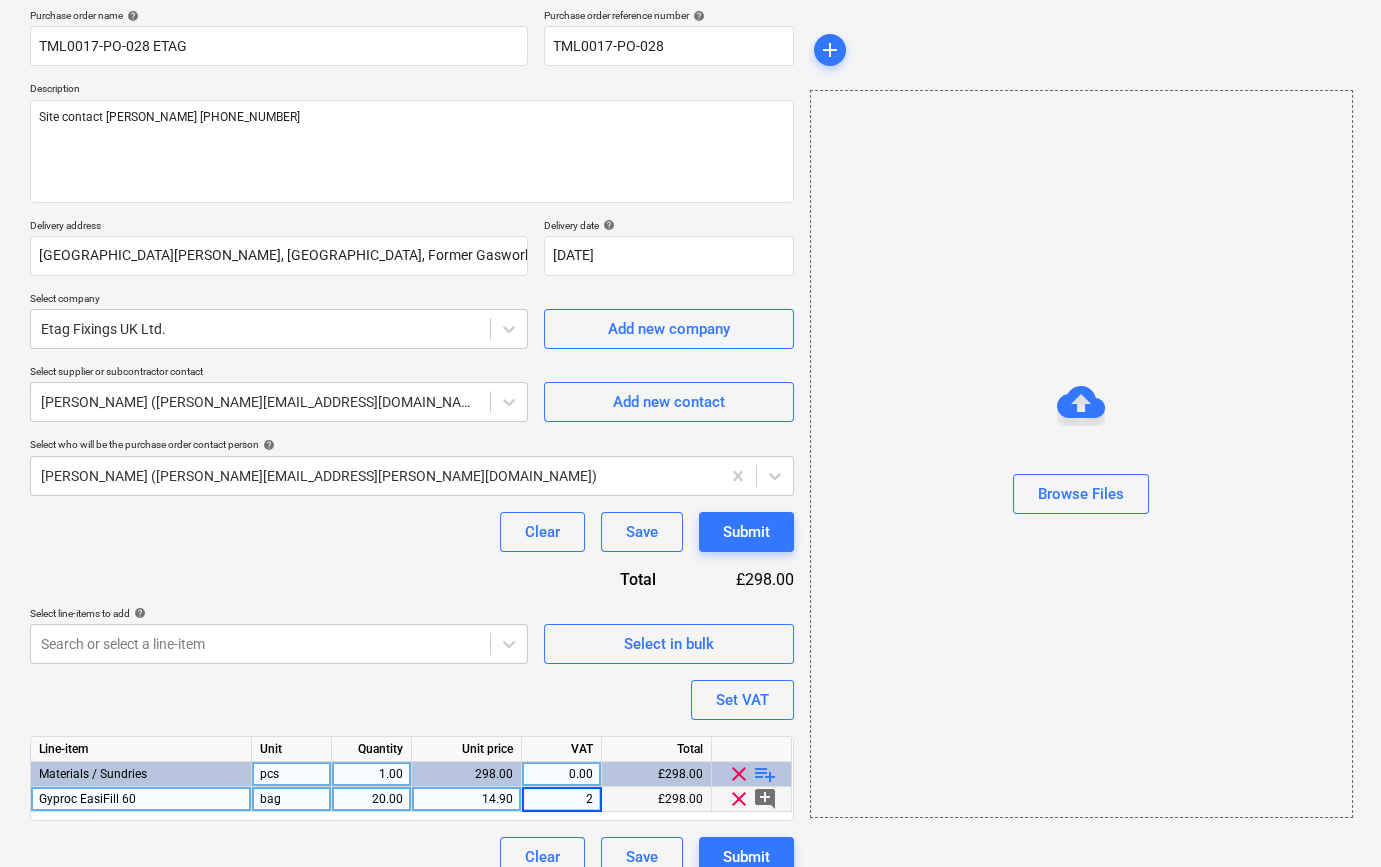 type on "20" 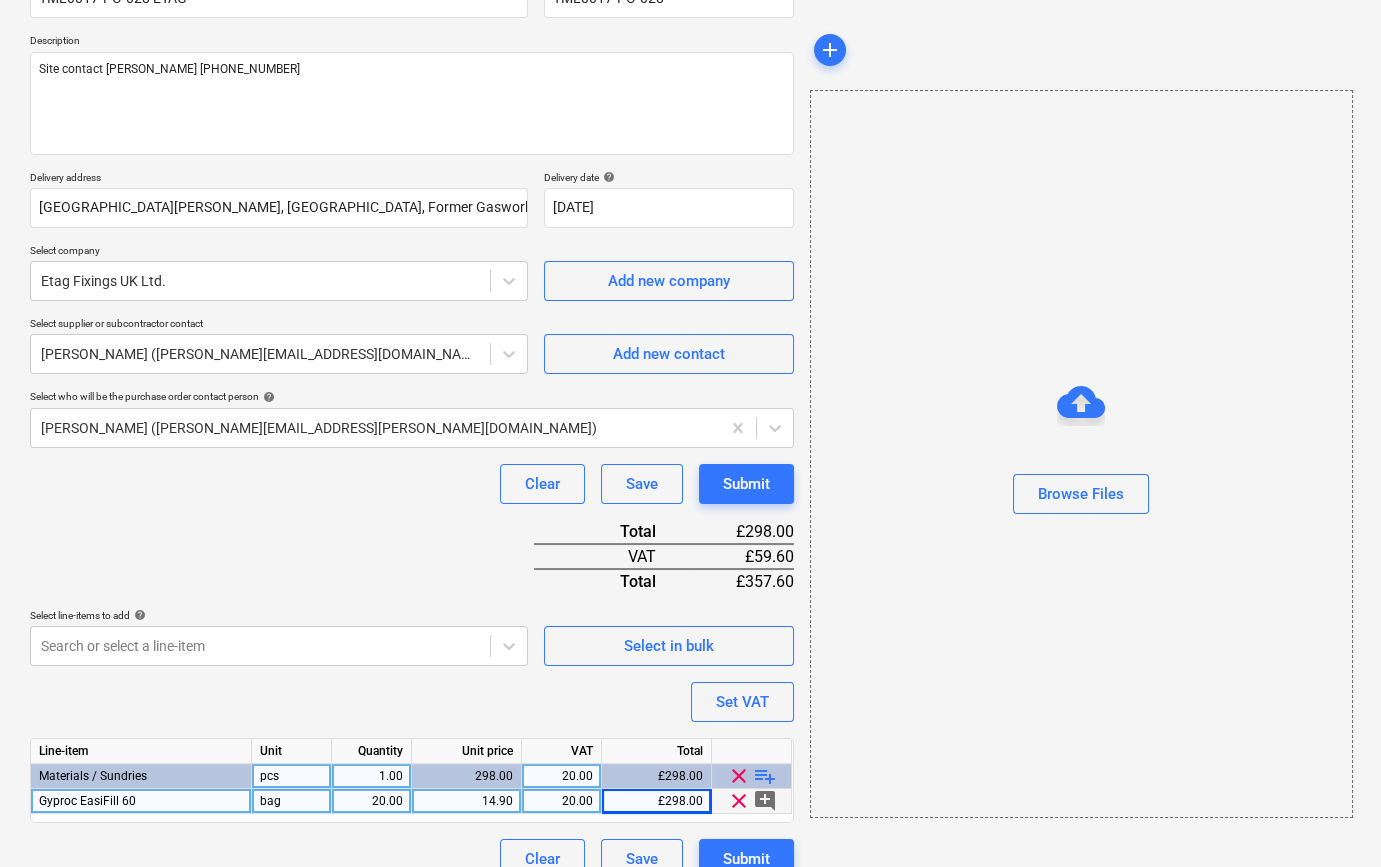 scroll, scrollTop: 230, scrollLeft: 0, axis: vertical 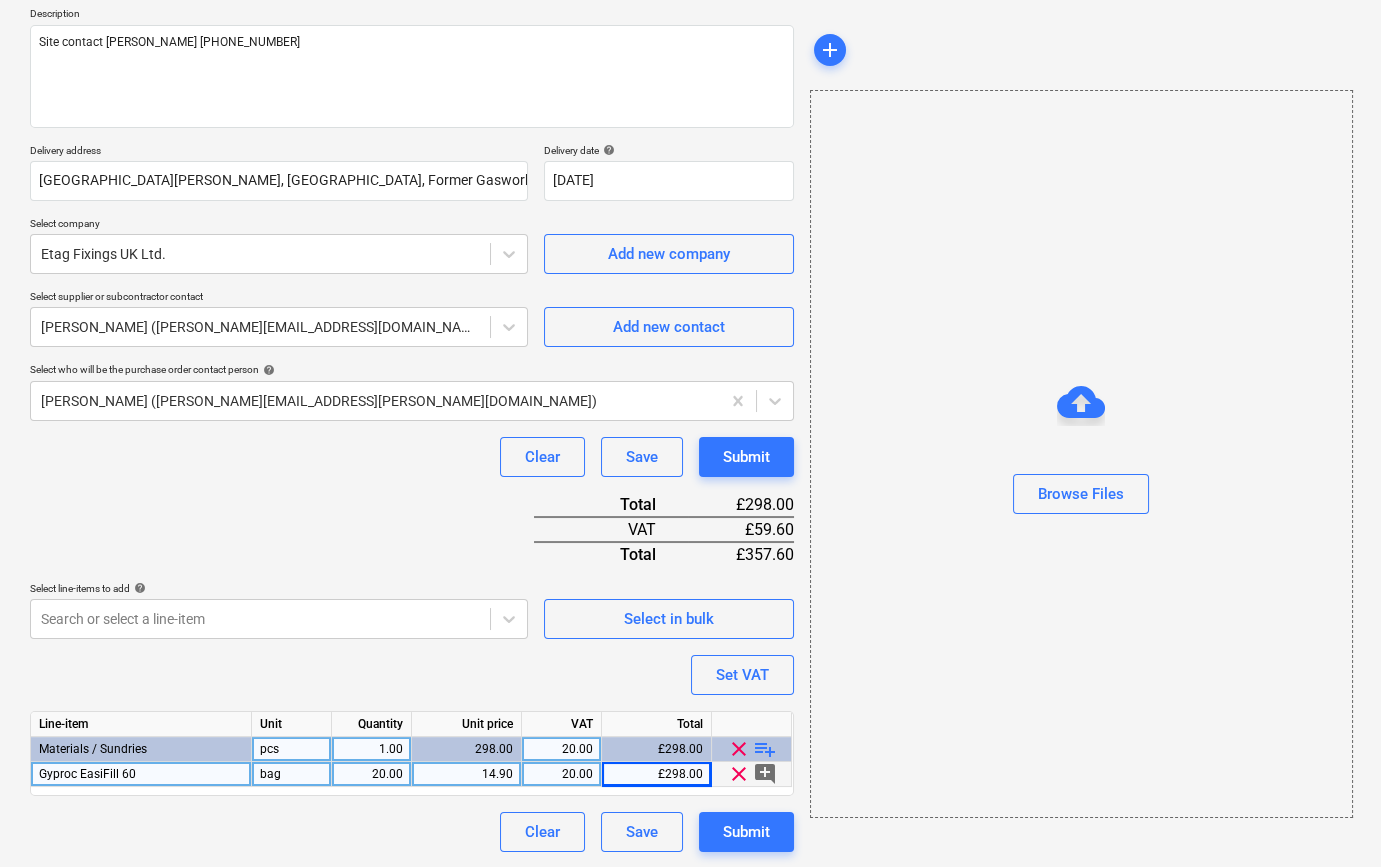 click on "playlist_add" at bounding box center (765, 749) 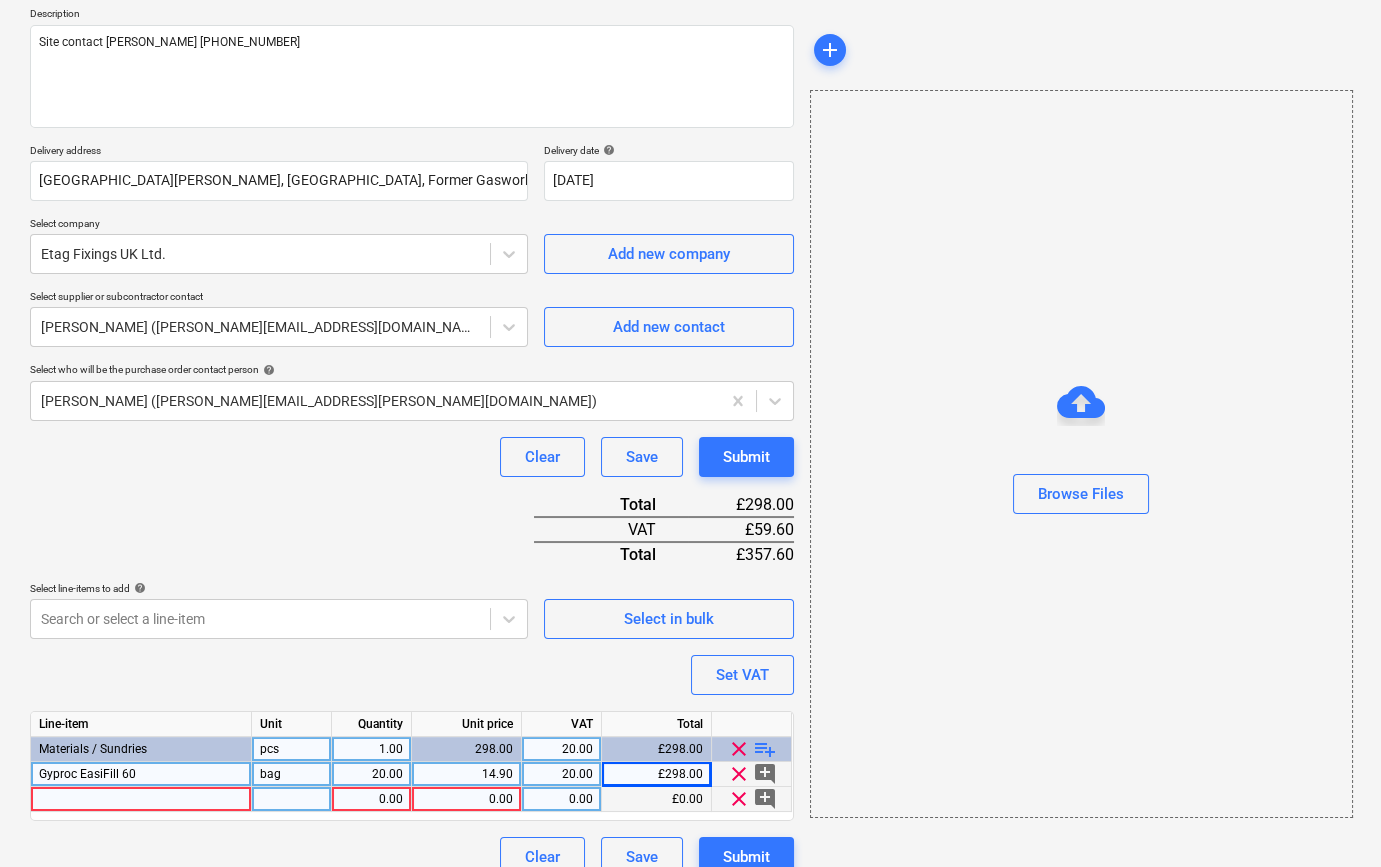click at bounding box center [141, 799] 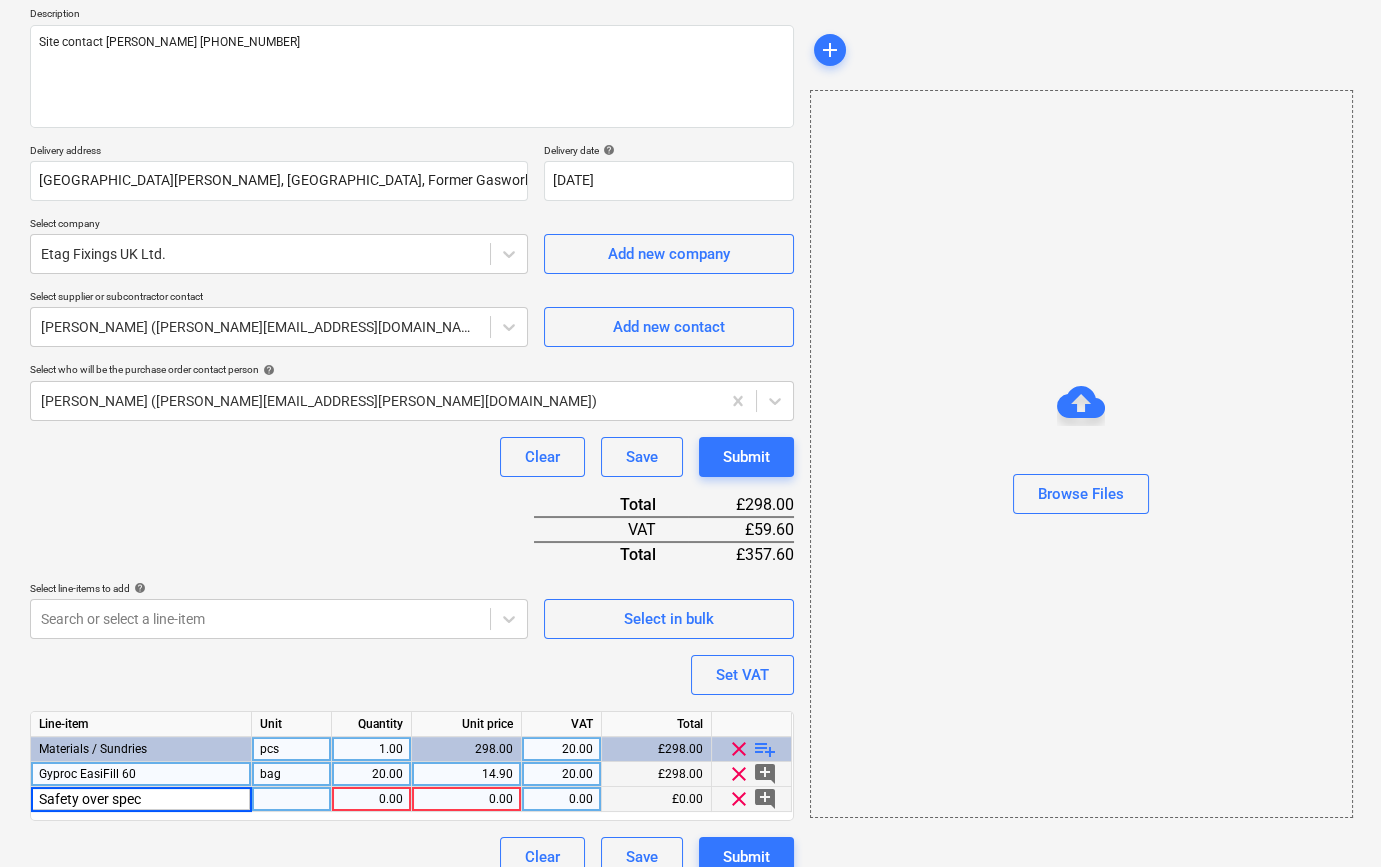 type on "Safety over specs" 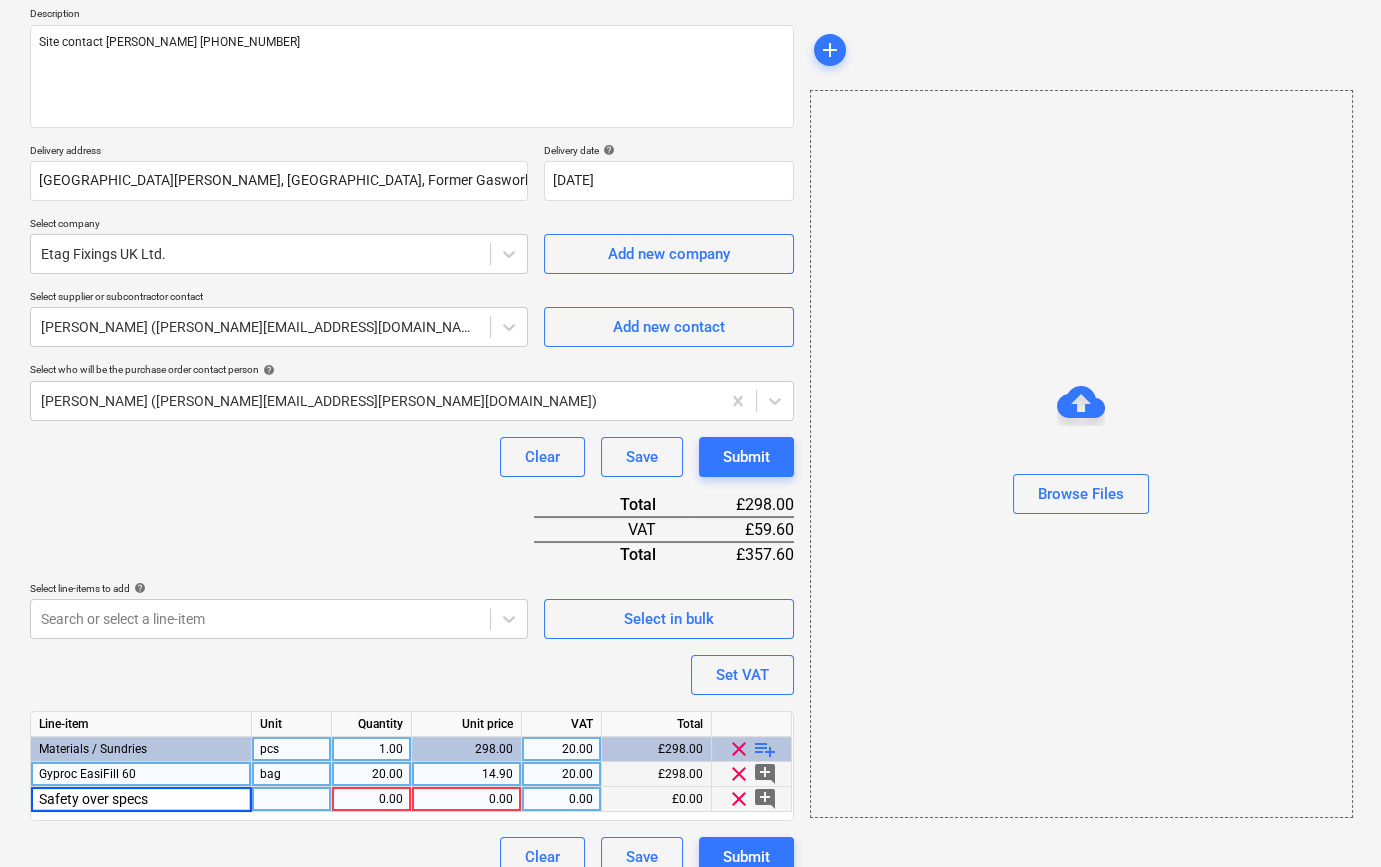 type on "x" 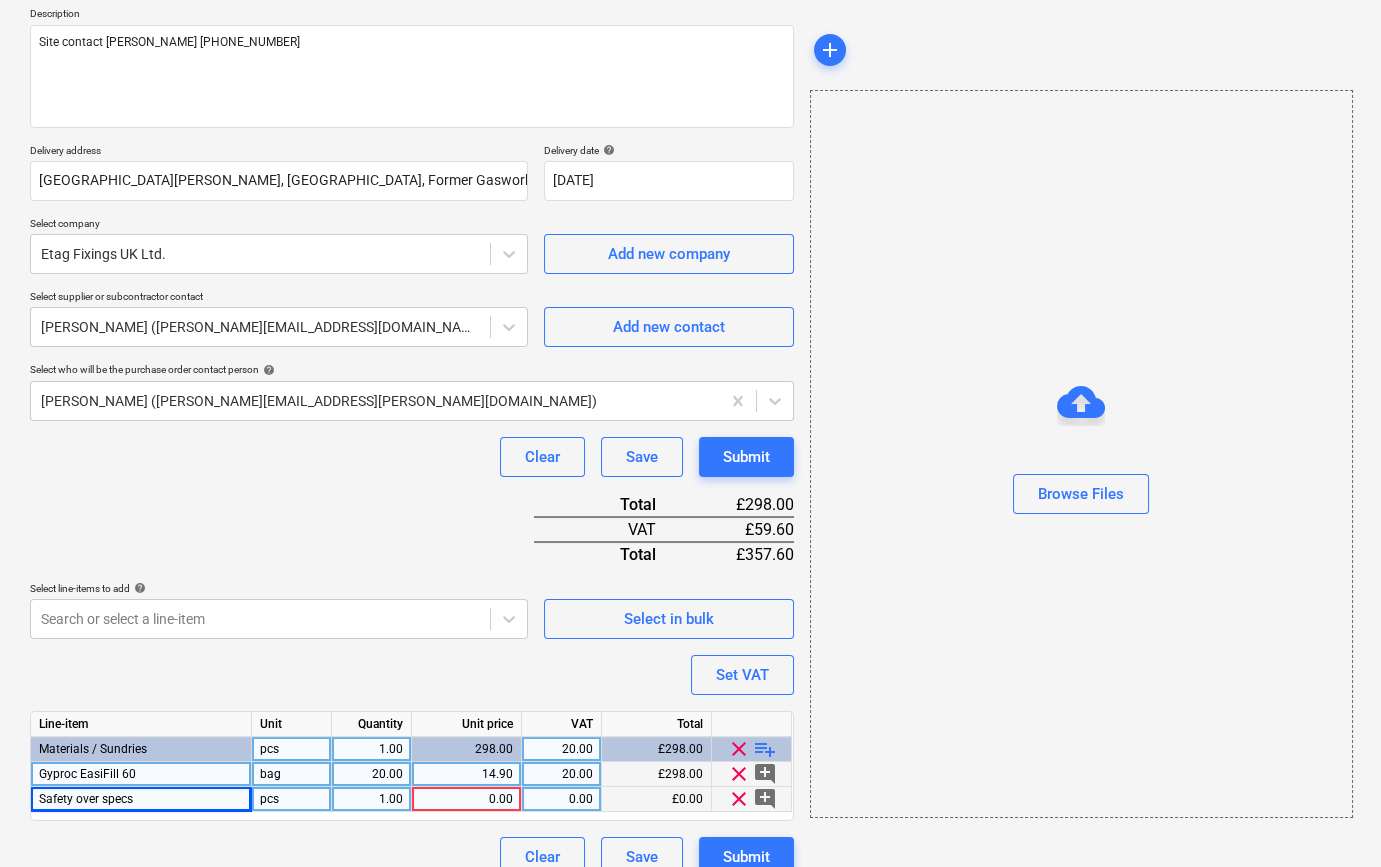 click on "pcs" at bounding box center [292, 799] 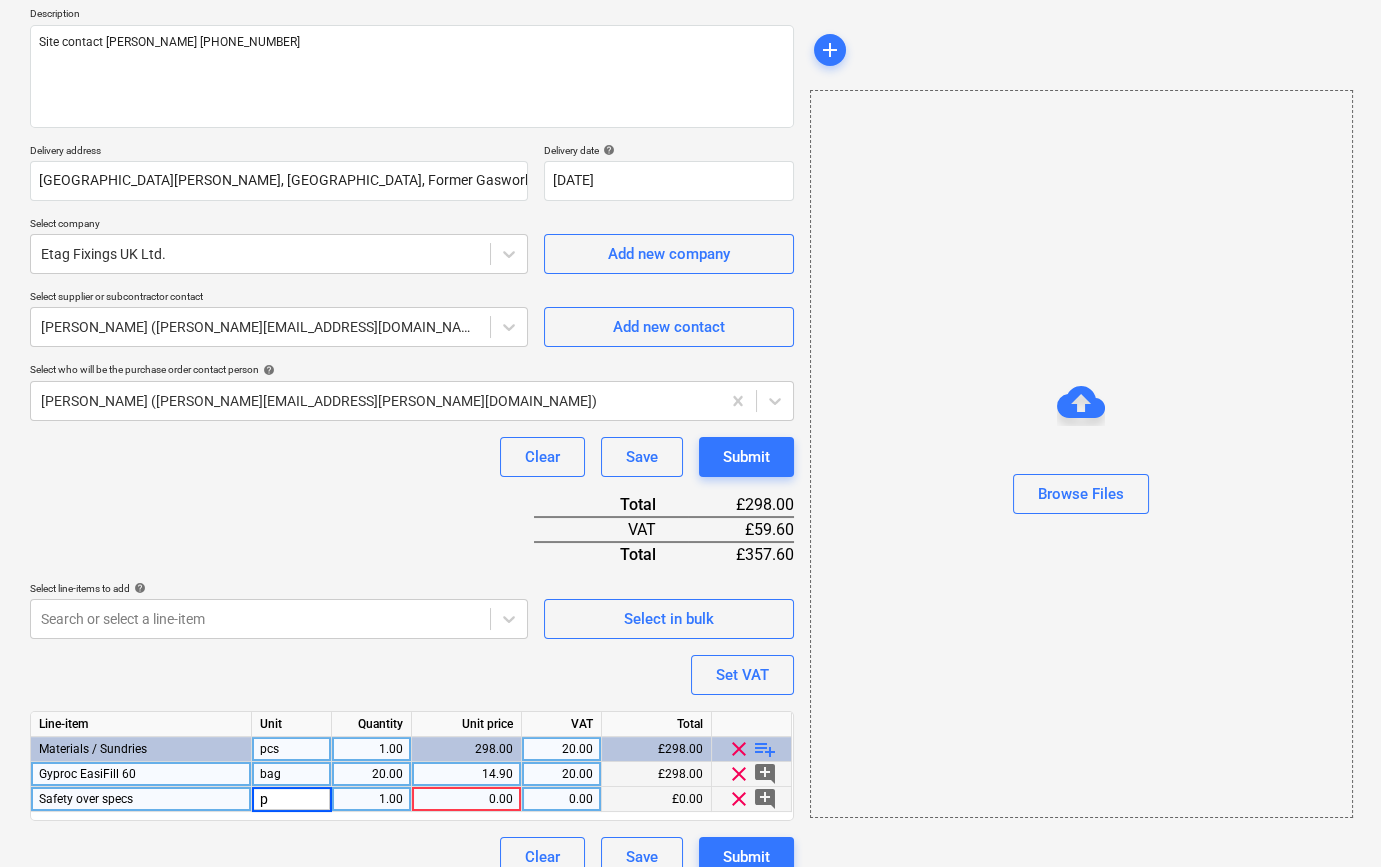 type on "pr" 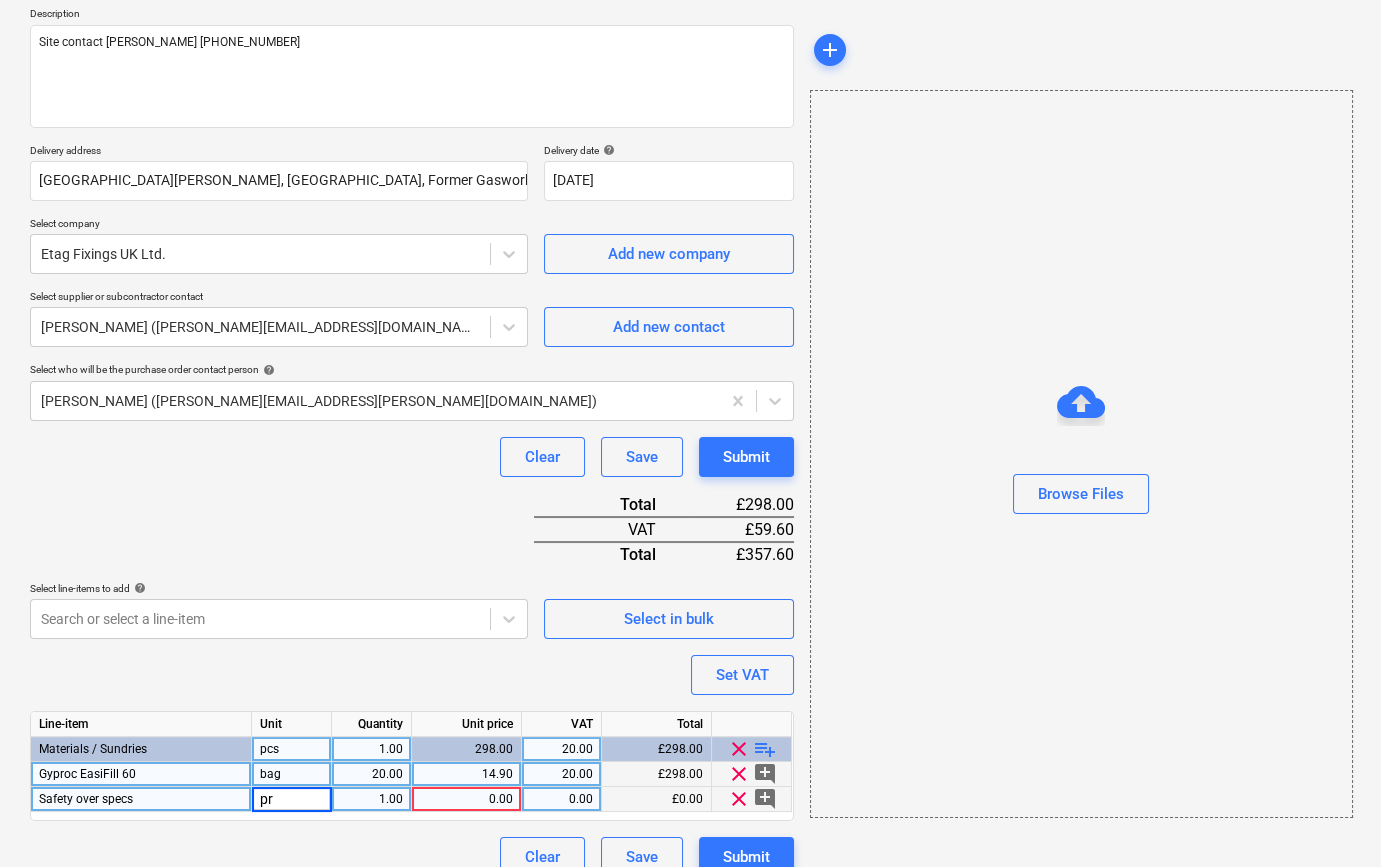 type on "x" 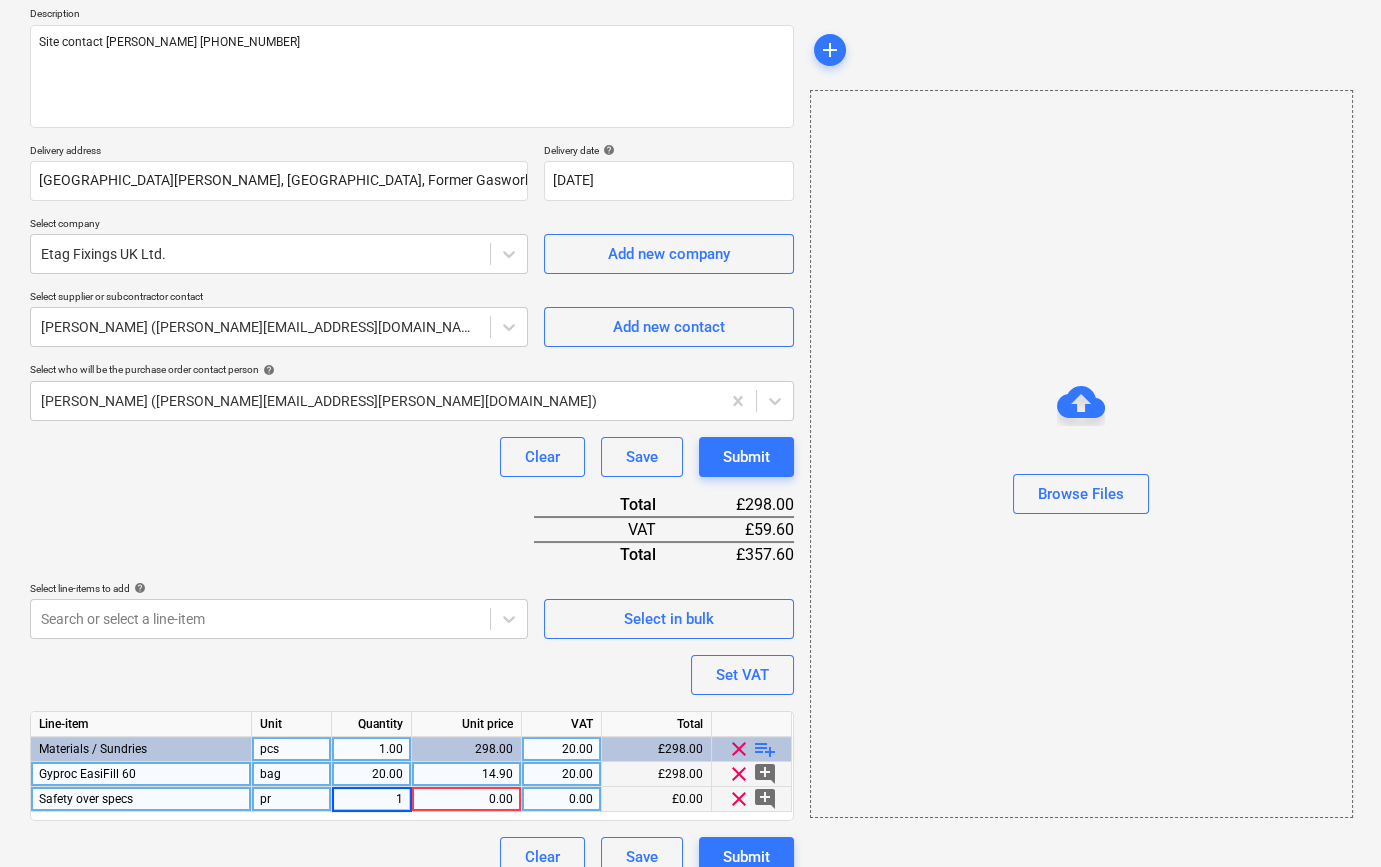 type on "10" 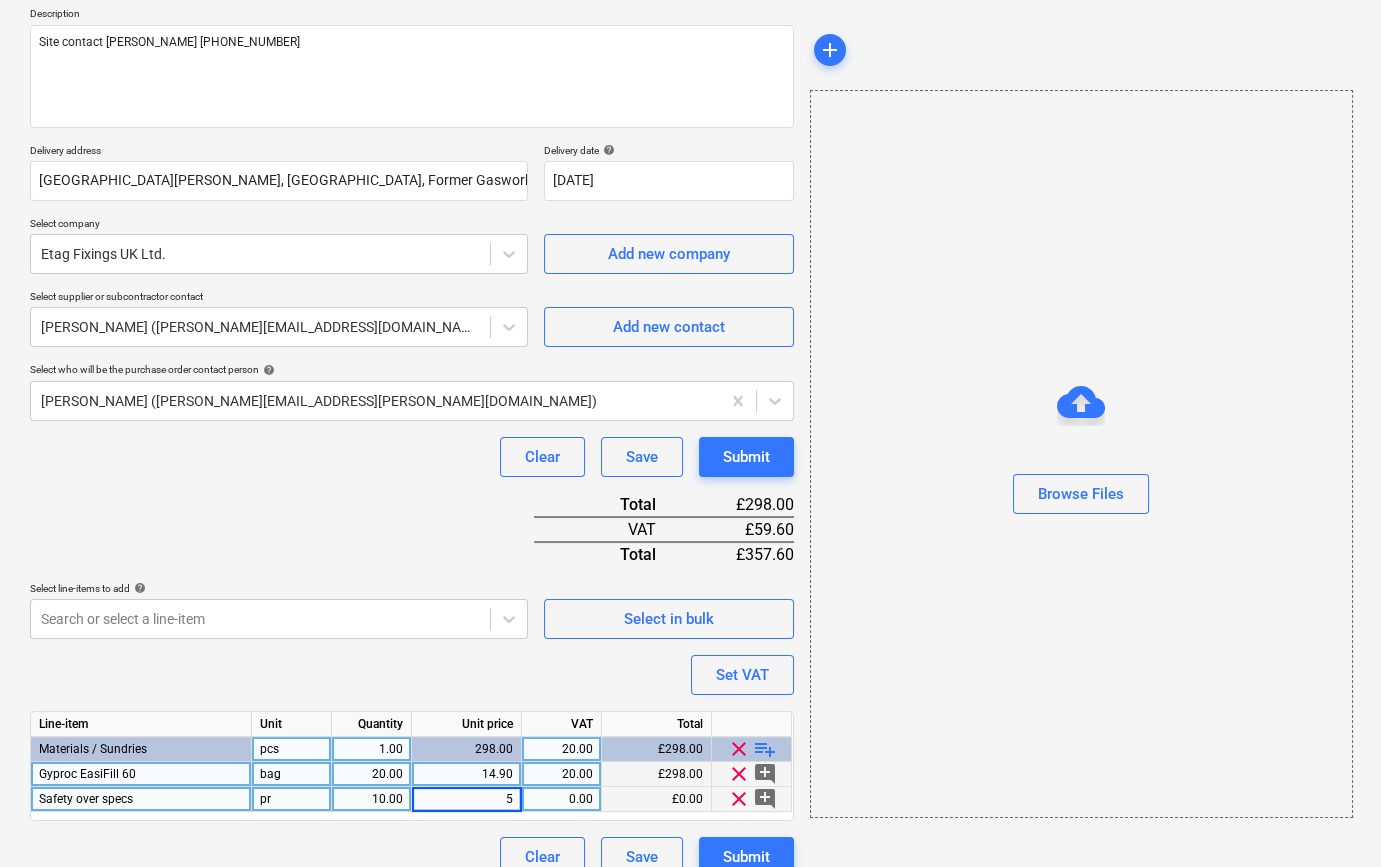 type on "x" 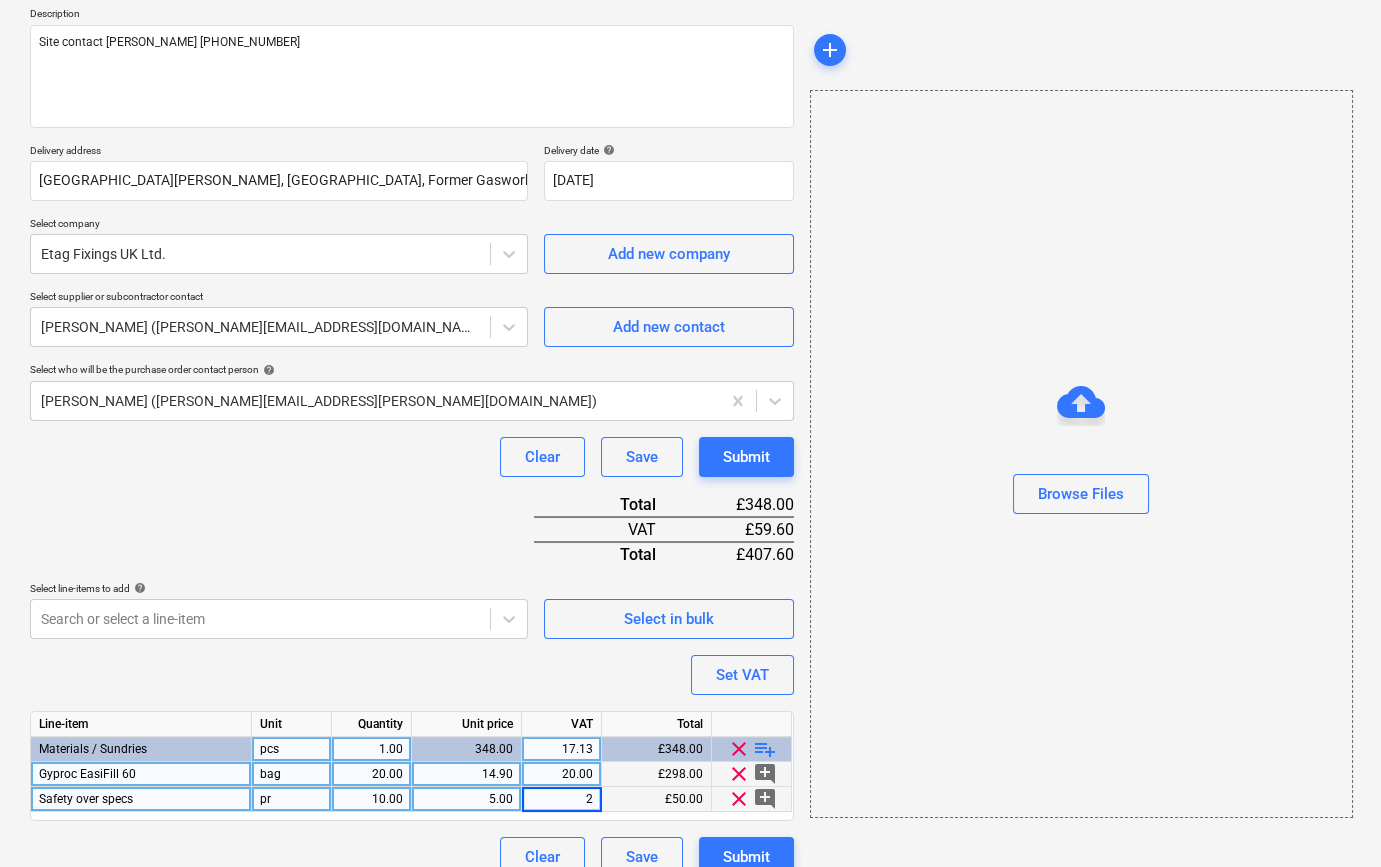 type on "20" 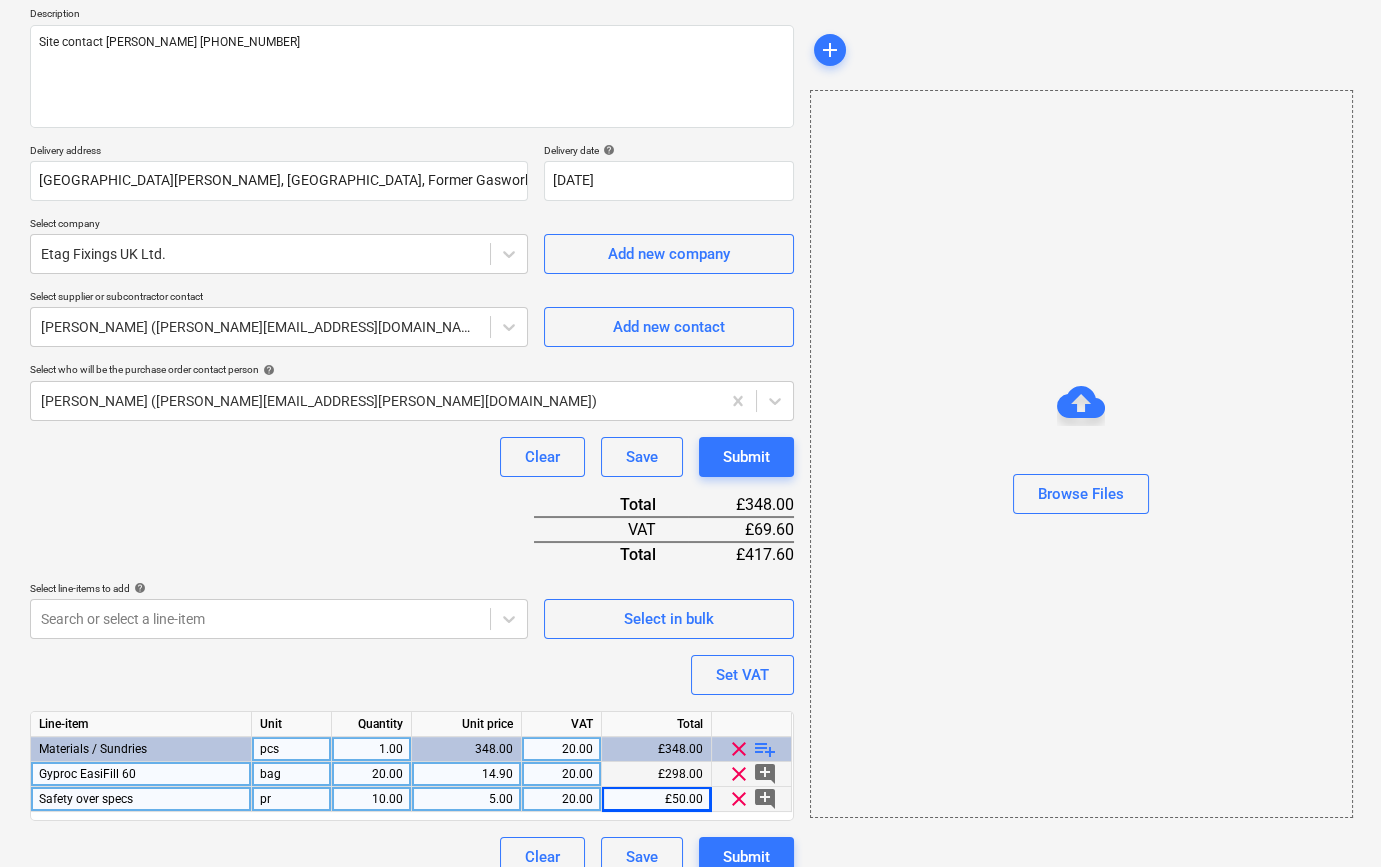 click on "playlist_add" at bounding box center [765, 749] 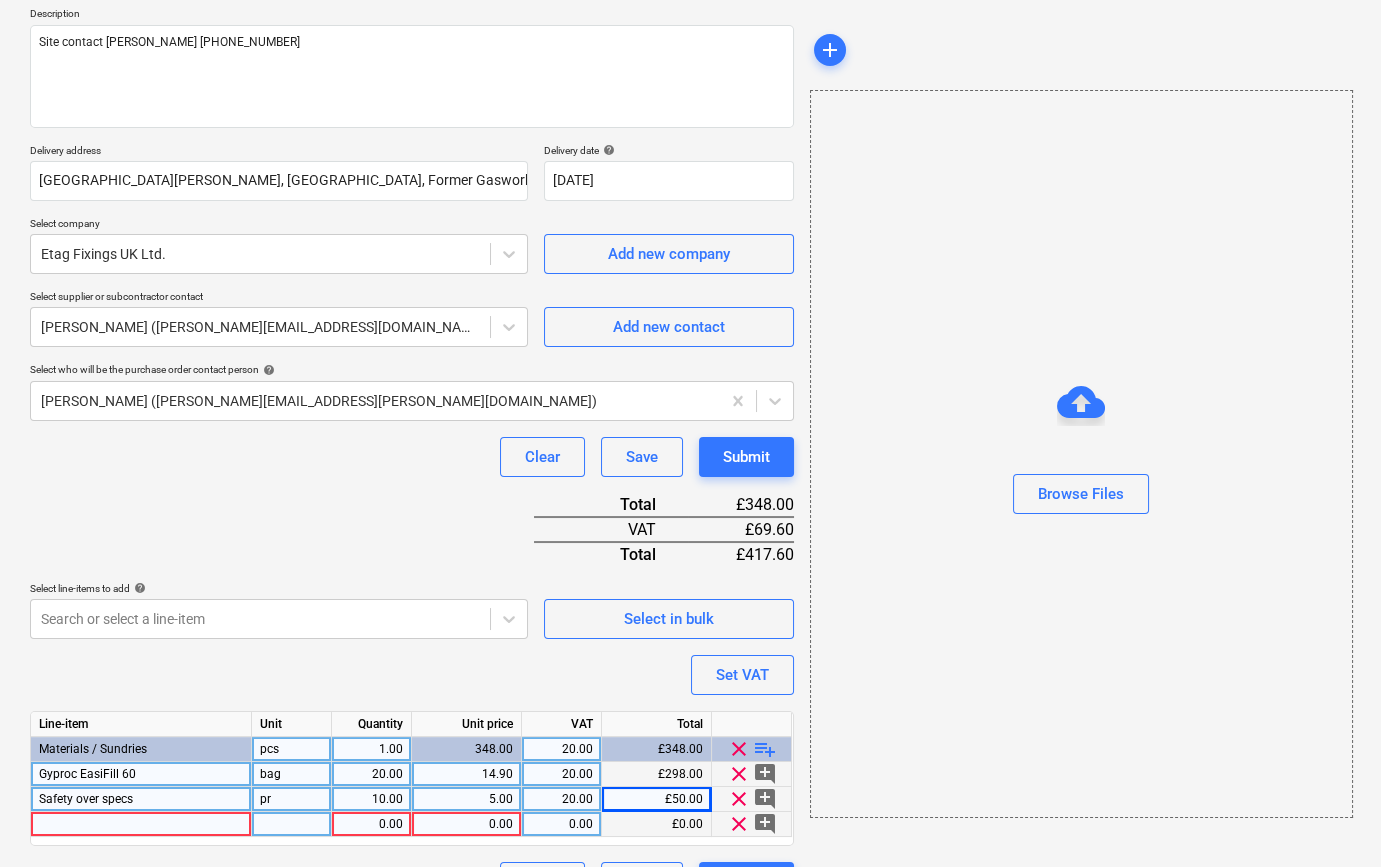 click at bounding box center (141, 824) 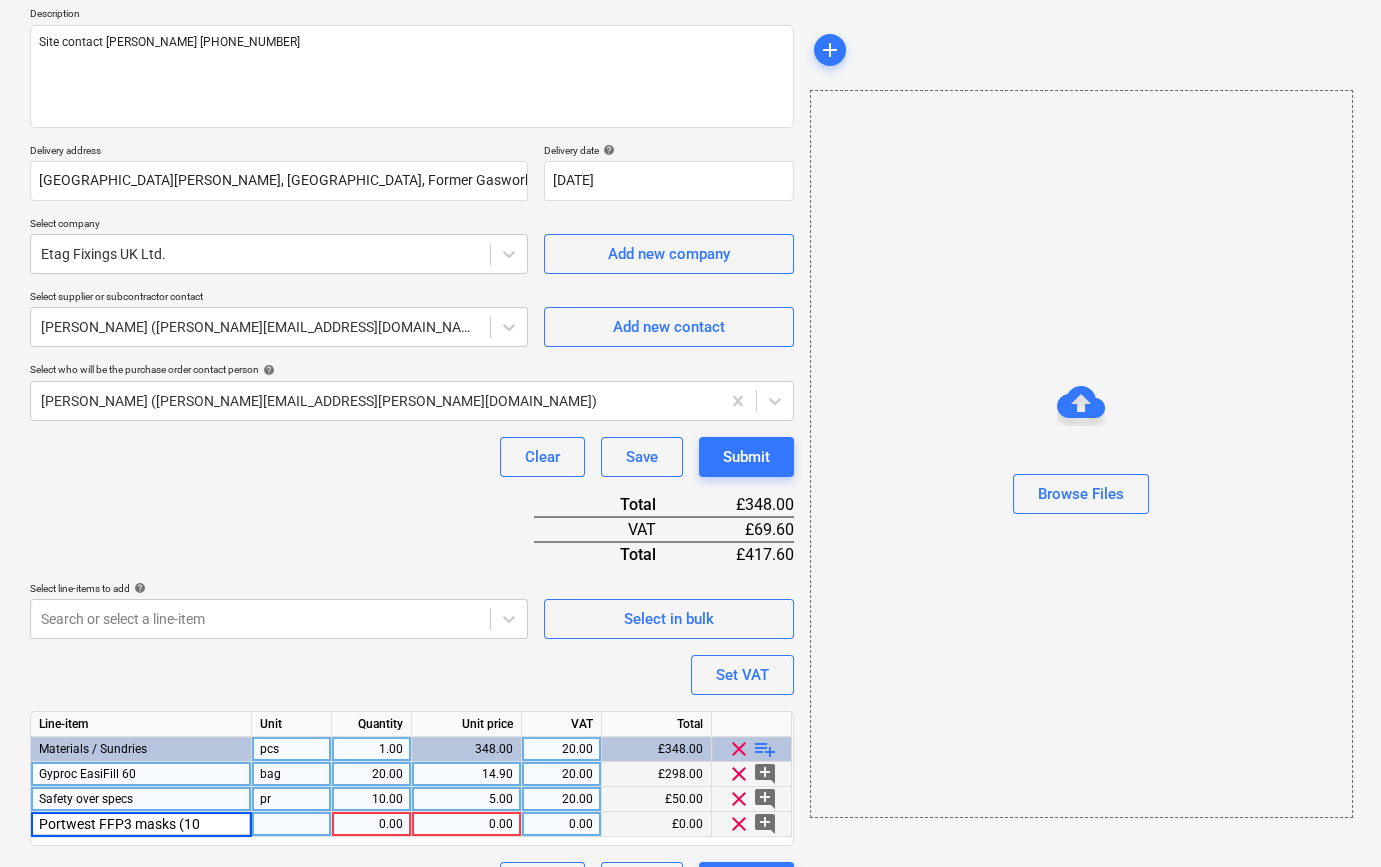 type on "Portwest FFP3 masks (10)" 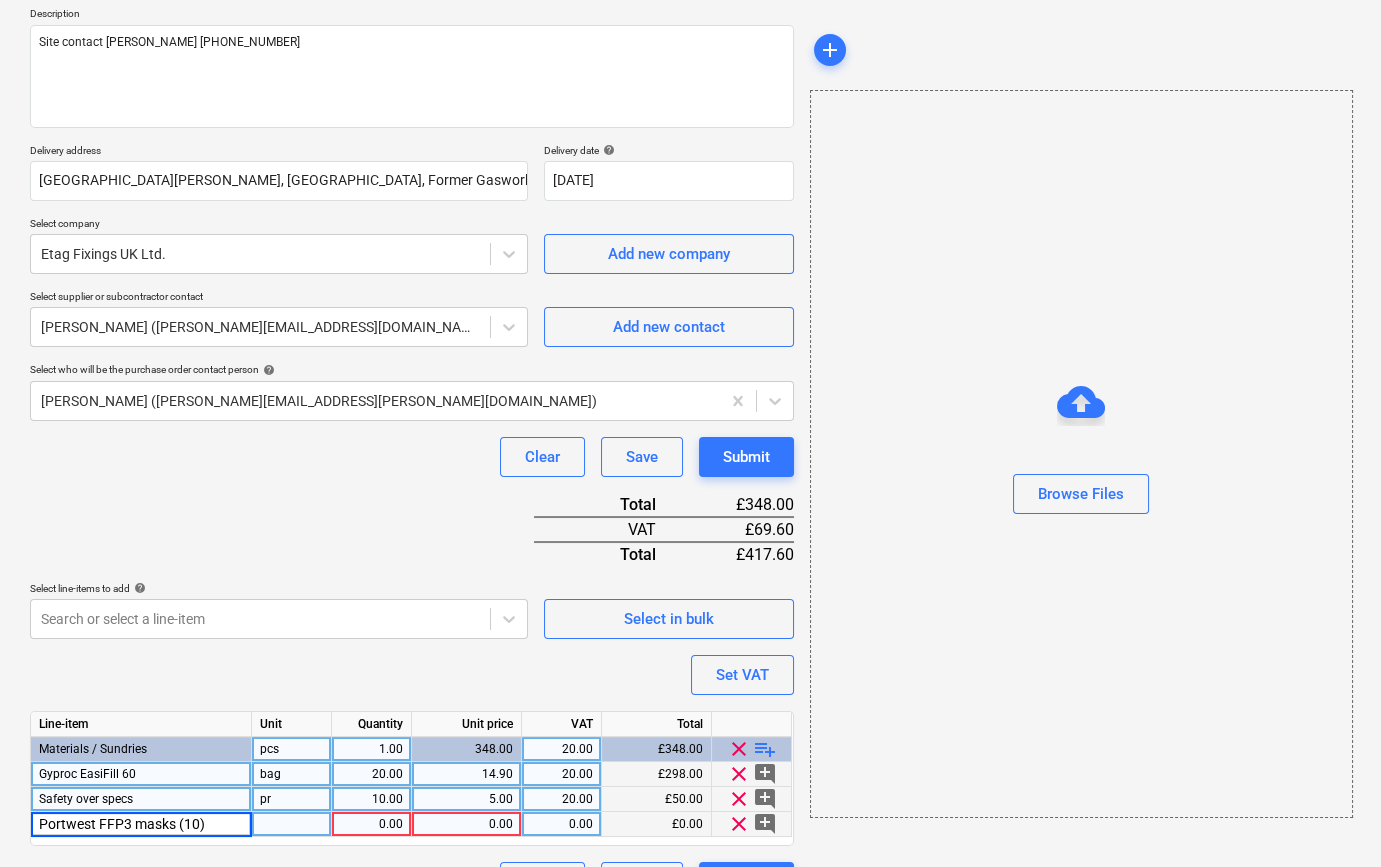 type on "x" 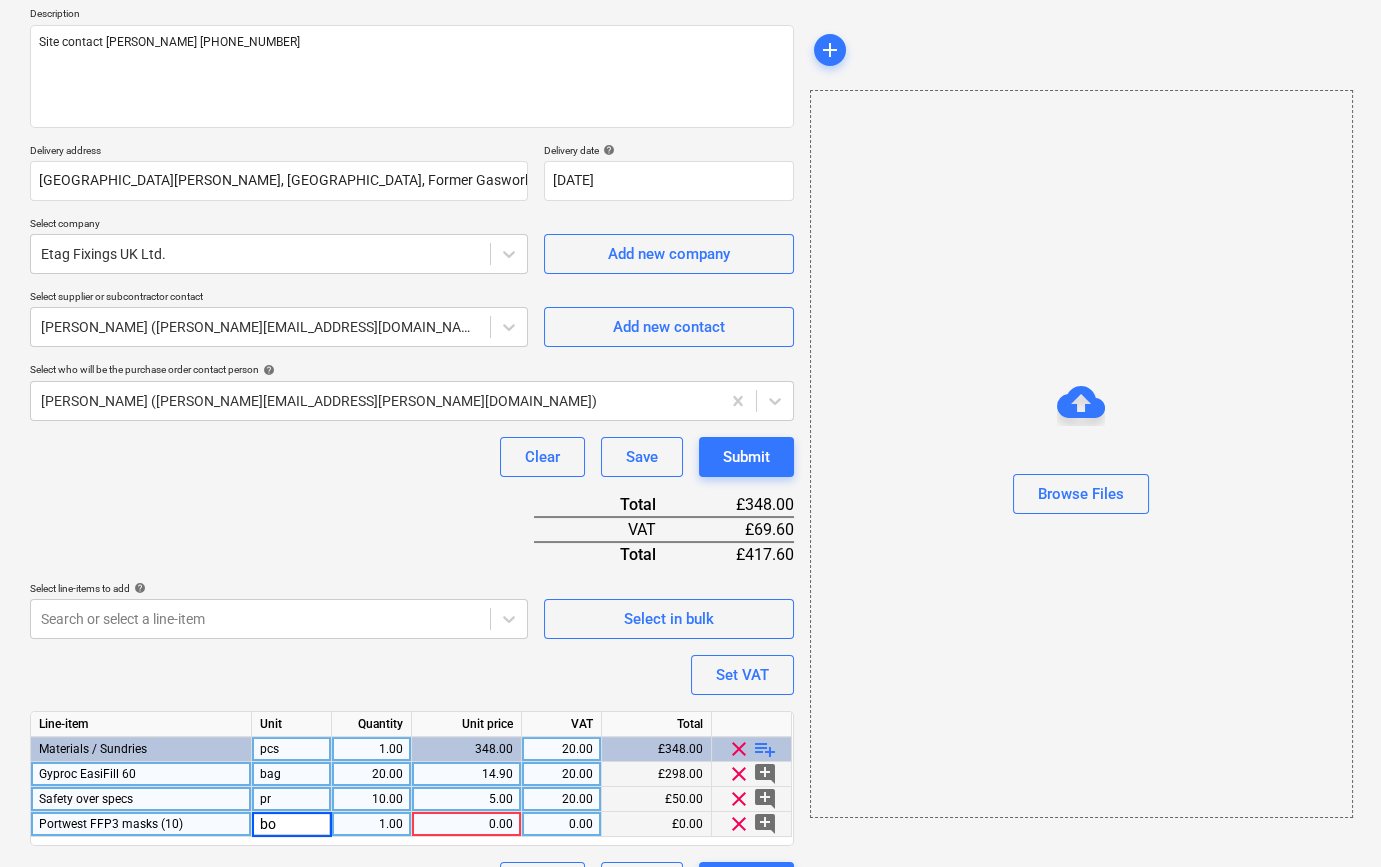 type on "box" 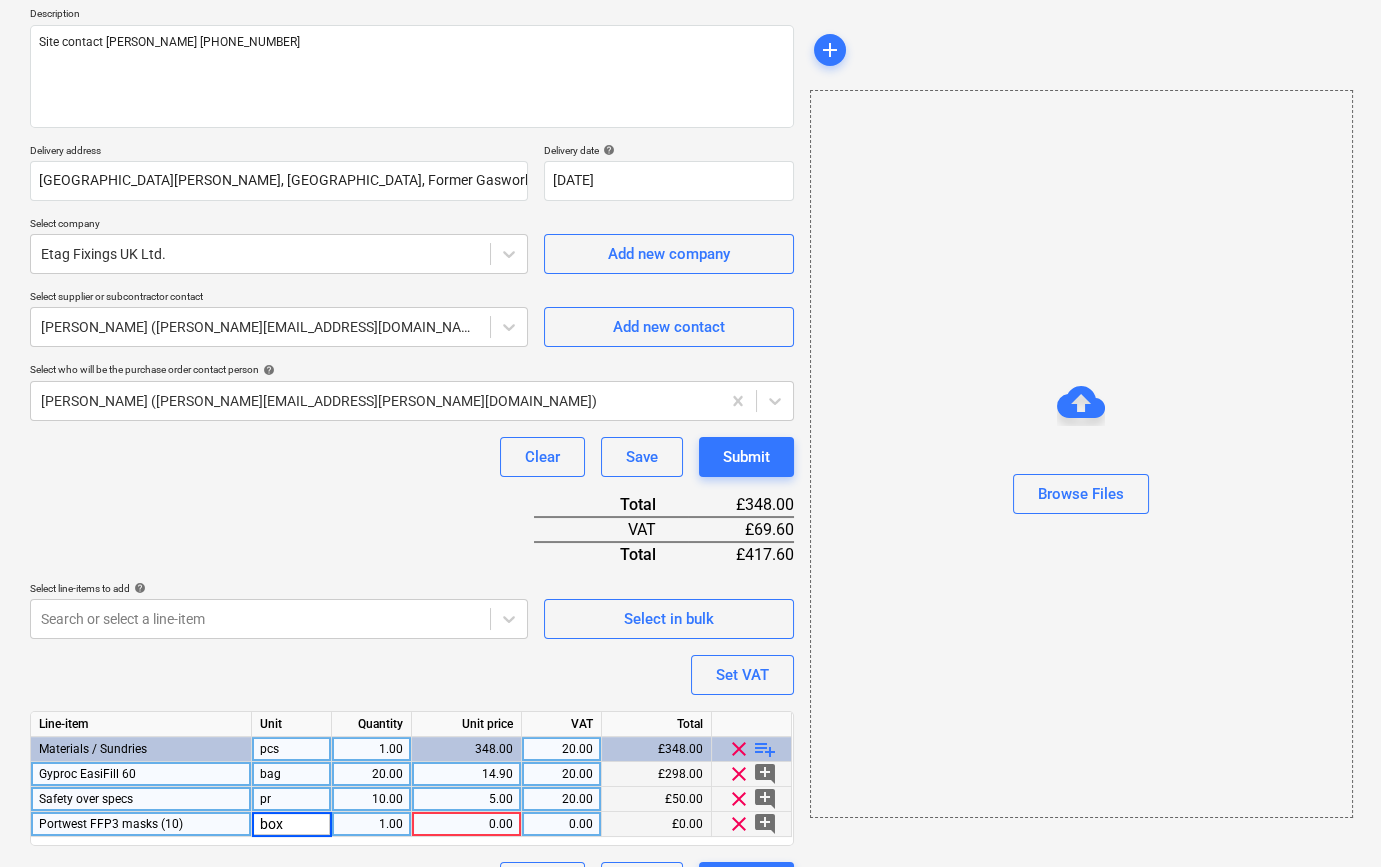 type on "x" 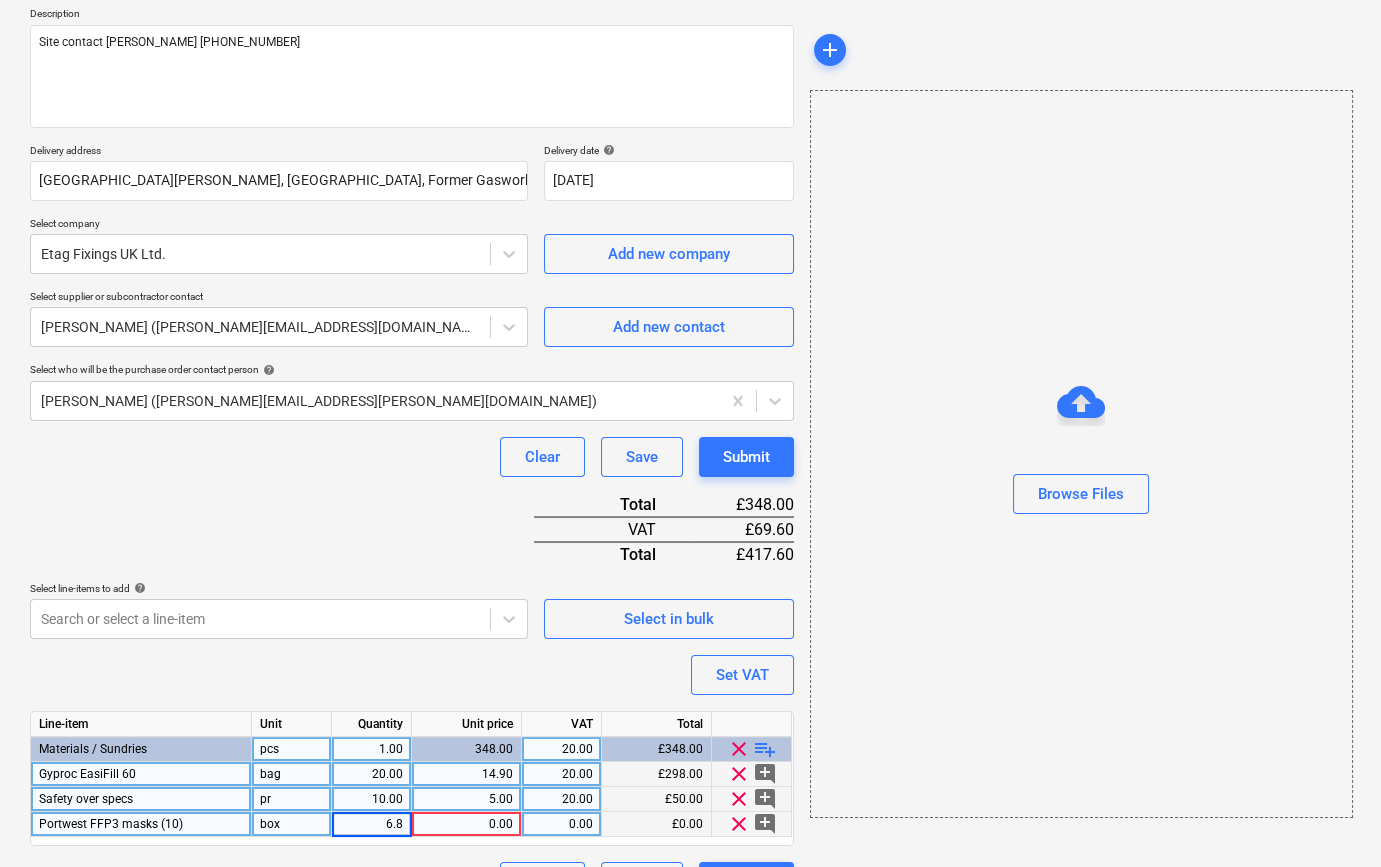 type on "6.88" 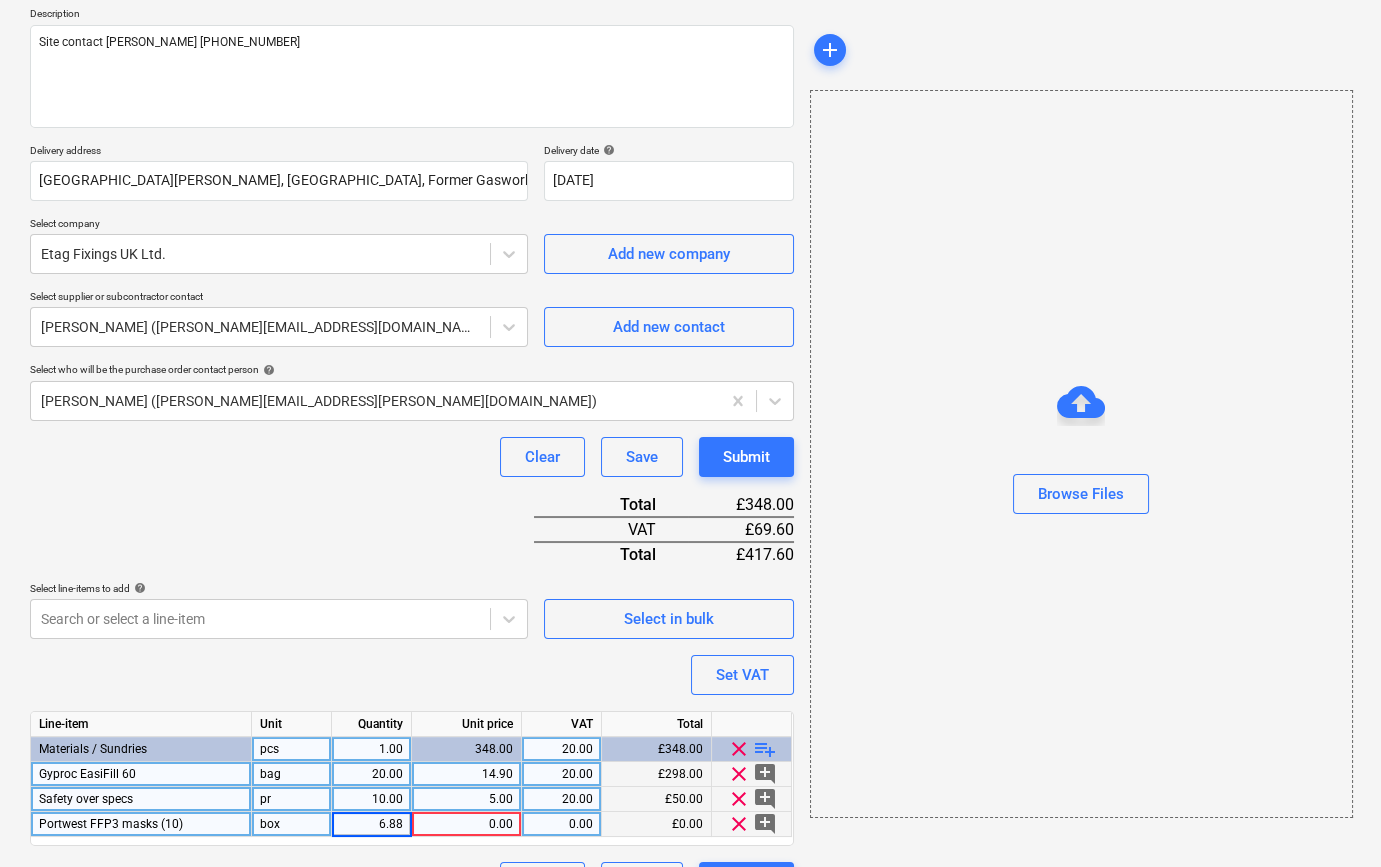 type on "x" 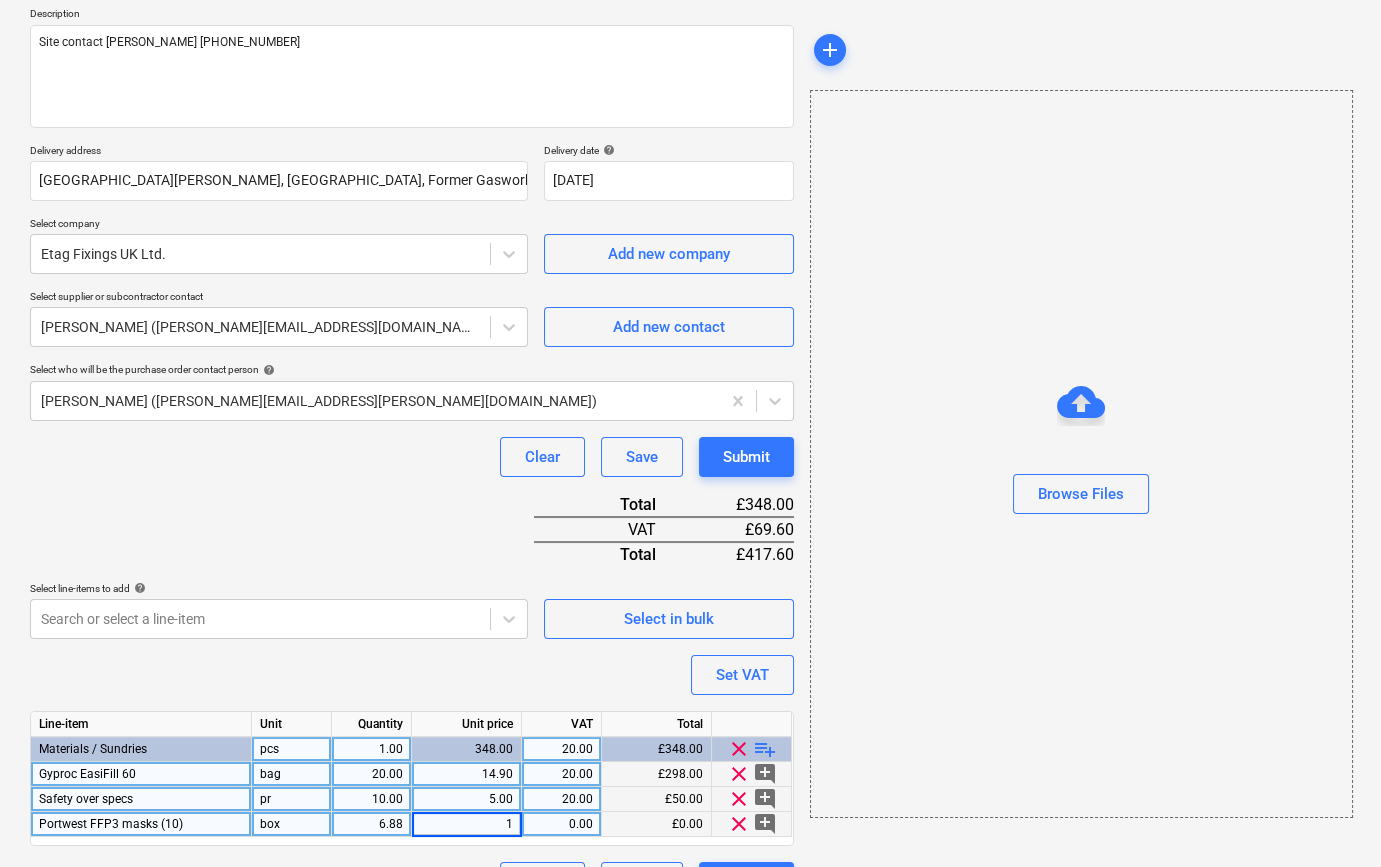 type on "10" 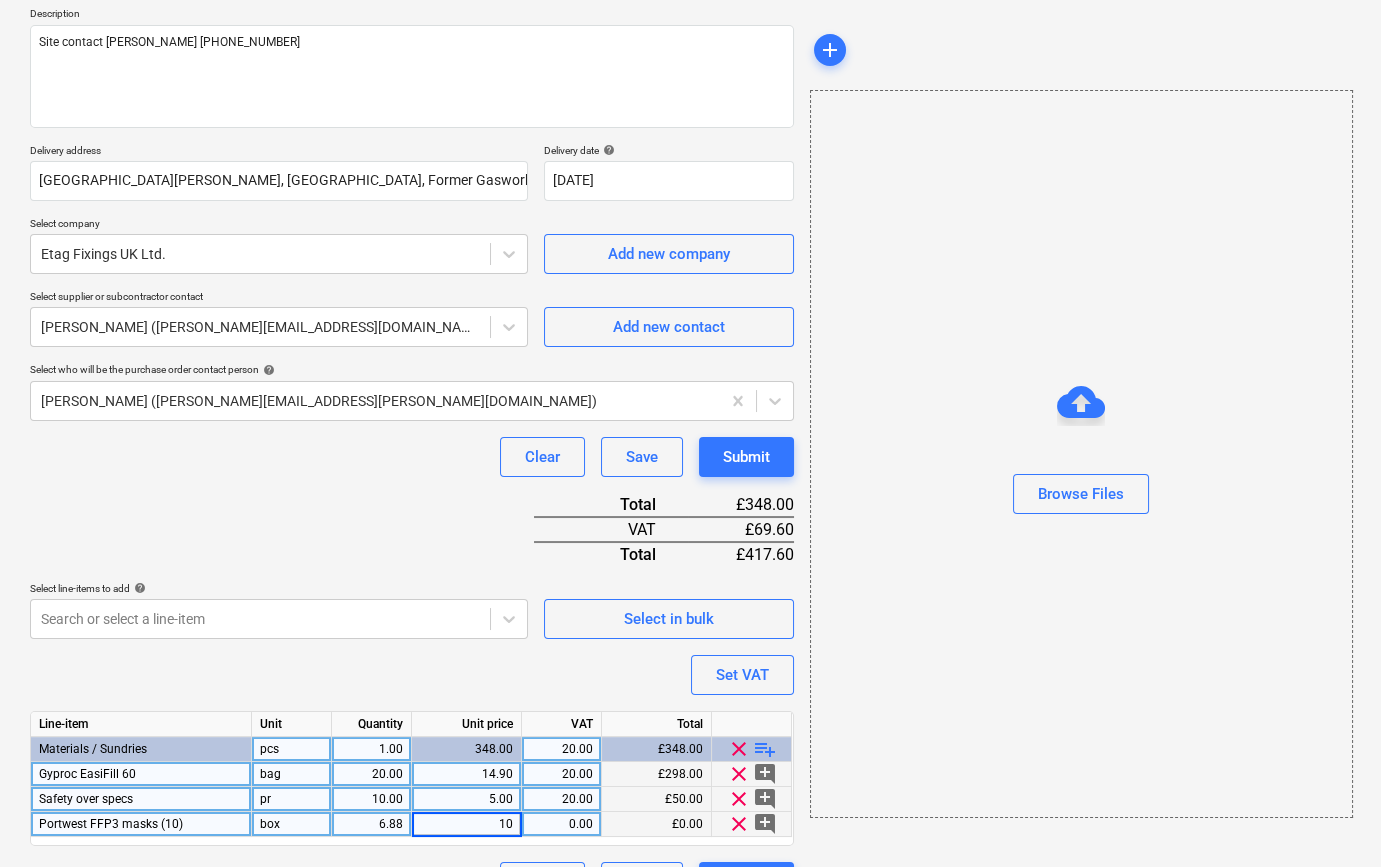 type on "x" 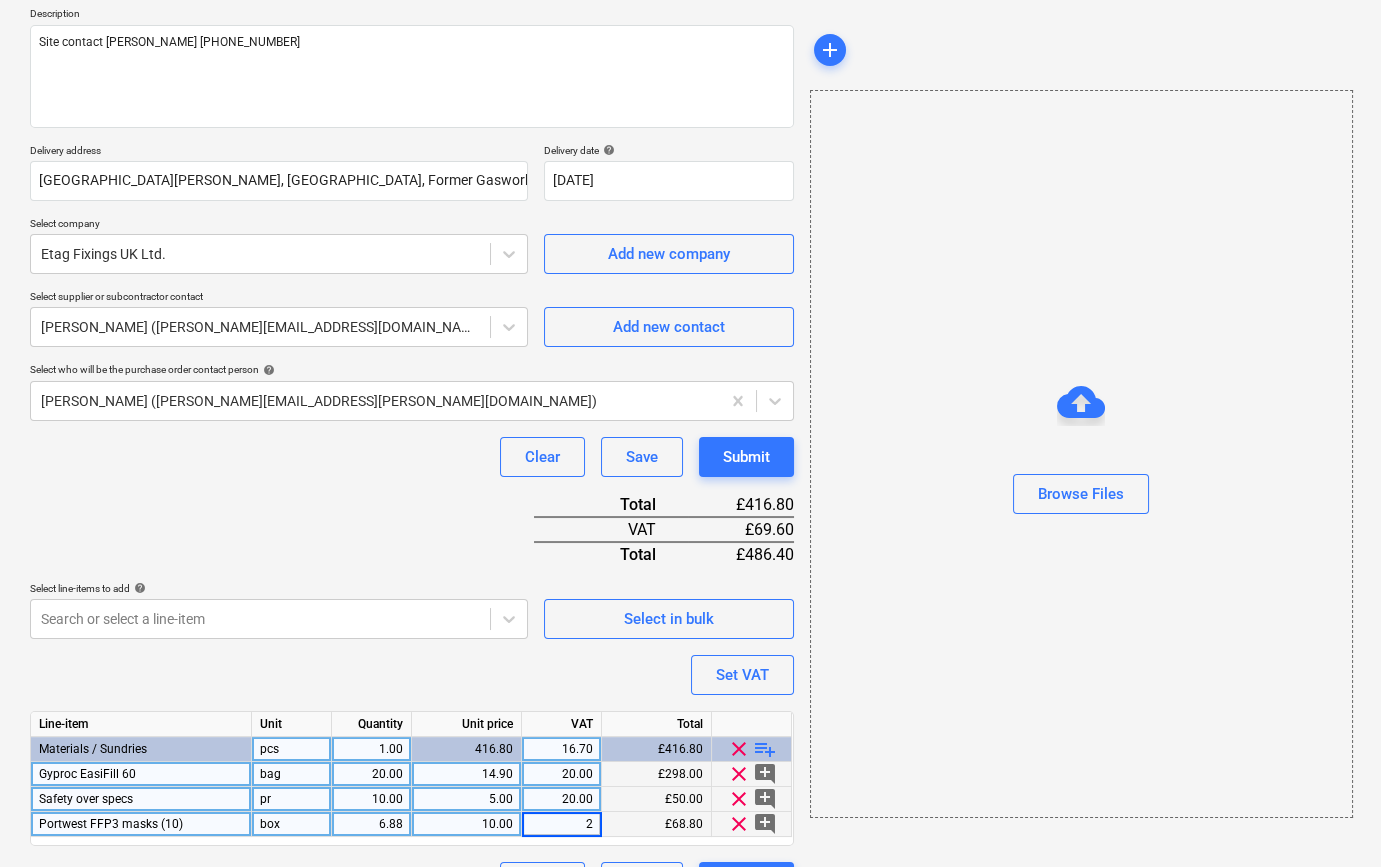 type on "20" 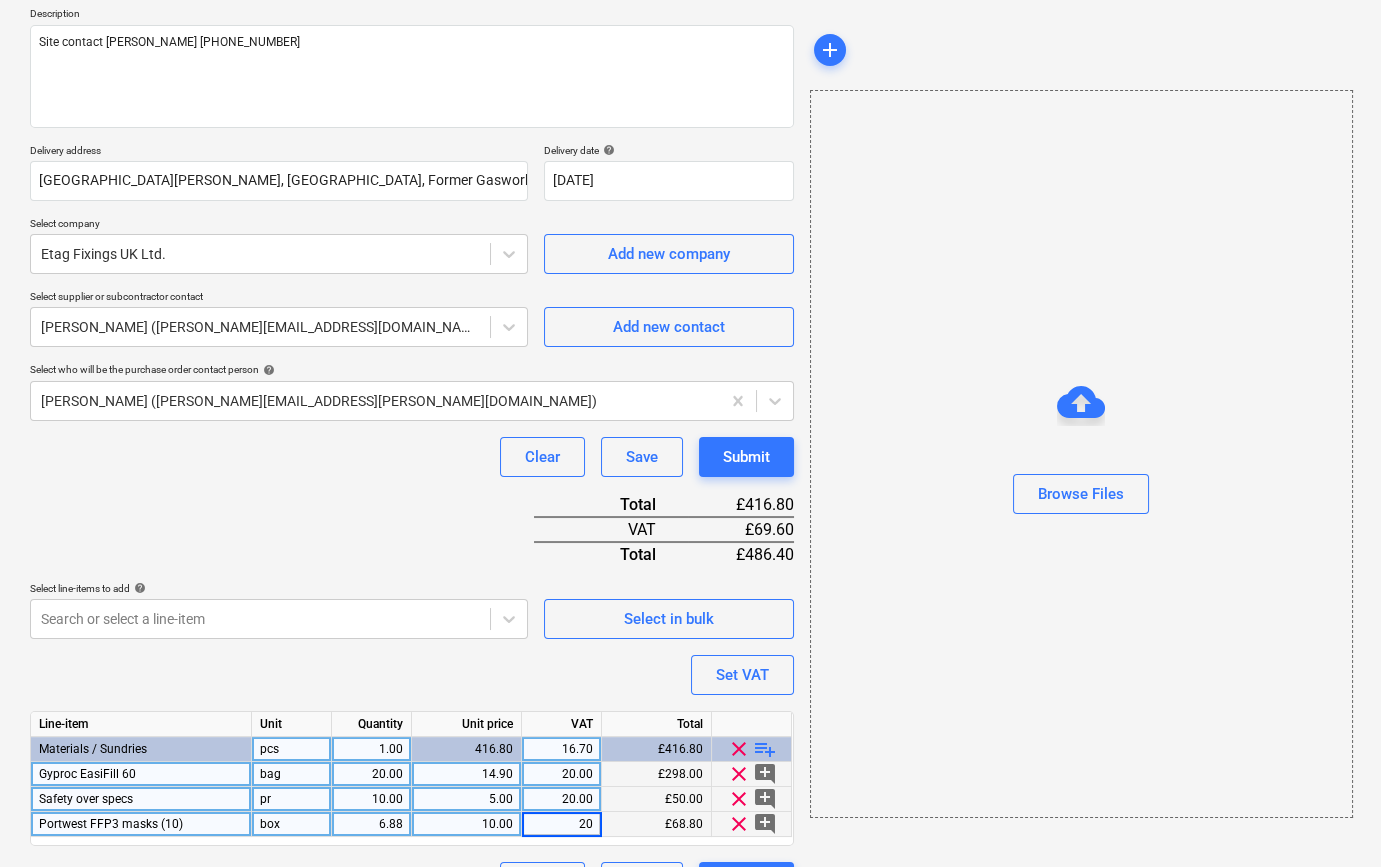 type on "x" 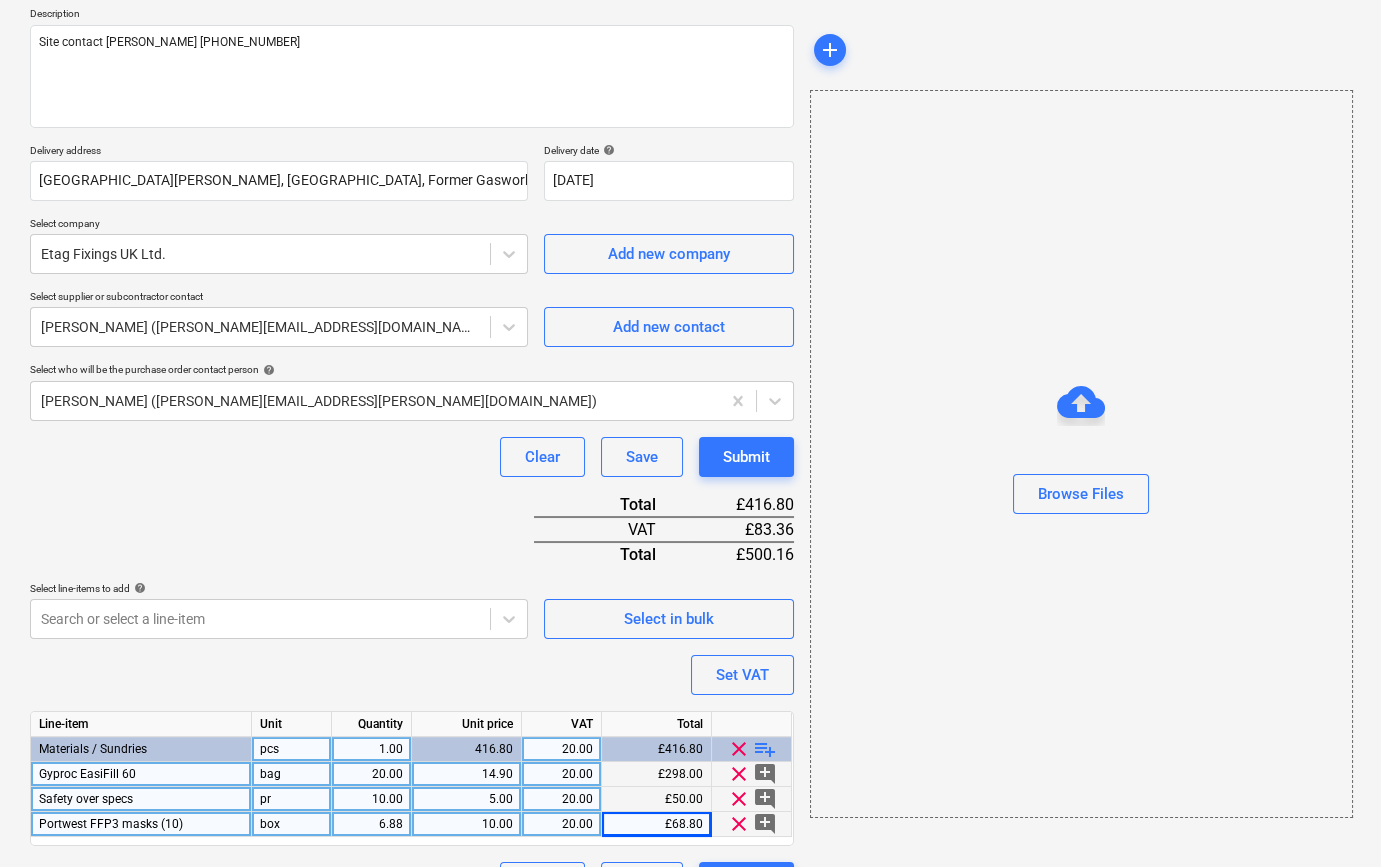 click on "6.88" at bounding box center [371, 824] 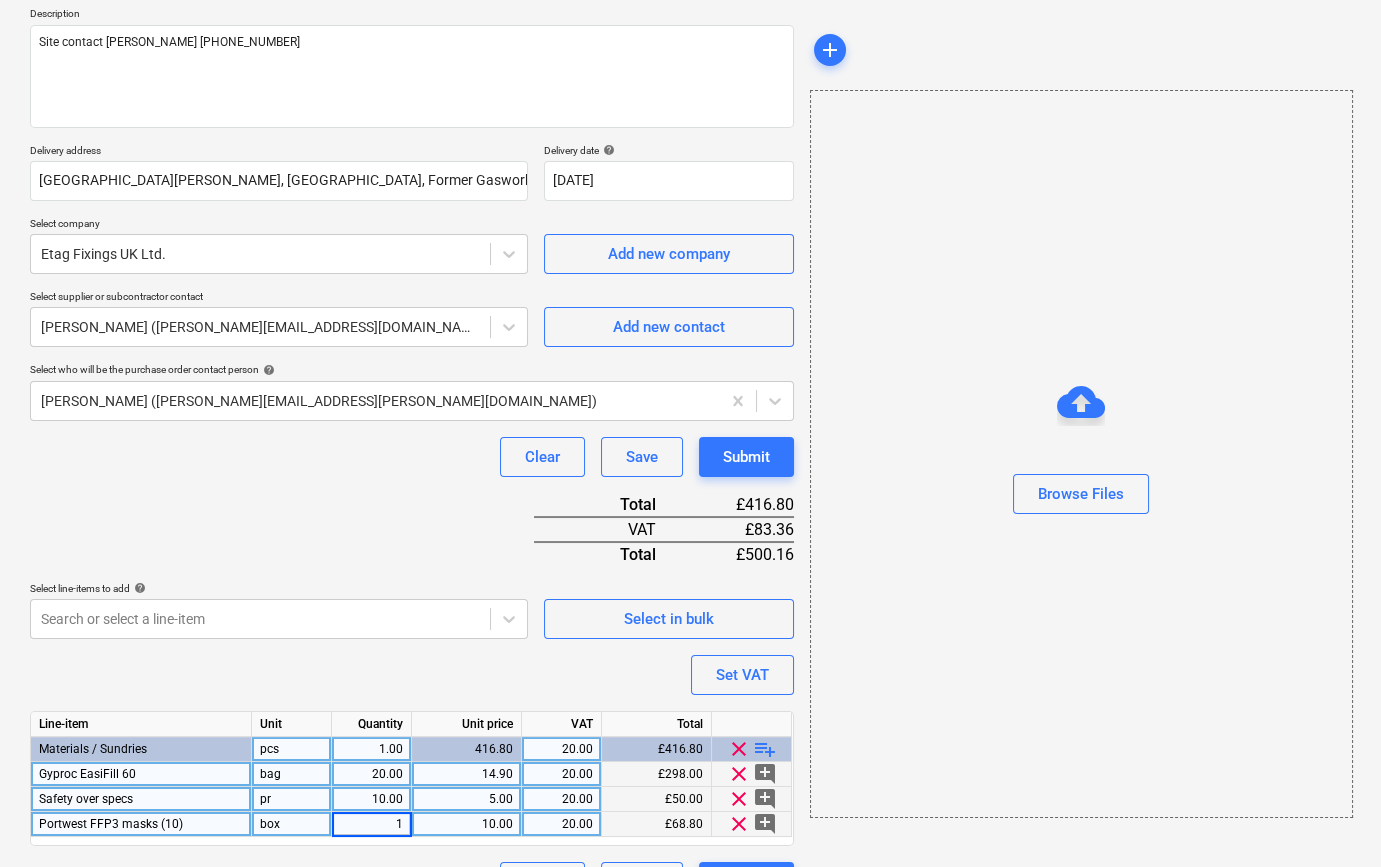 type on "10" 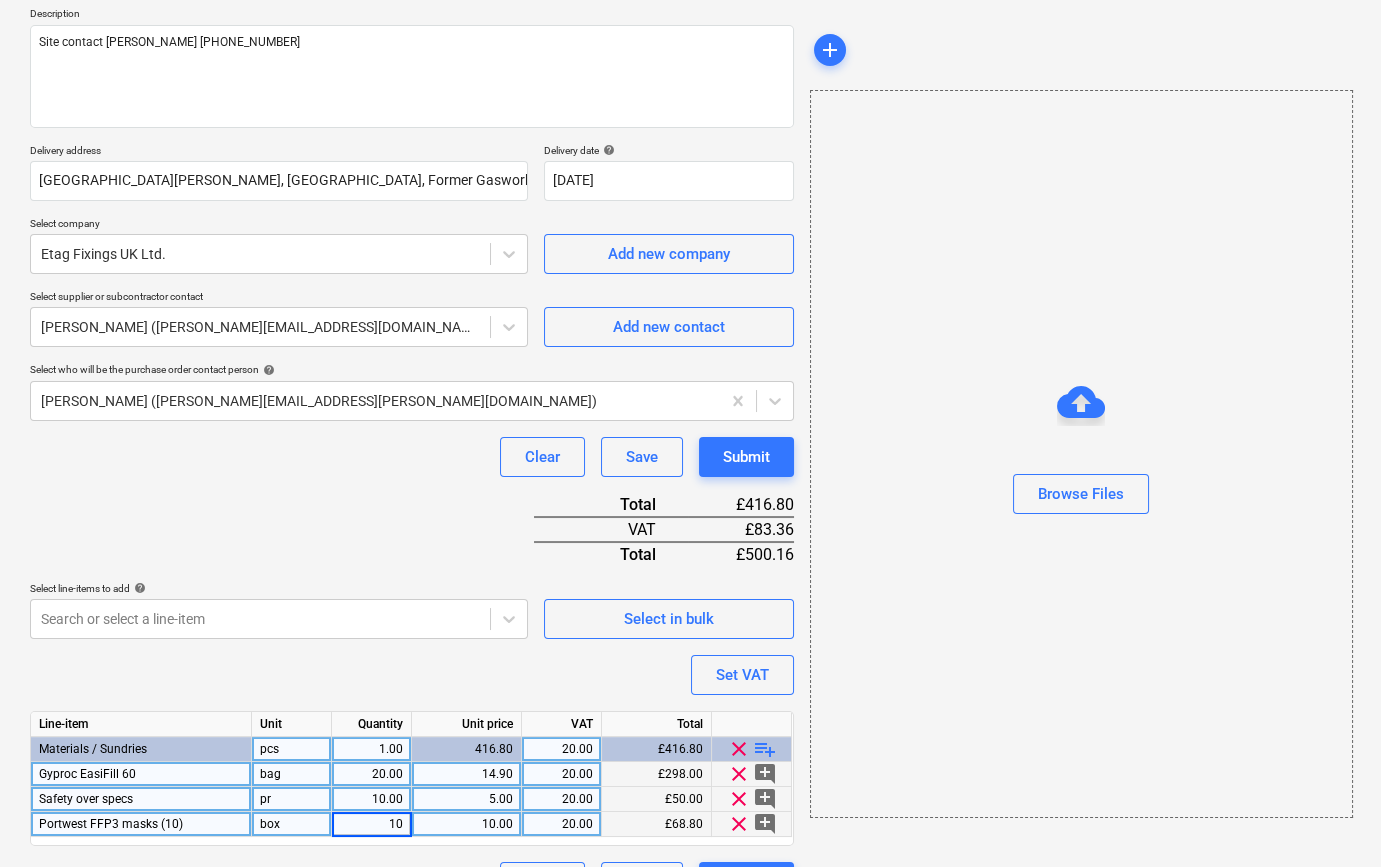type on "x" 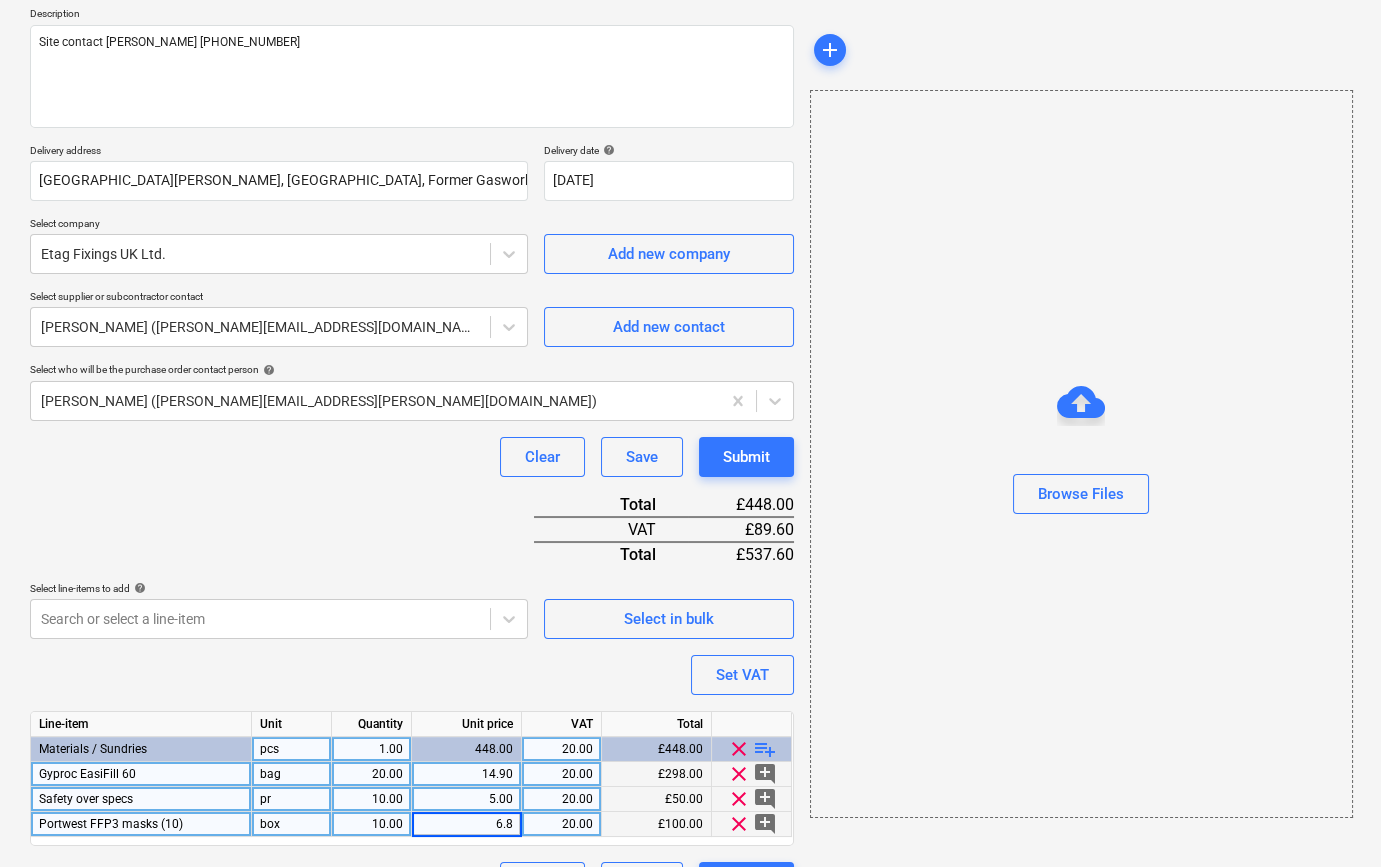 type on "6.88" 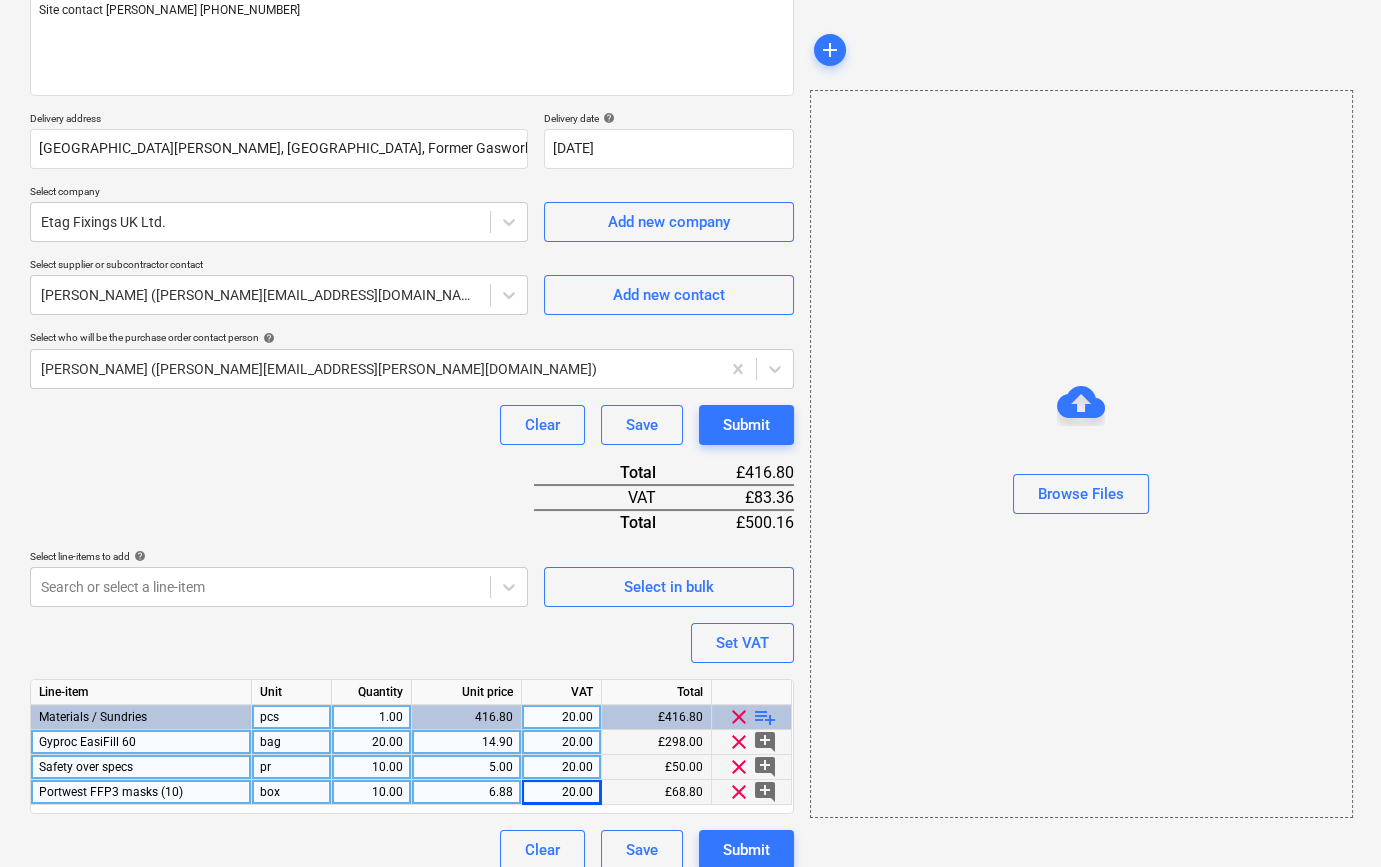 scroll, scrollTop: 280, scrollLeft: 0, axis: vertical 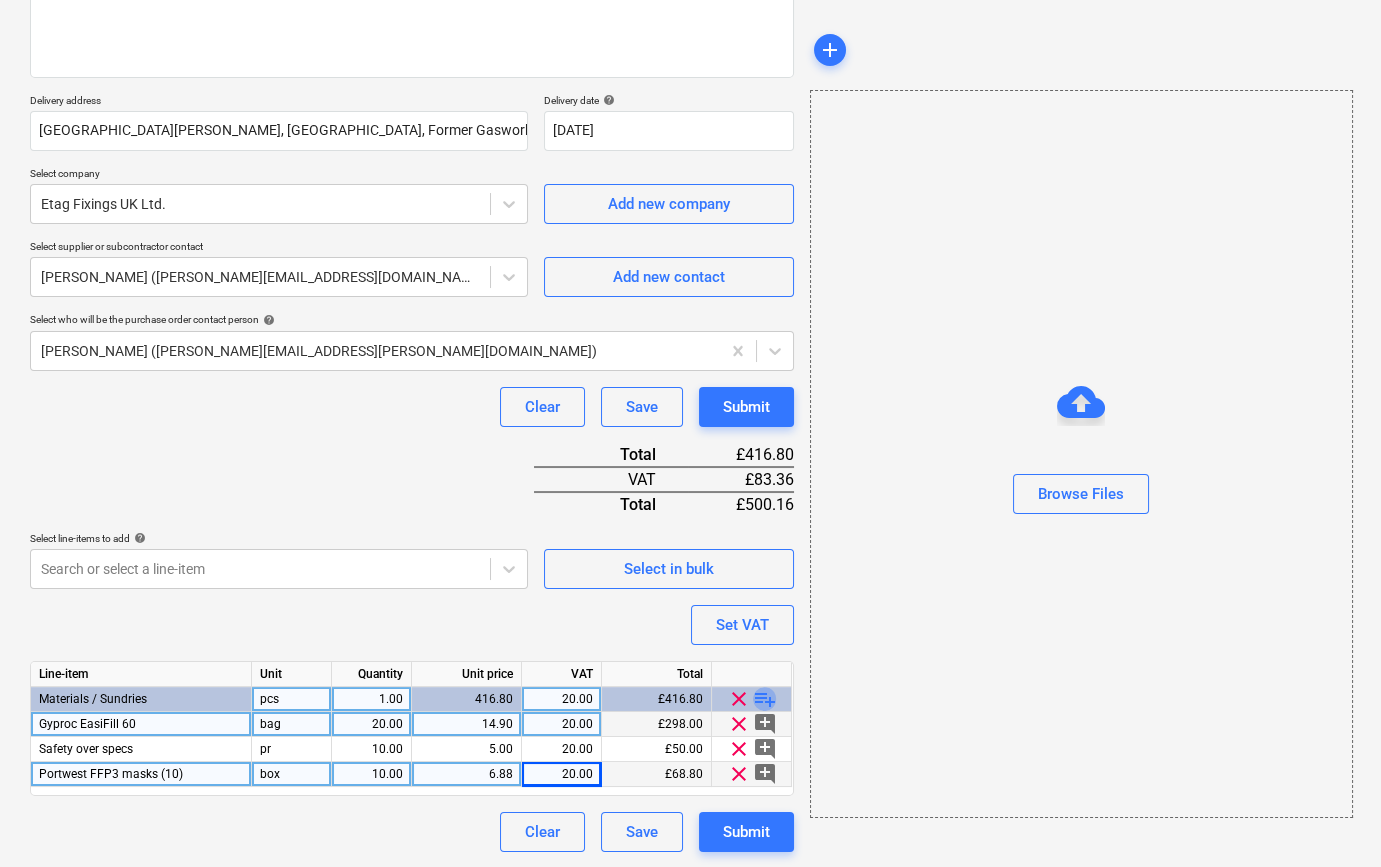 click on "playlist_add" at bounding box center (765, 699) 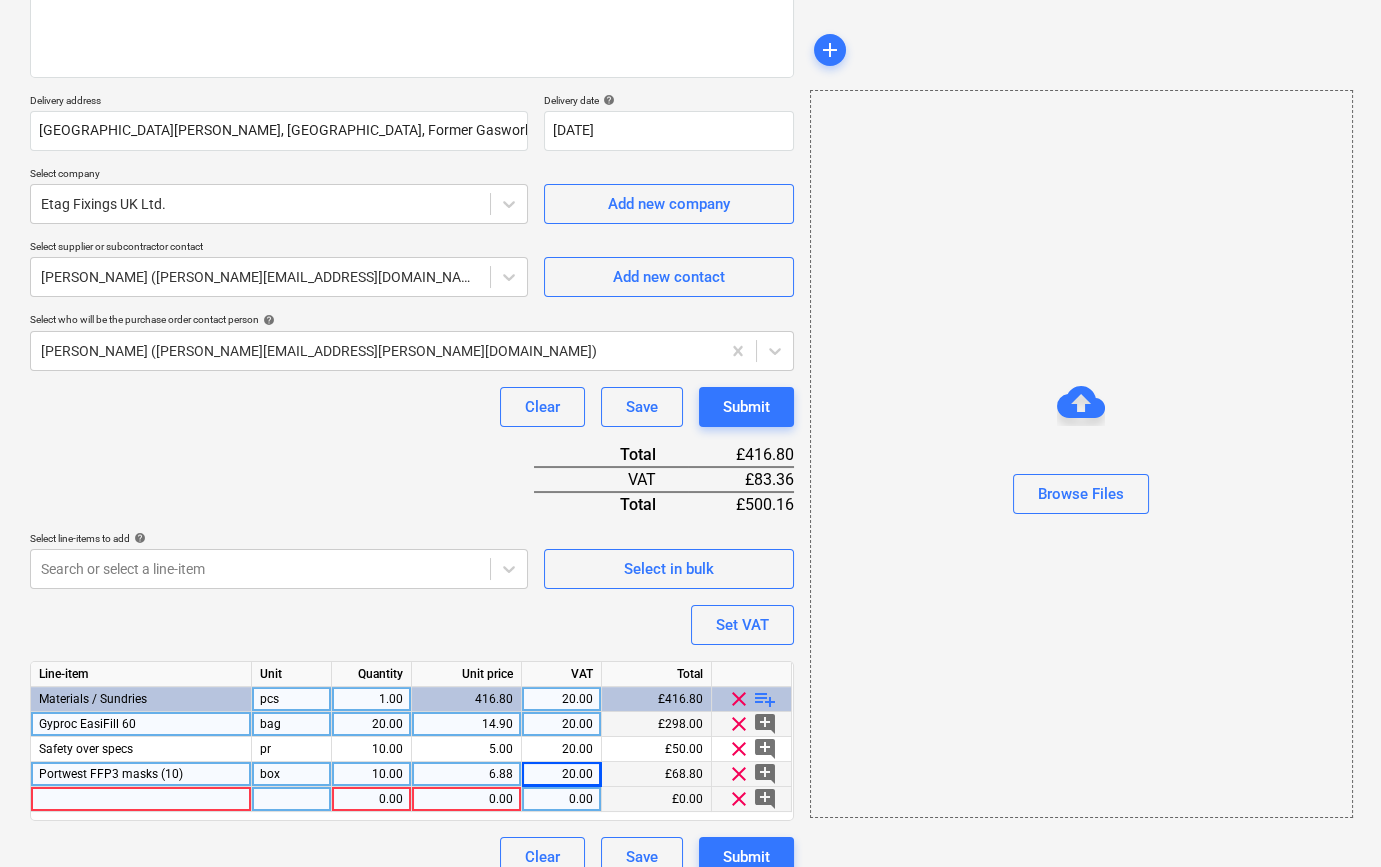 click at bounding box center [141, 799] 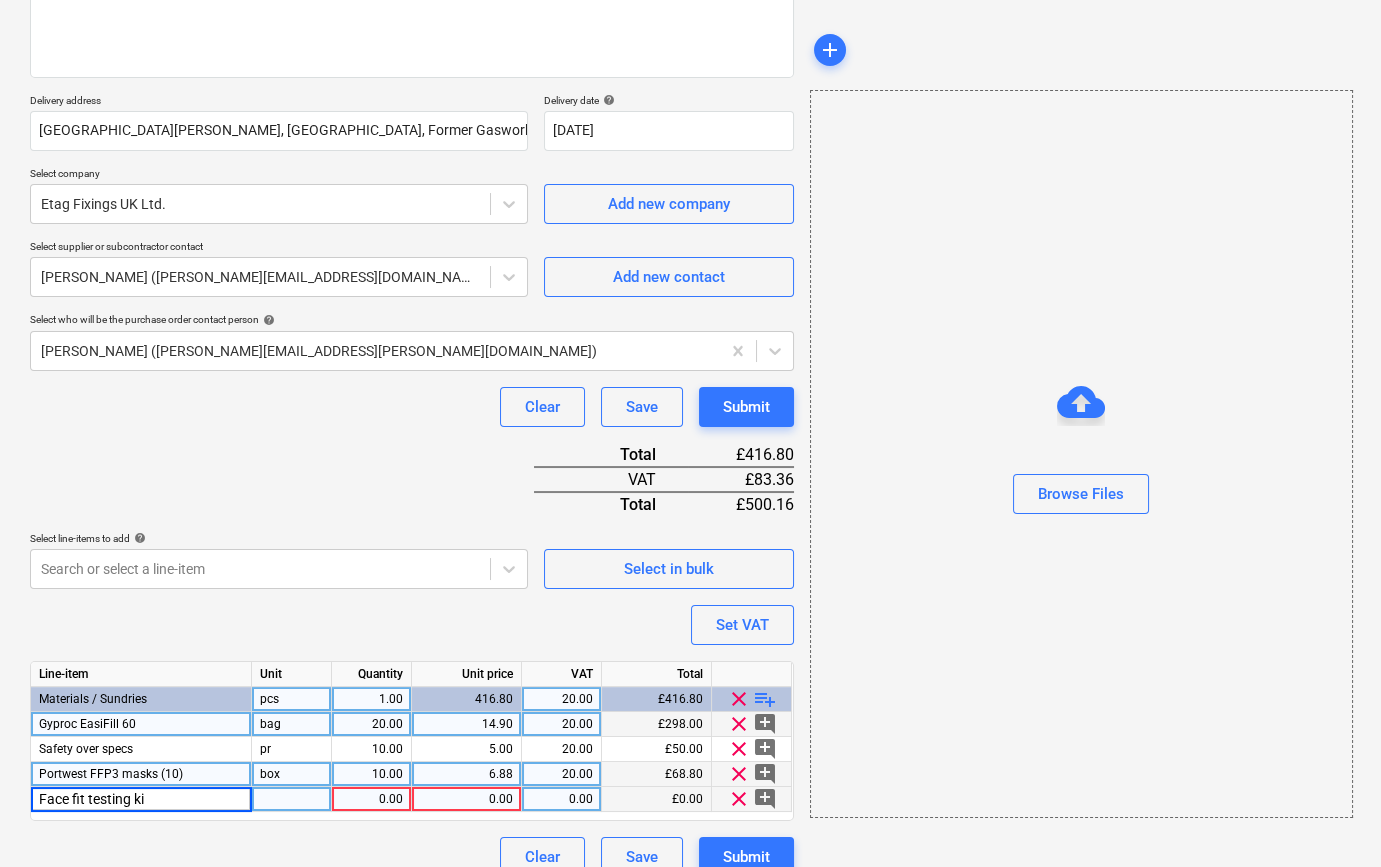 type on "Face fit testing kit" 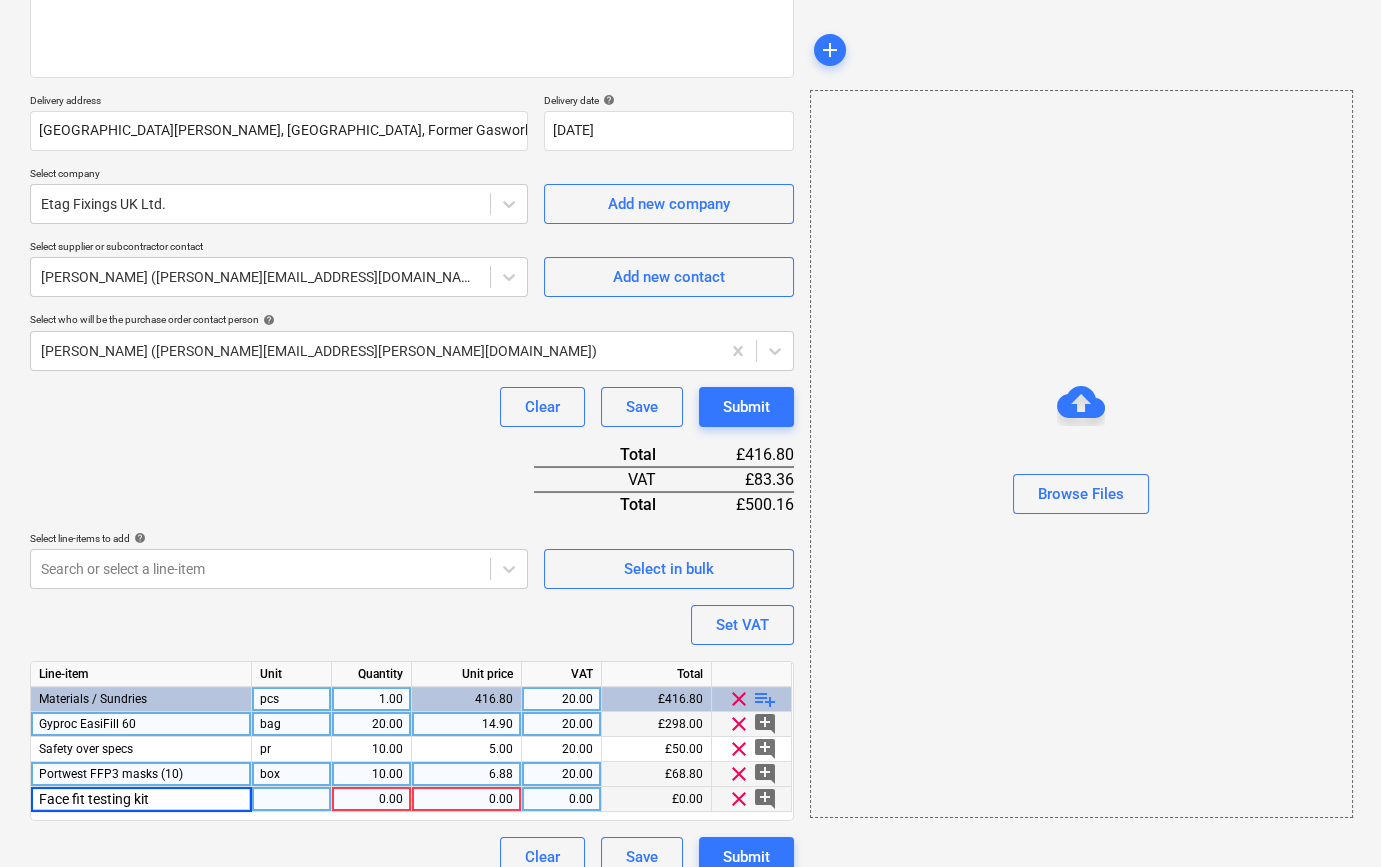 type on "x" 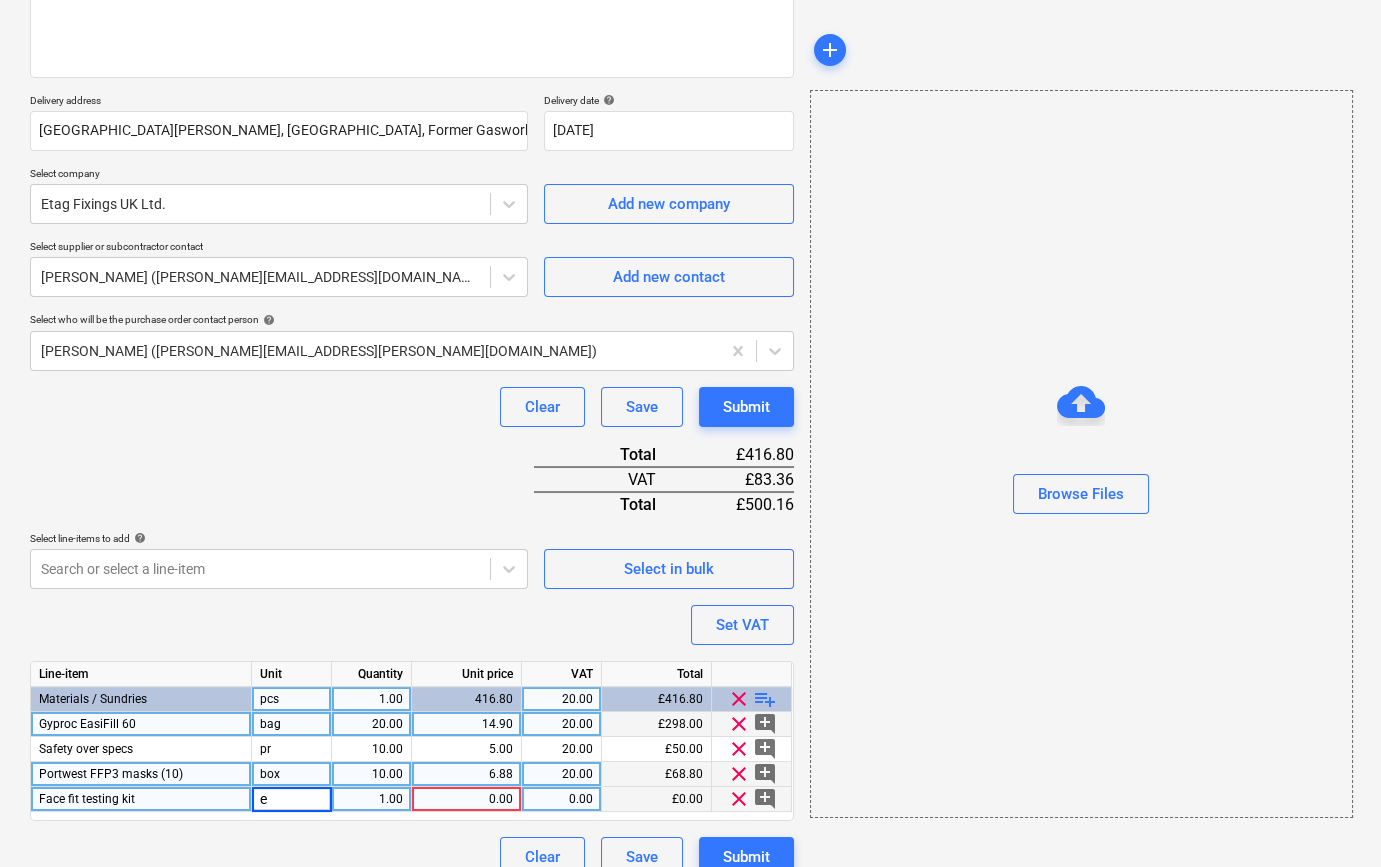 type on "ea" 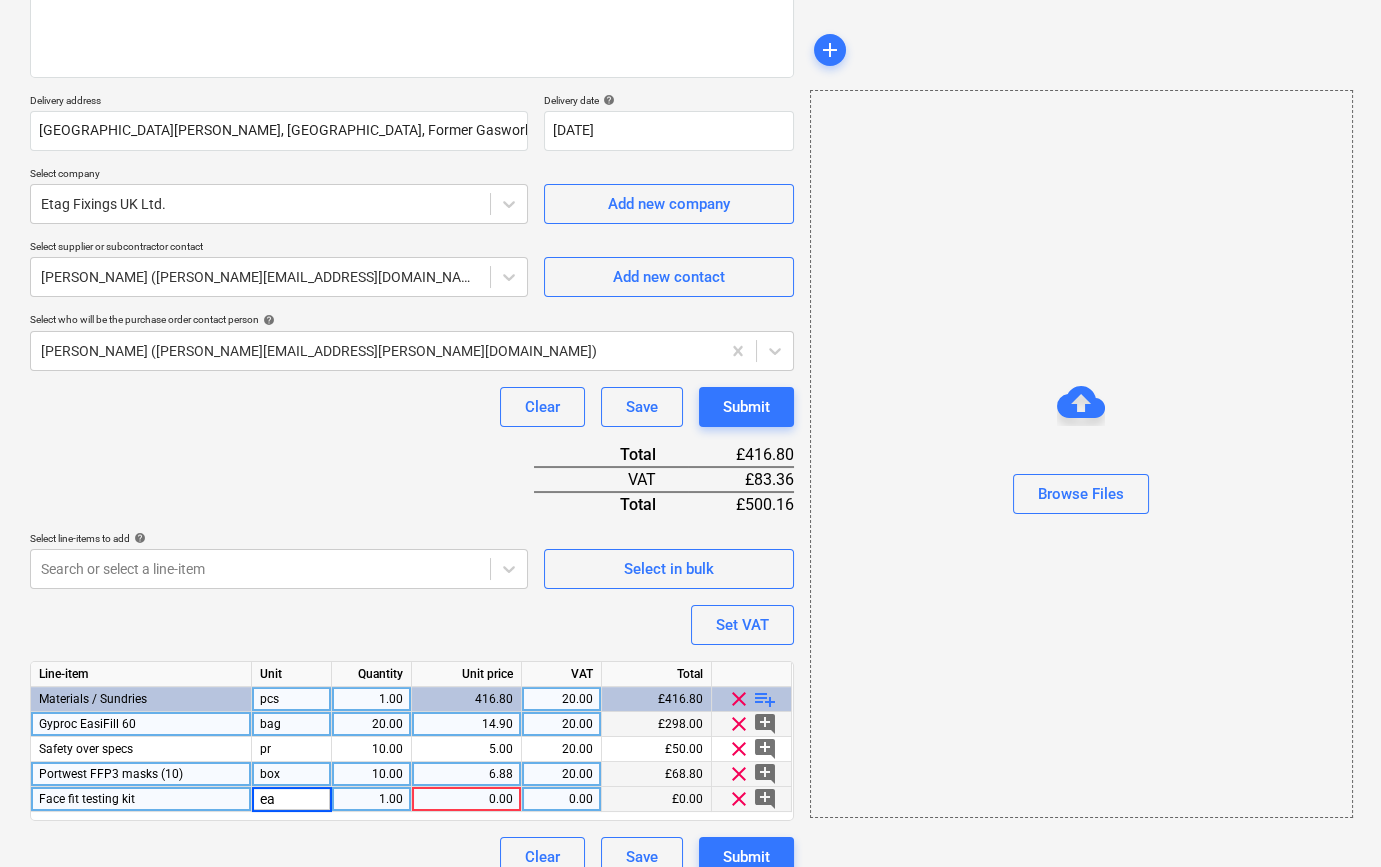 type on "x" 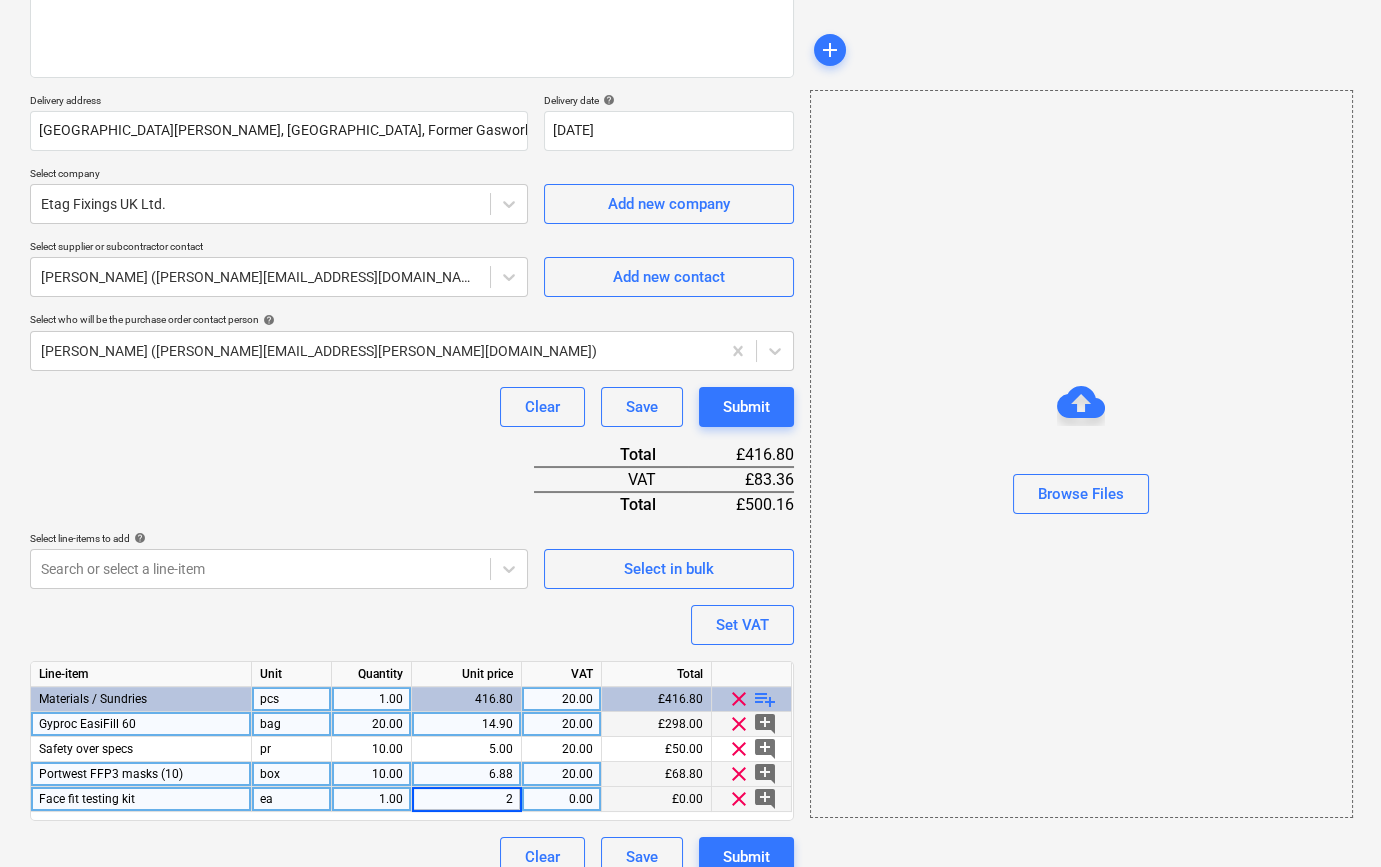 type on "25" 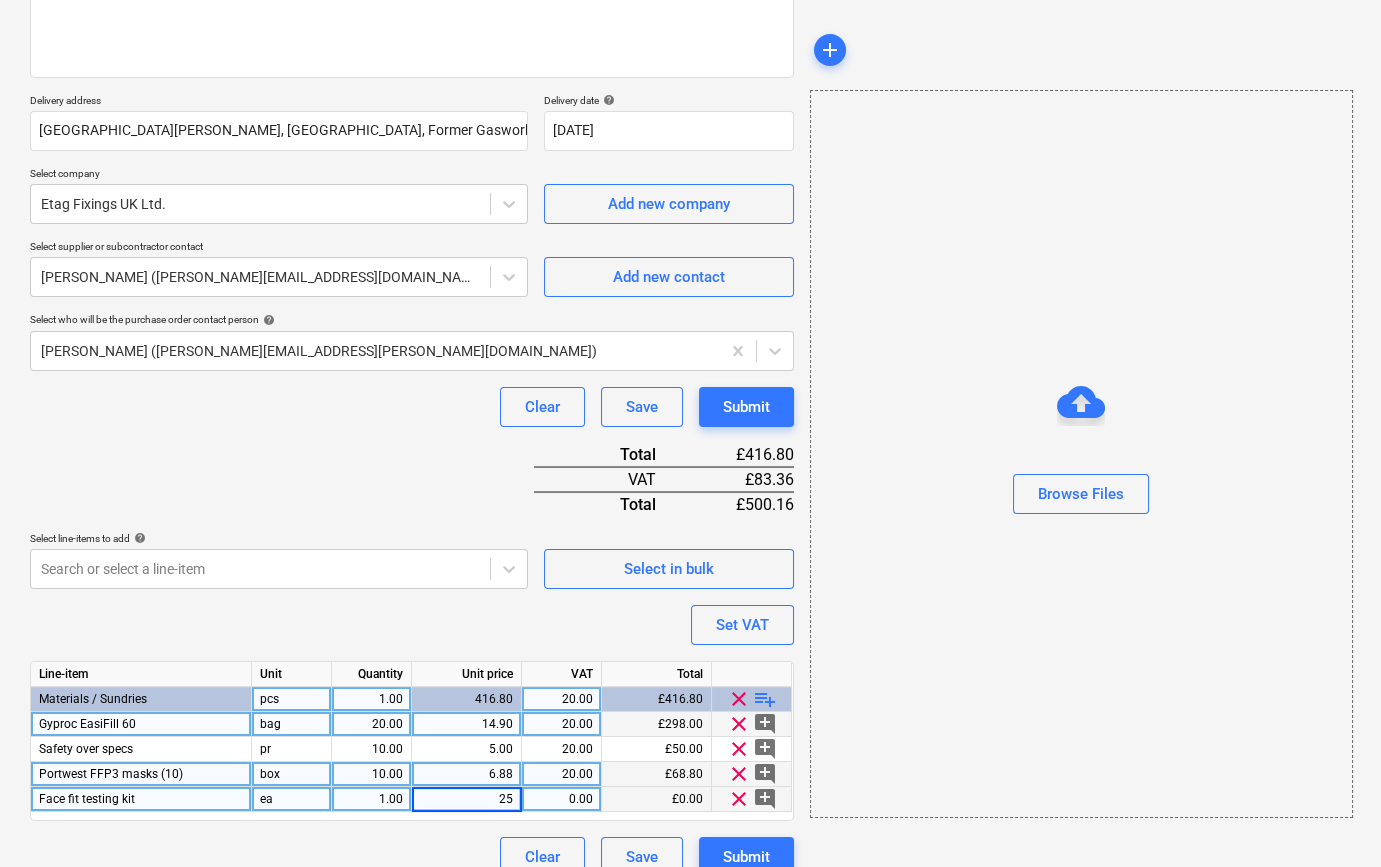 type on "x" 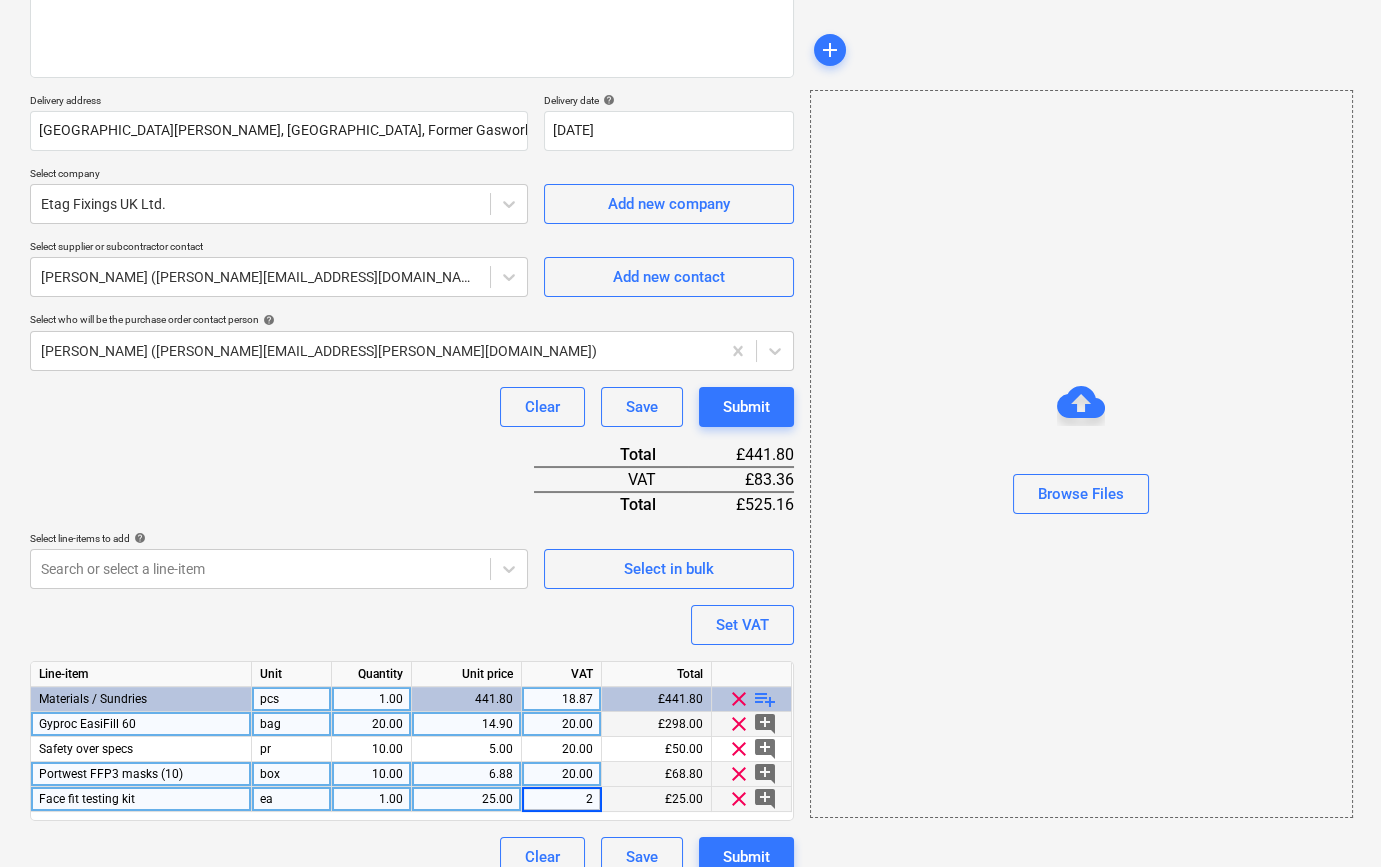 type on "20" 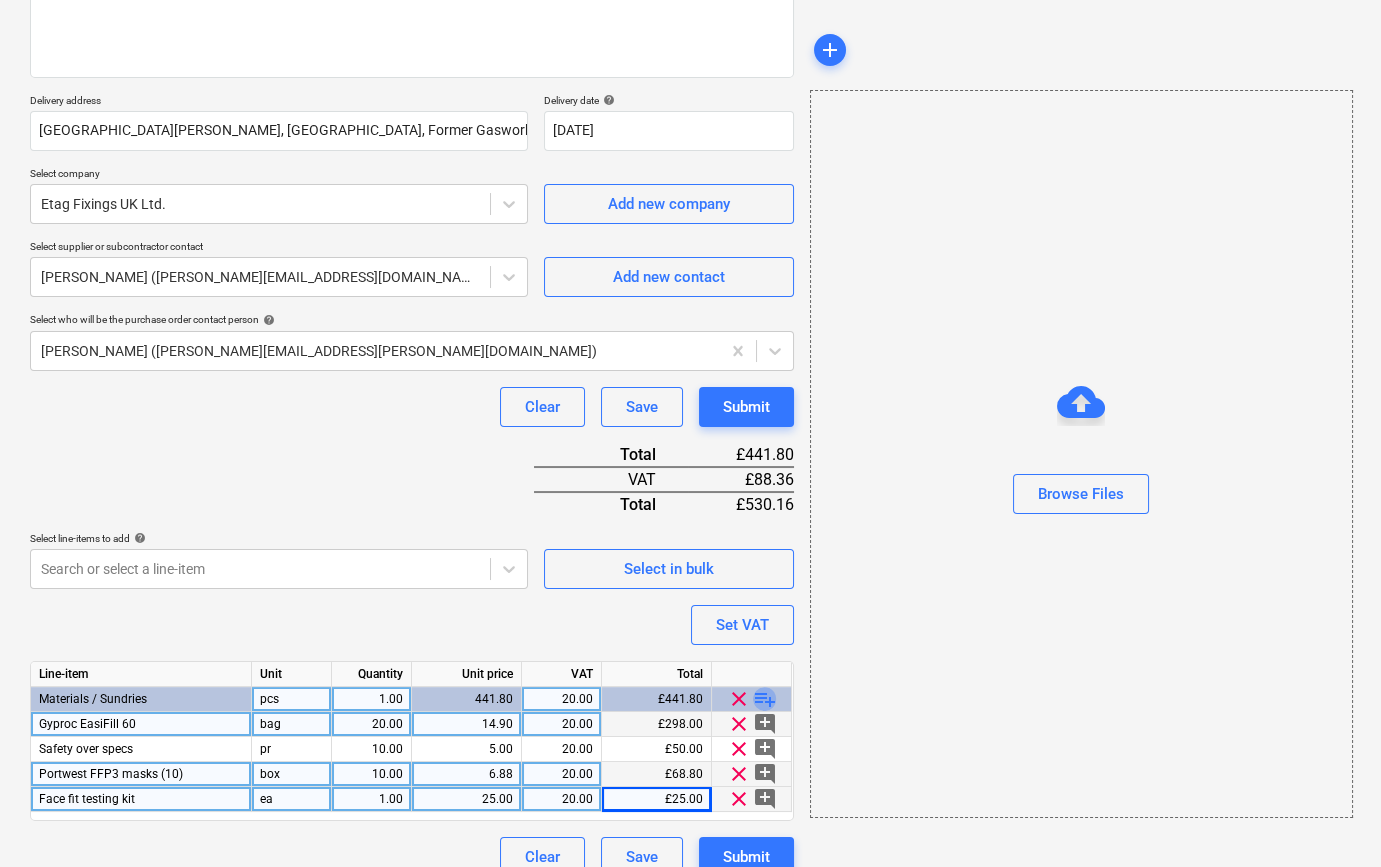 click on "playlist_add" at bounding box center [765, 699] 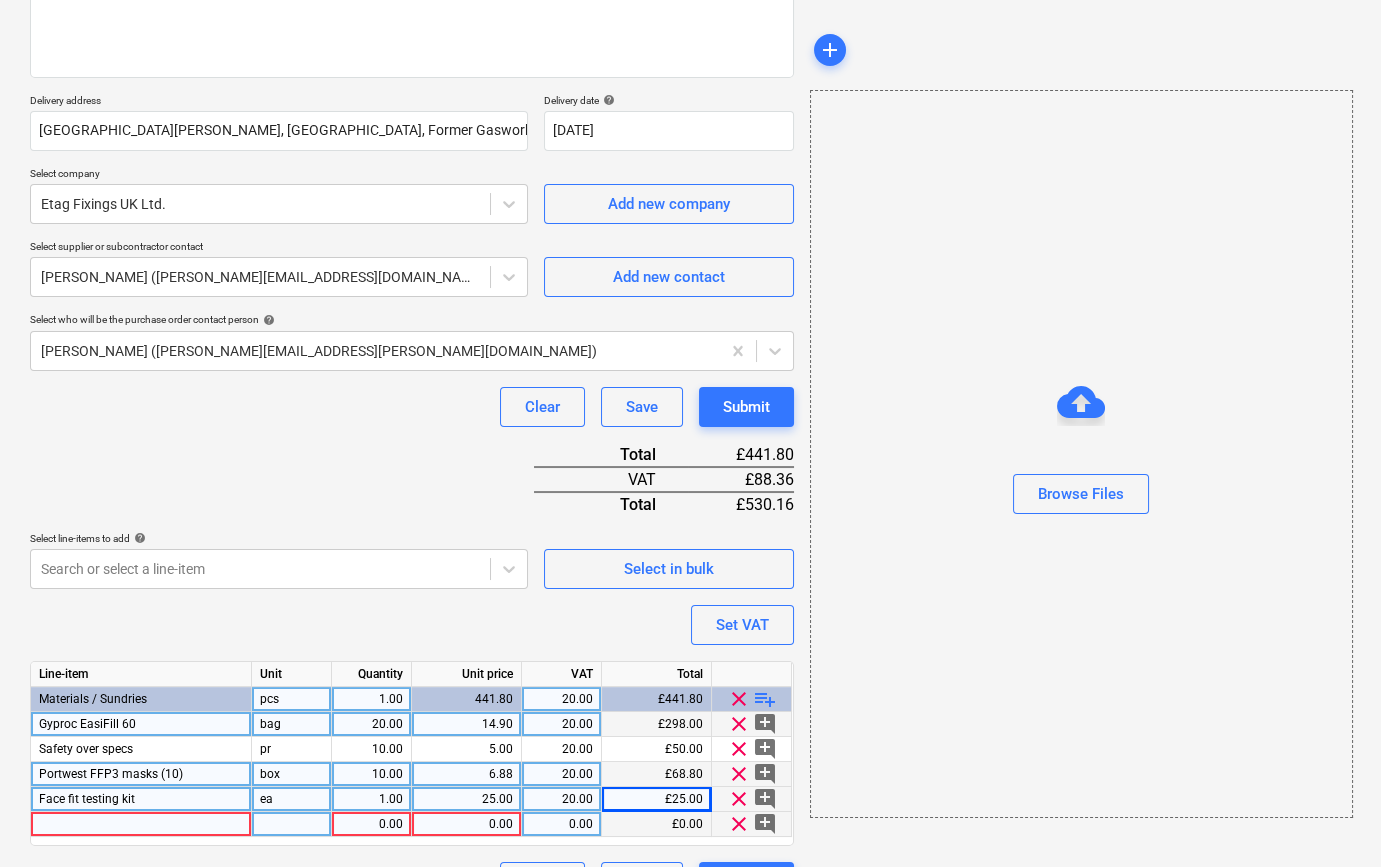 click at bounding box center [141, 824] 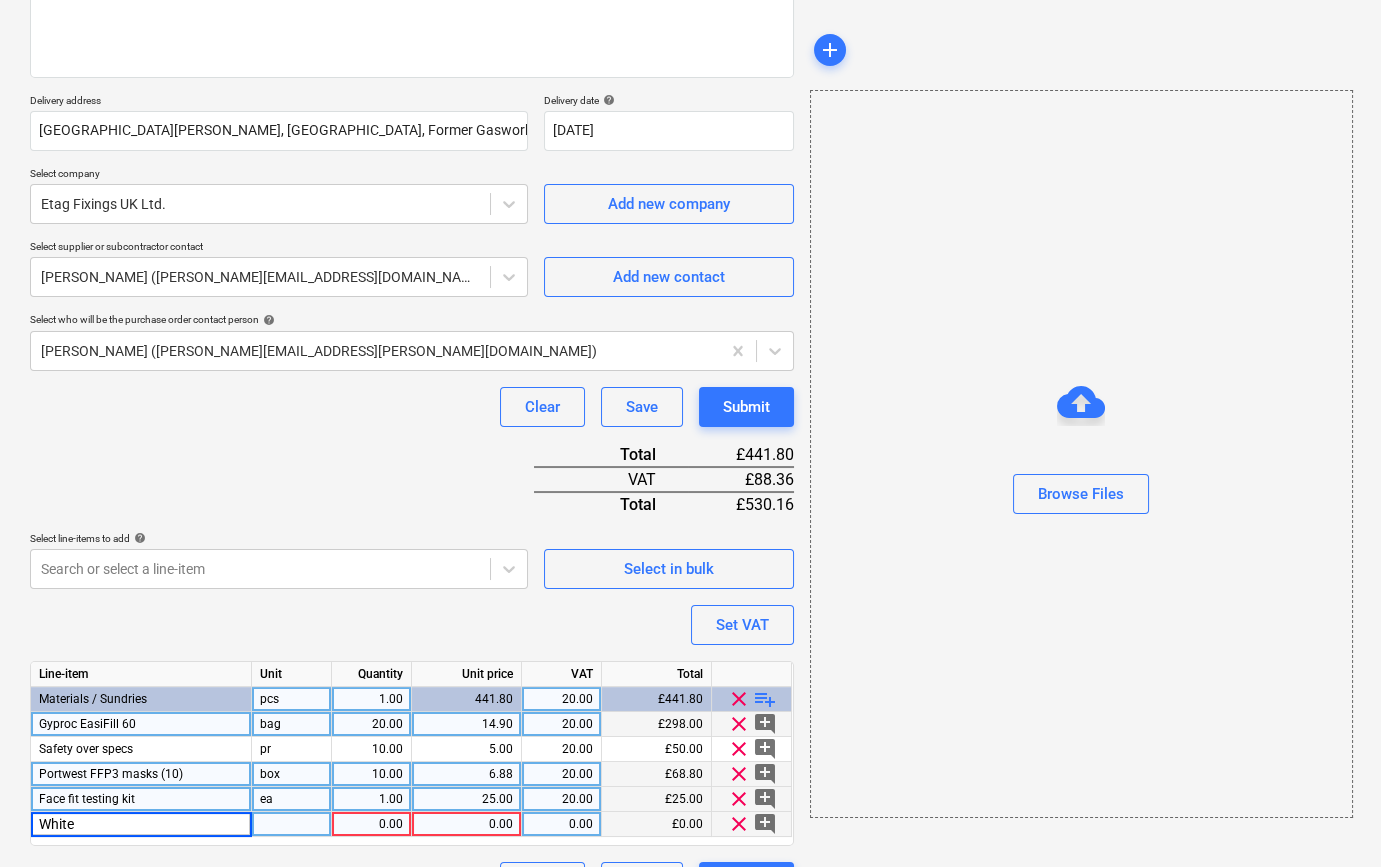 type on "White e" 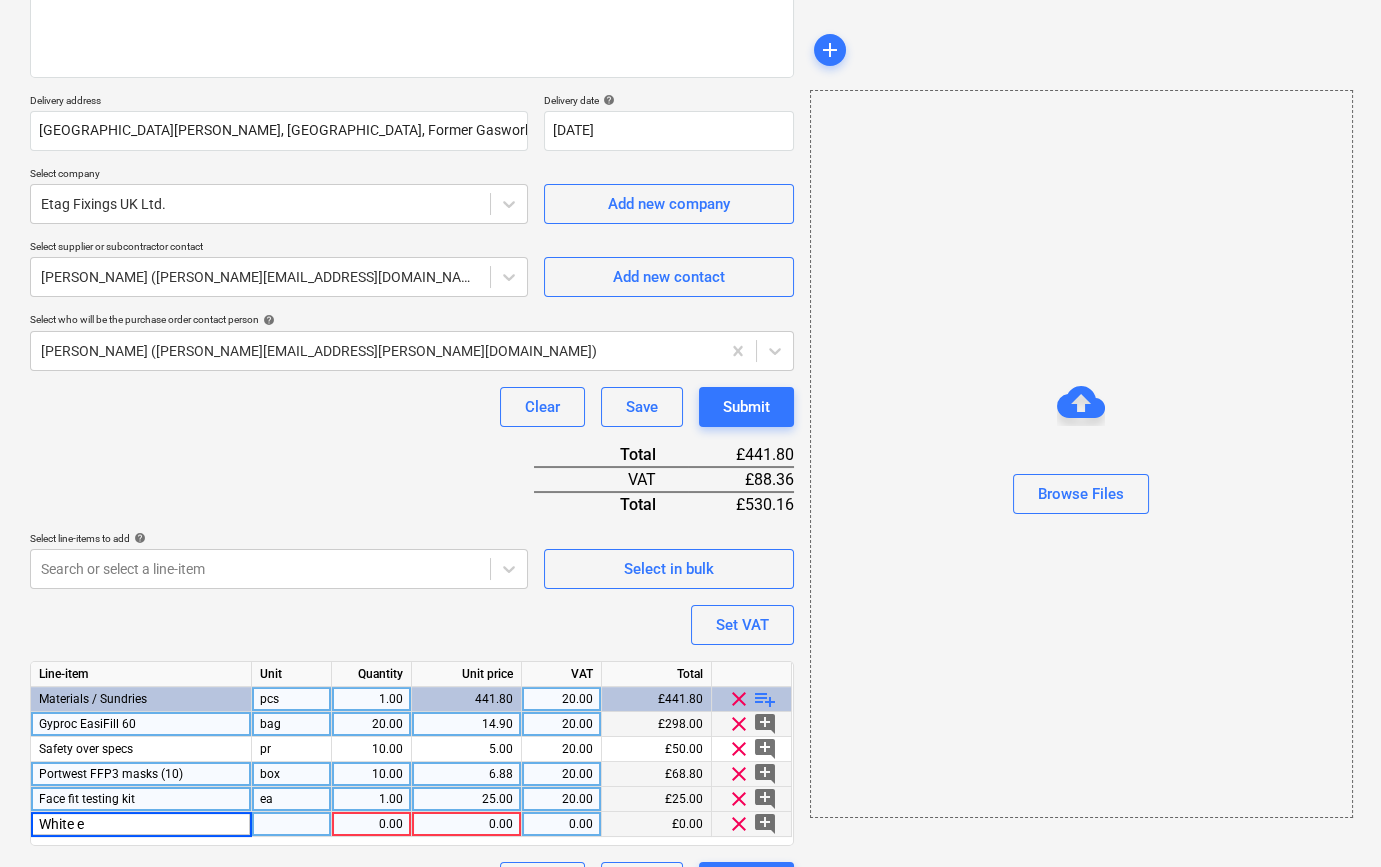 type on "x" 